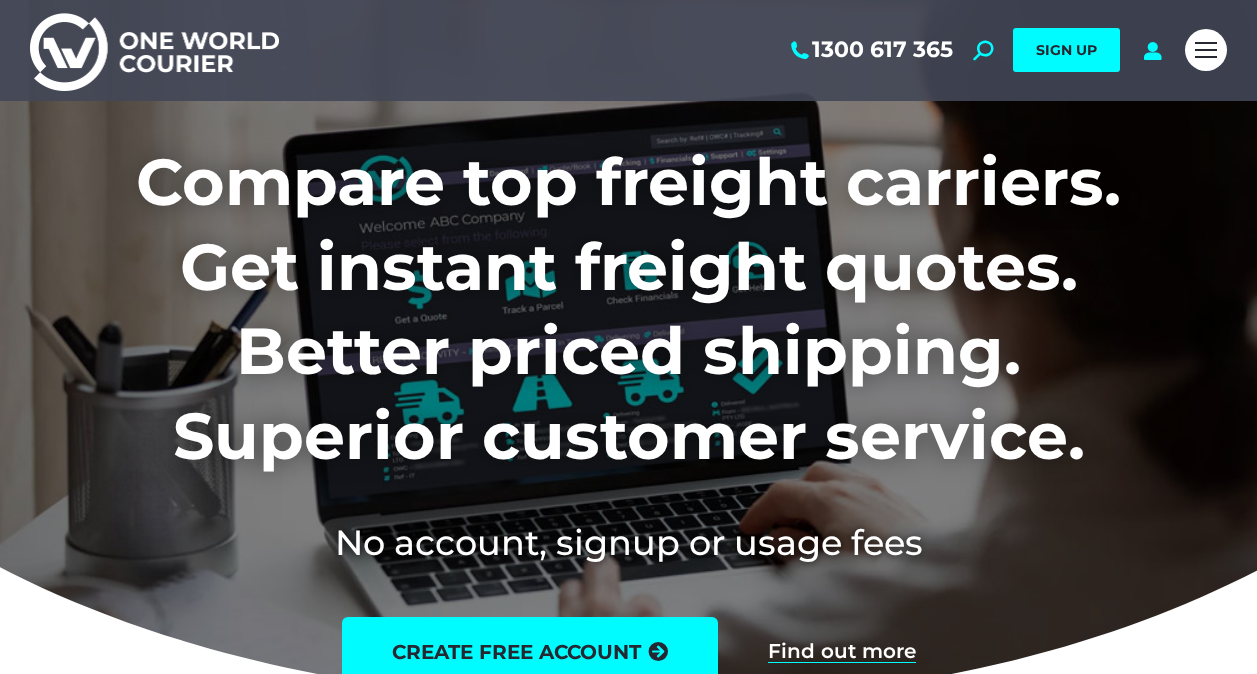 scroll, scrollTop: 0, scrollLeft: 0, axis: both 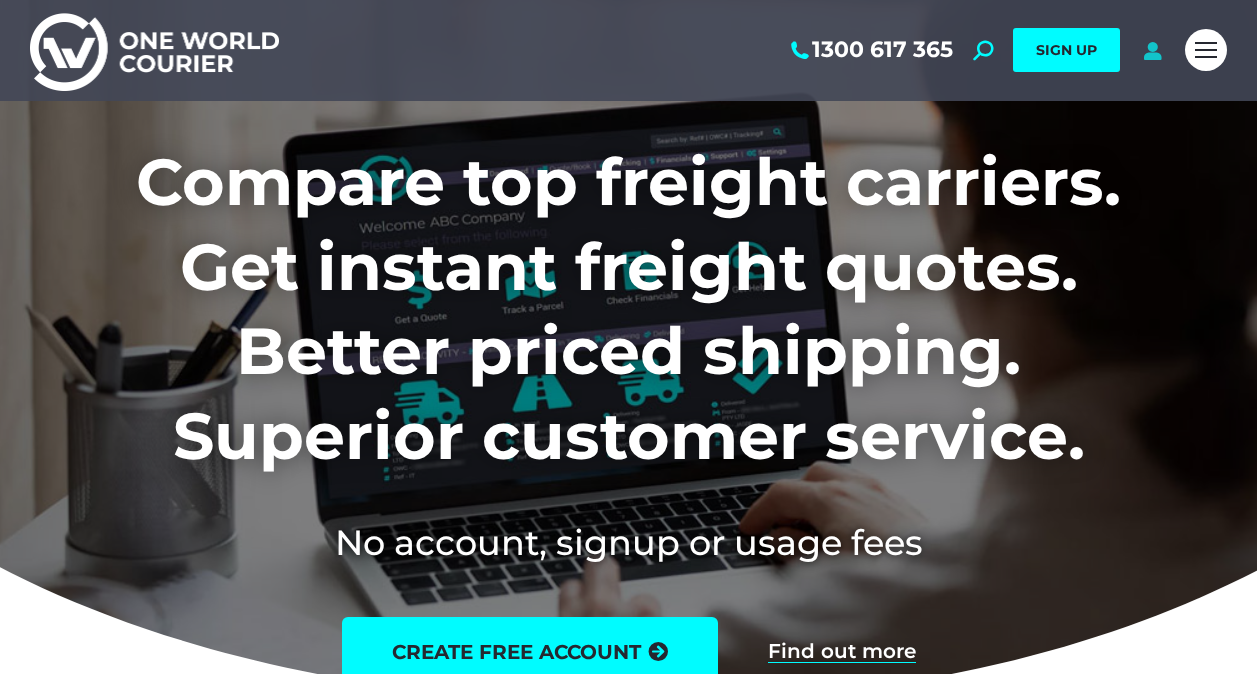 click at bounding box center [1152, 50] 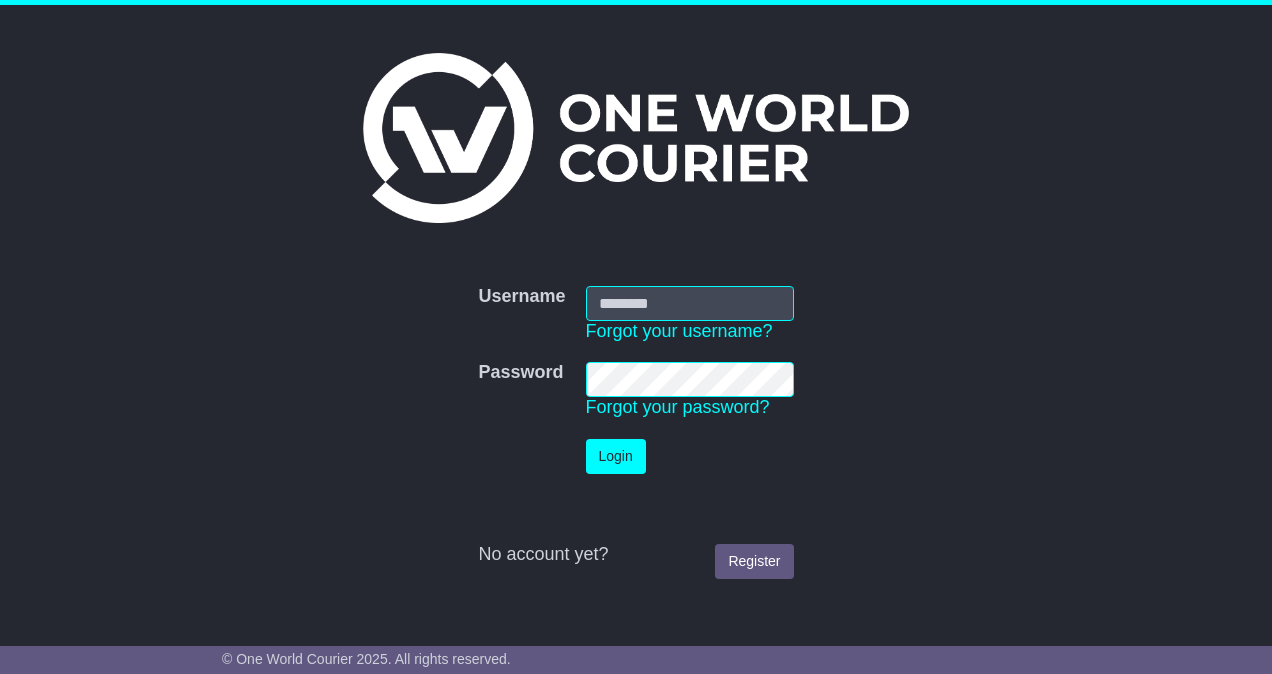 scroll, scrollTop: 0, scrollLeft: 0, axis: both 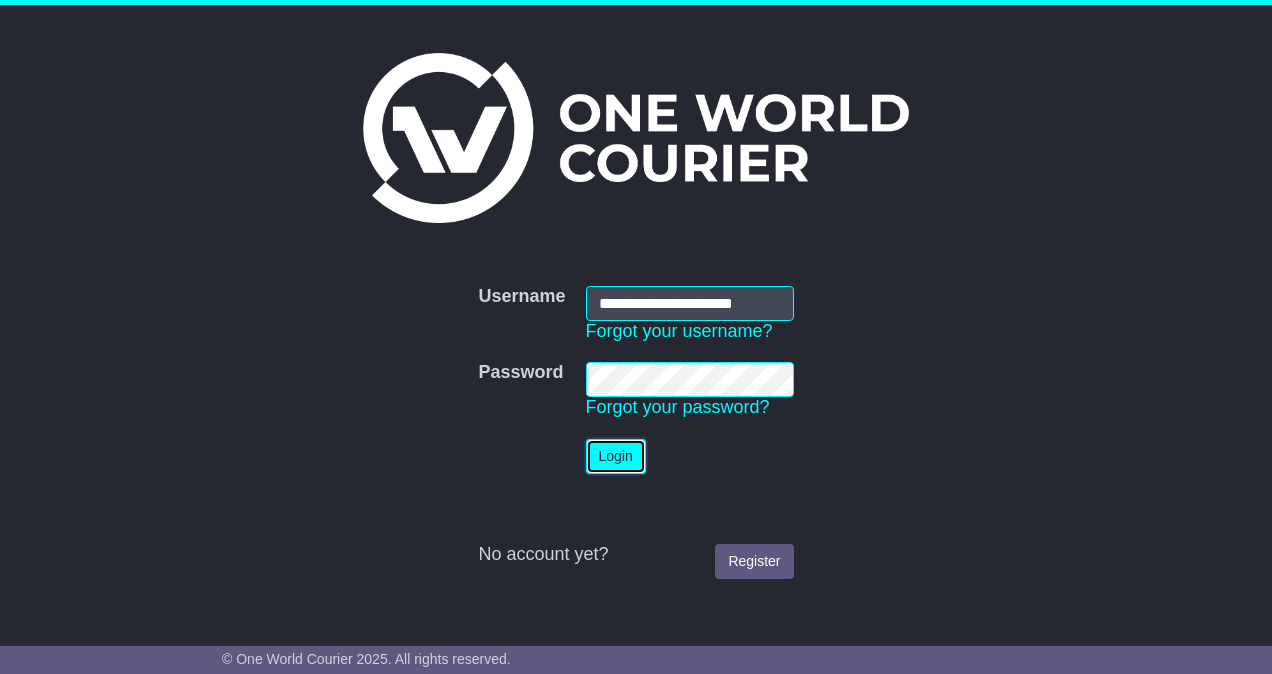 click on "Login" at bounding box center (616, 456) 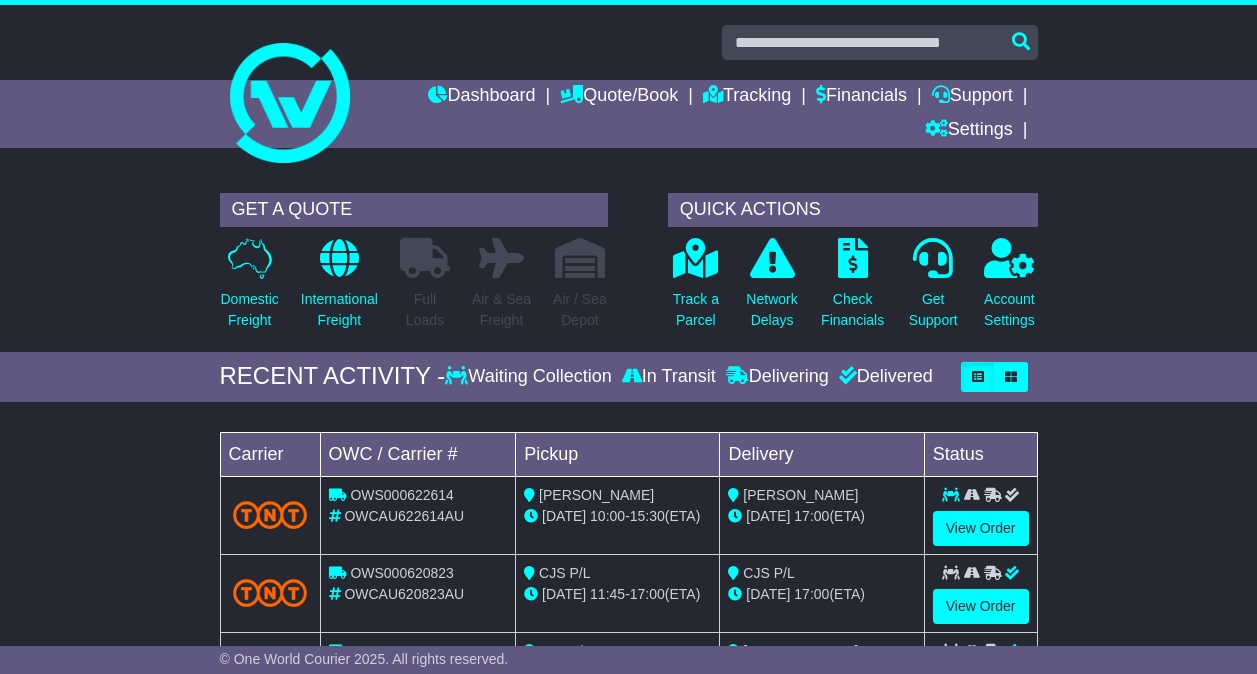scroll, scrollTop: 0, scrollLeft: 0, axis: both 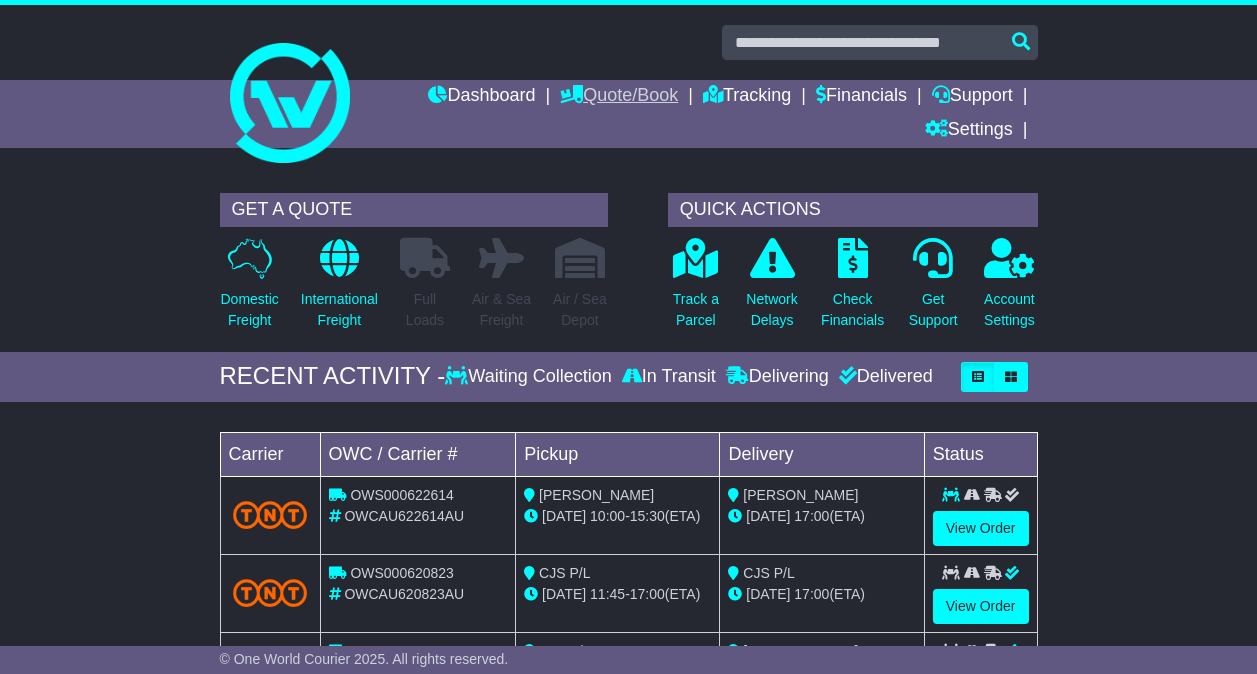click on "Quote/Book" at bounding box center (619, 97) 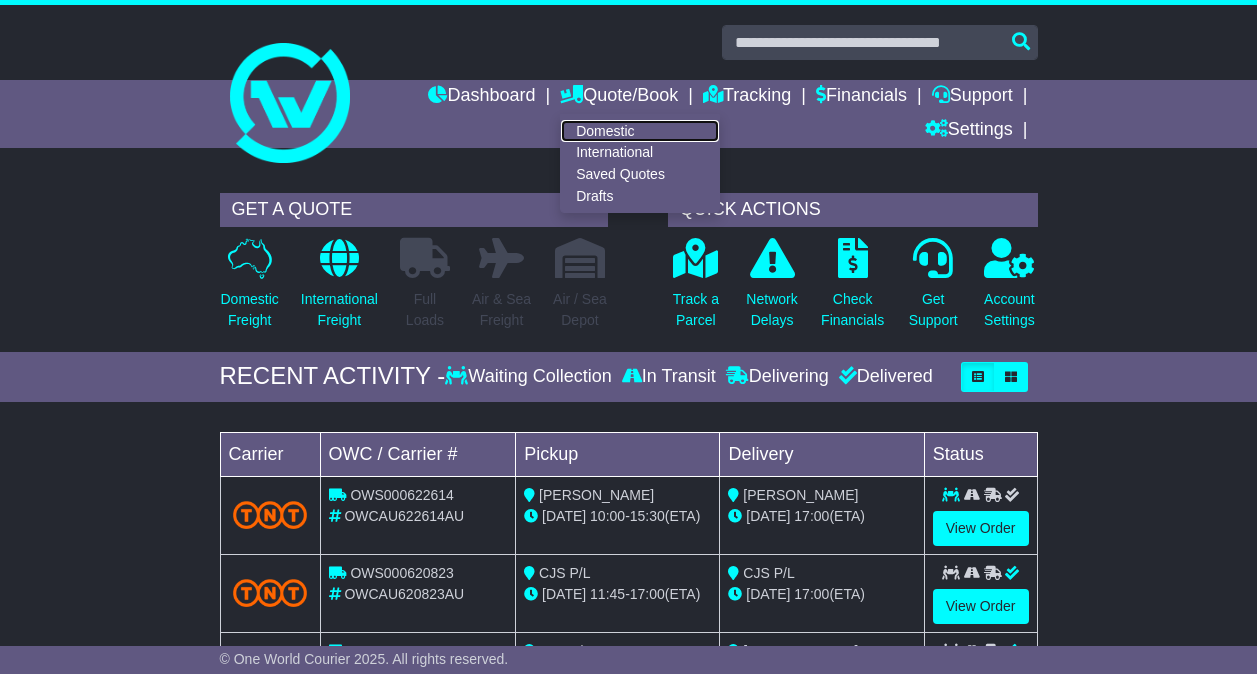 click on "Domestic" at bounding box center (640, 131) 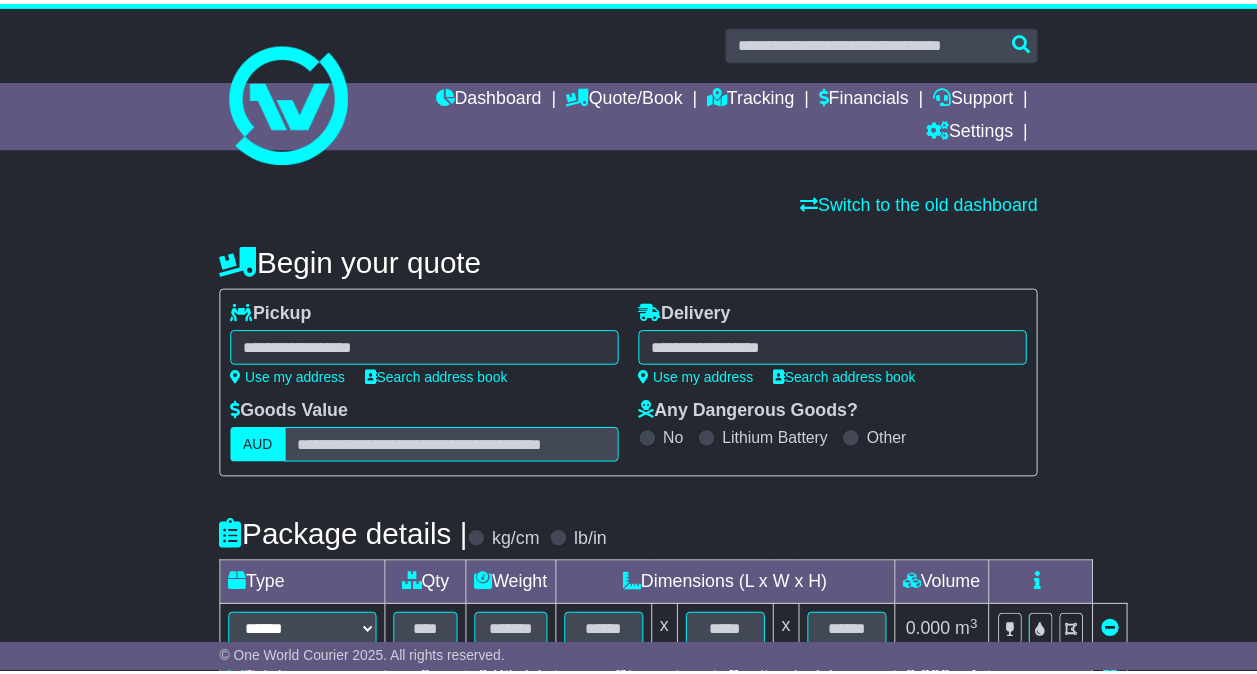 scroll, scrollTop: 0, scrollLeft: 0, axis: both 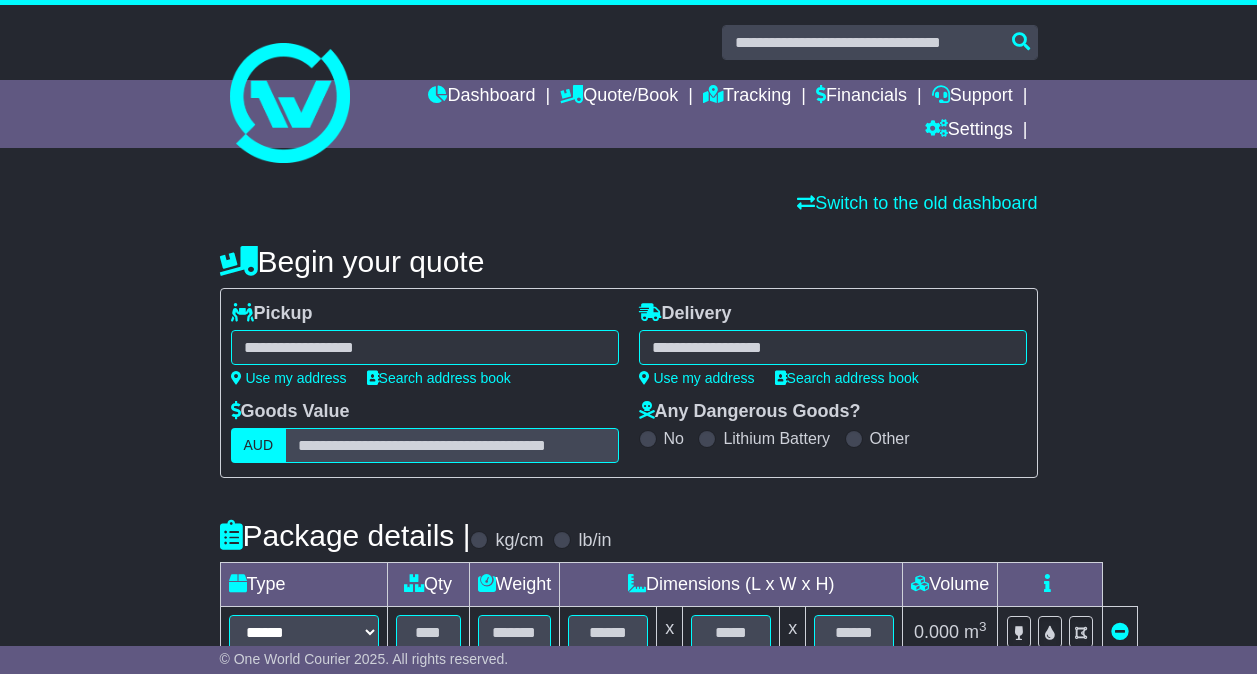 click at bounding box center [425, 347] 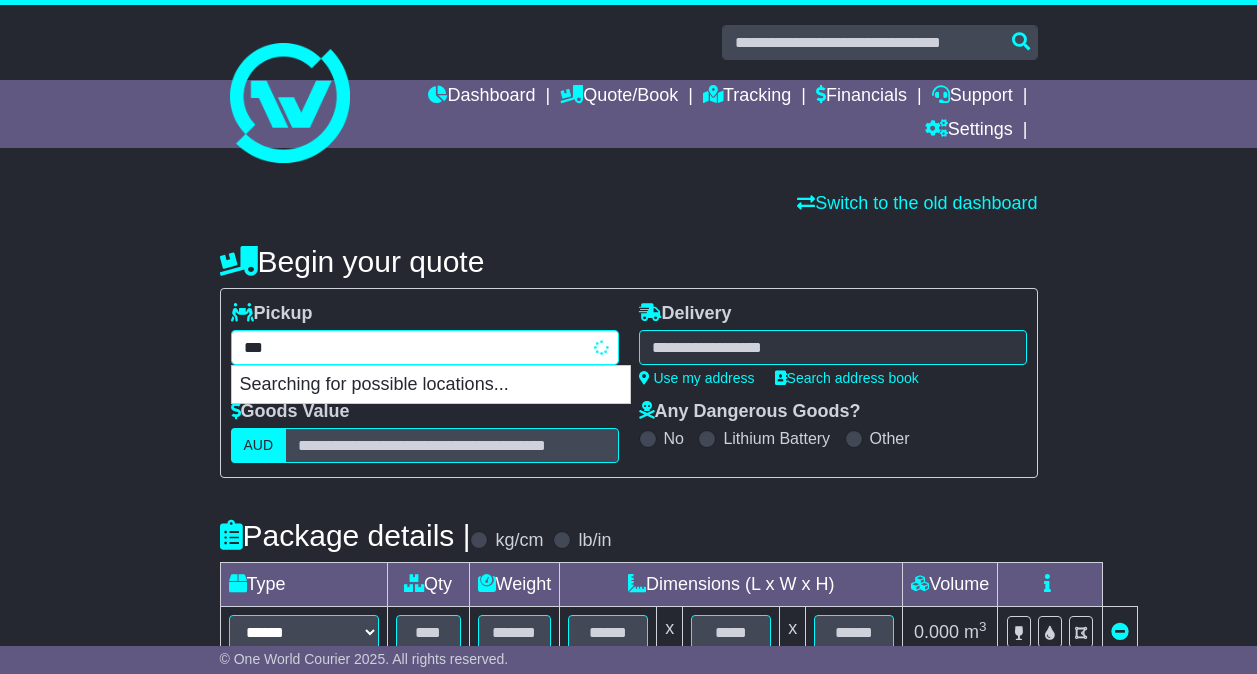 type on "****" 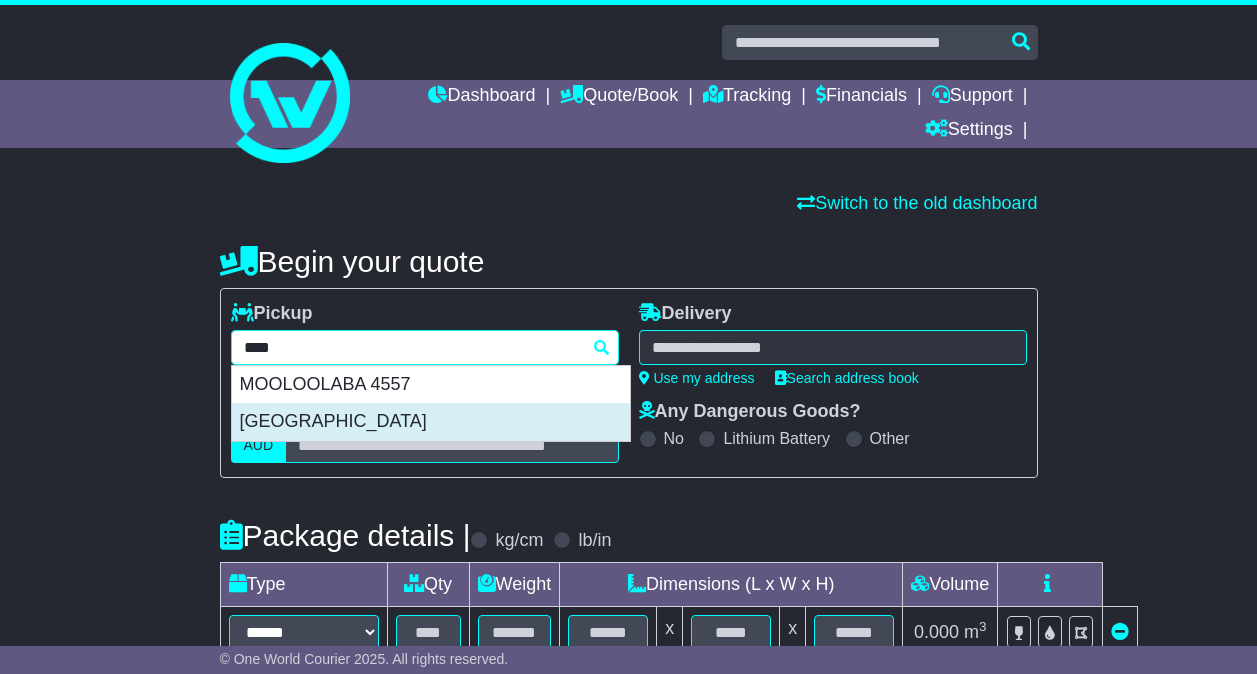 click on "MOUNTAIN CREEK 4557" at bounding box center [431, 422] 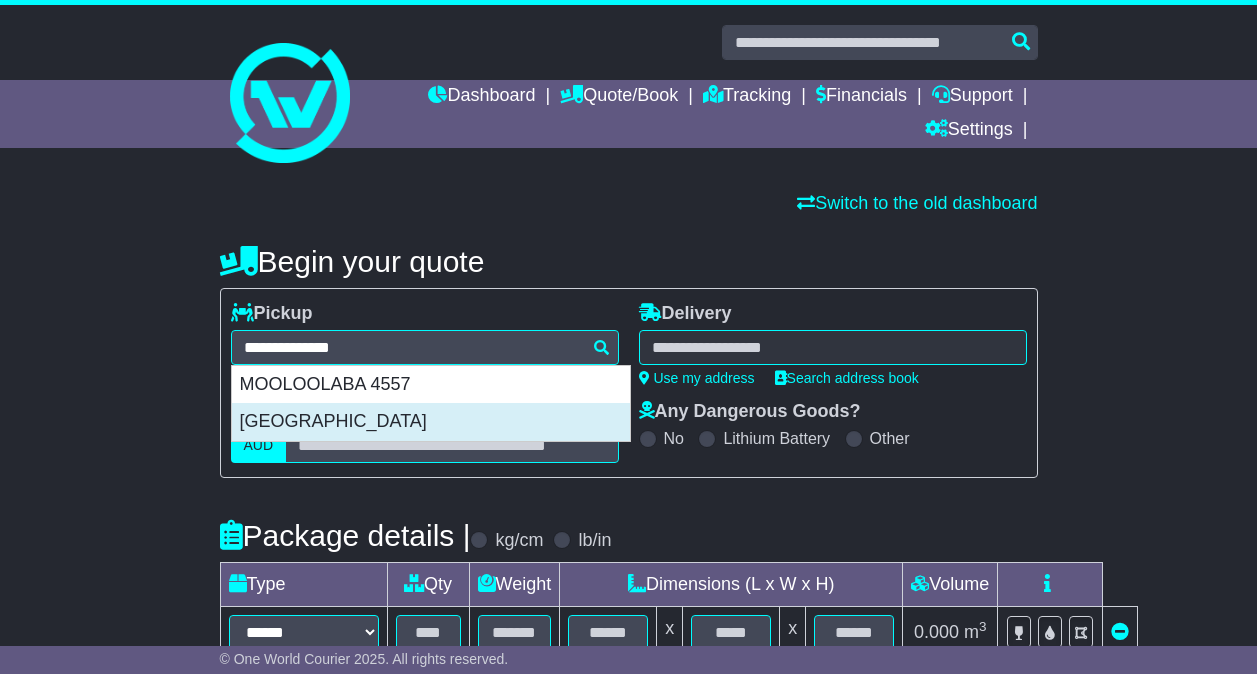 type on "**********" 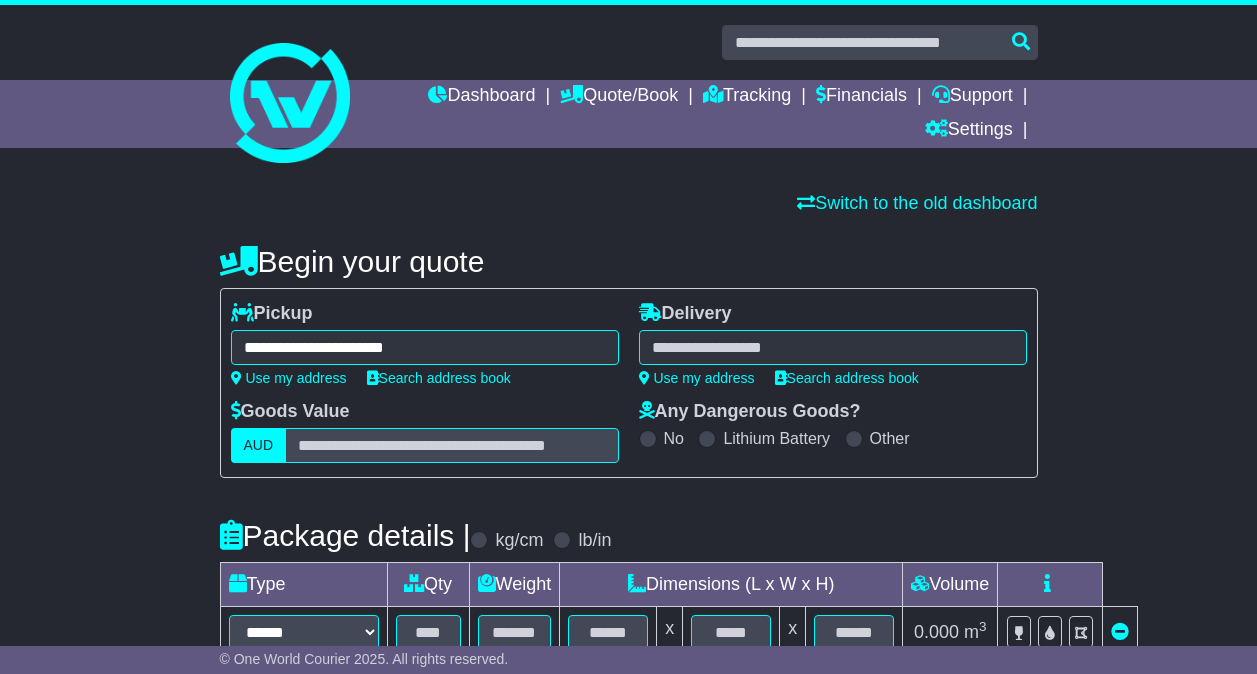 click at bounding box center (833, 347) 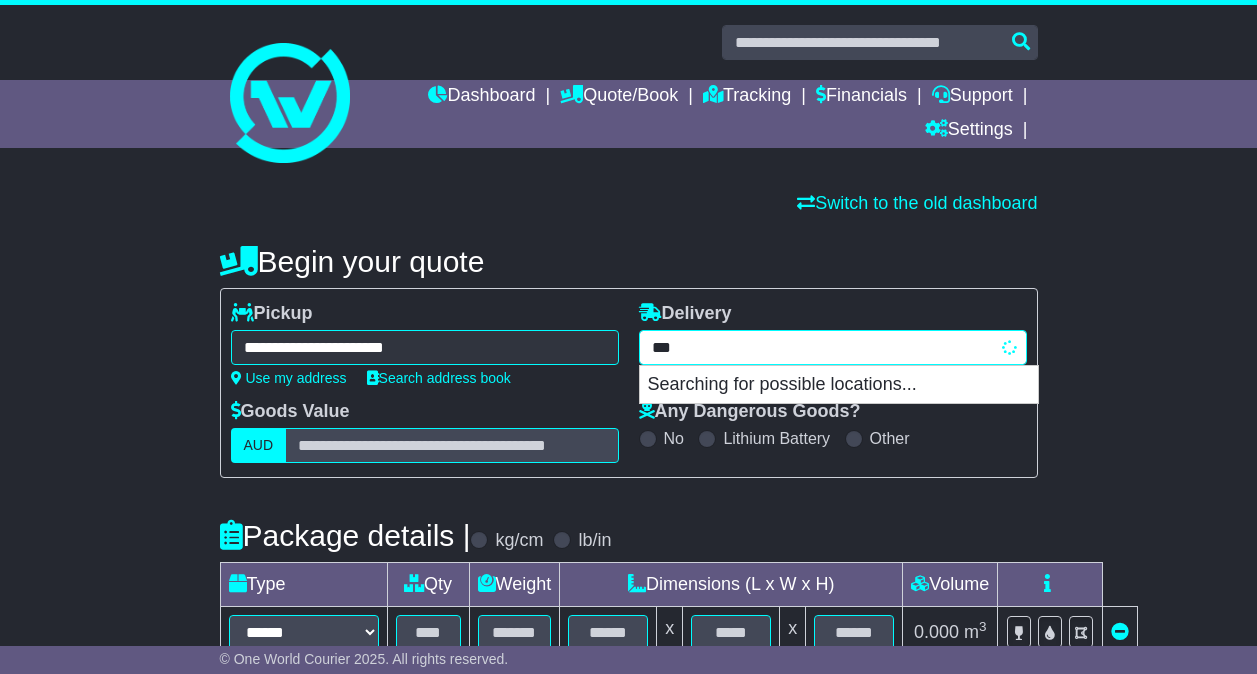 type on "****" 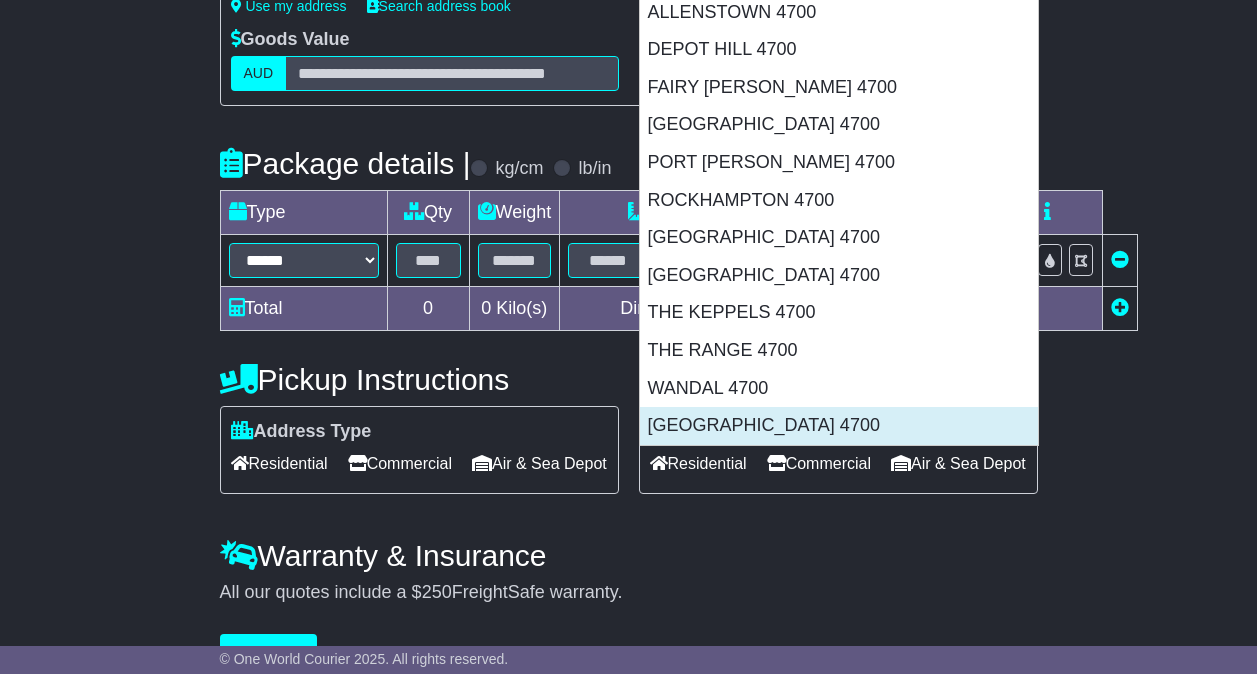 scroll, scrollTop: 400, scrollLeft: 0, axis: vertical 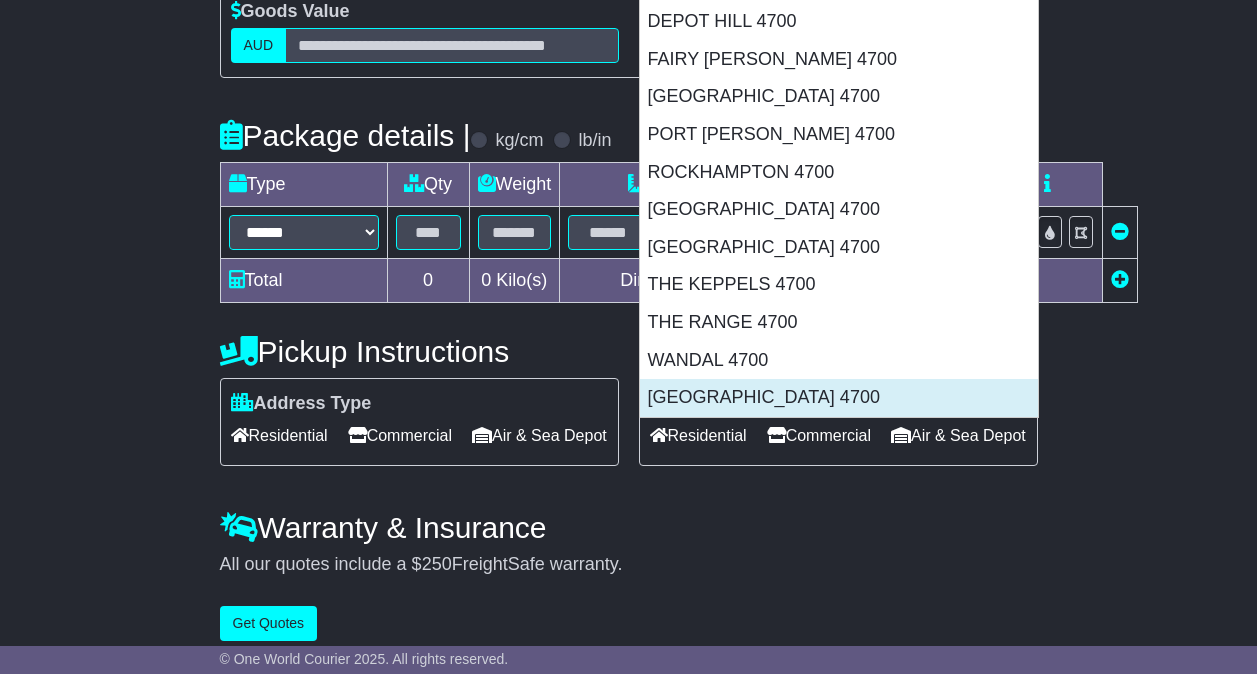 click on "WEST ROCKHAMPTON 4700" at bounding box center [839, 398] 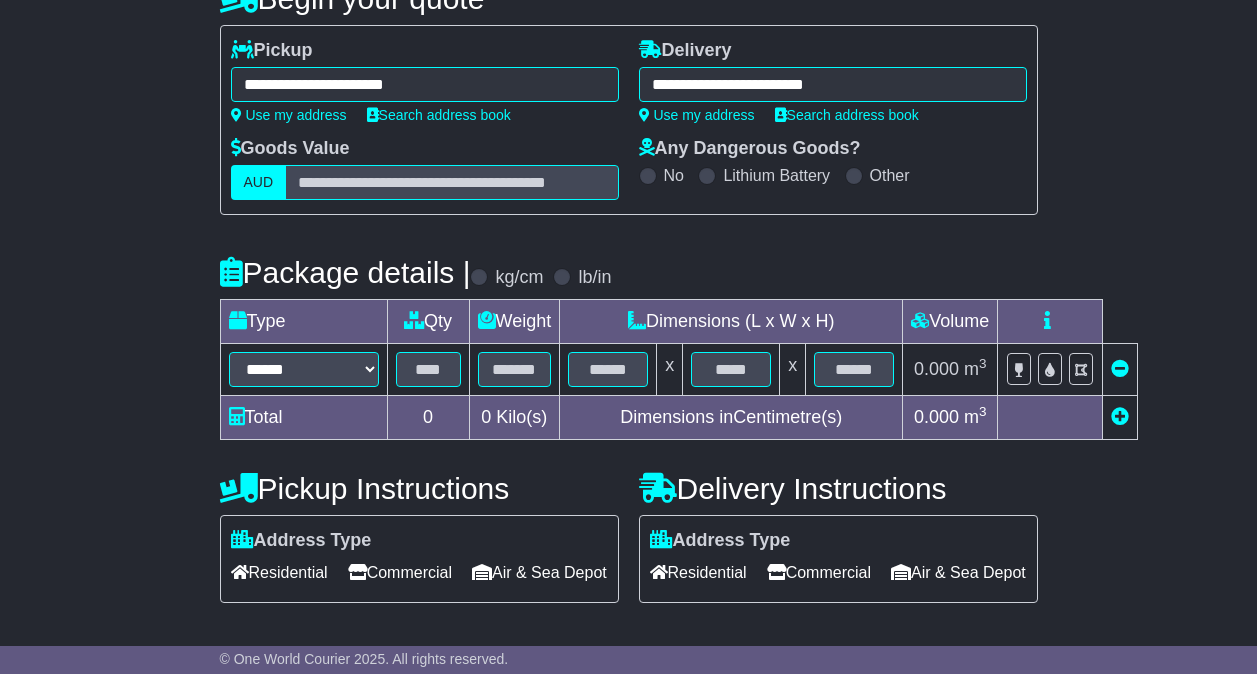 scroll, scrollTop: 200, scrollLeft: 0, axis: vertical 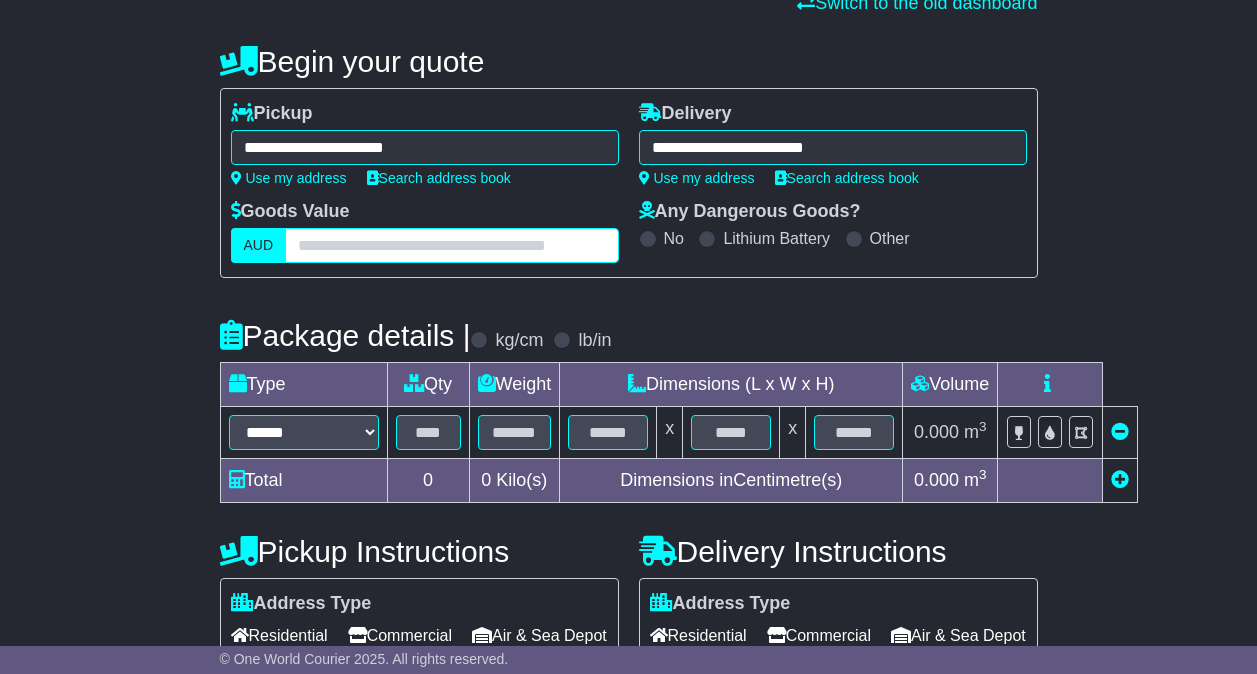 click at bounding box center [451, 245] 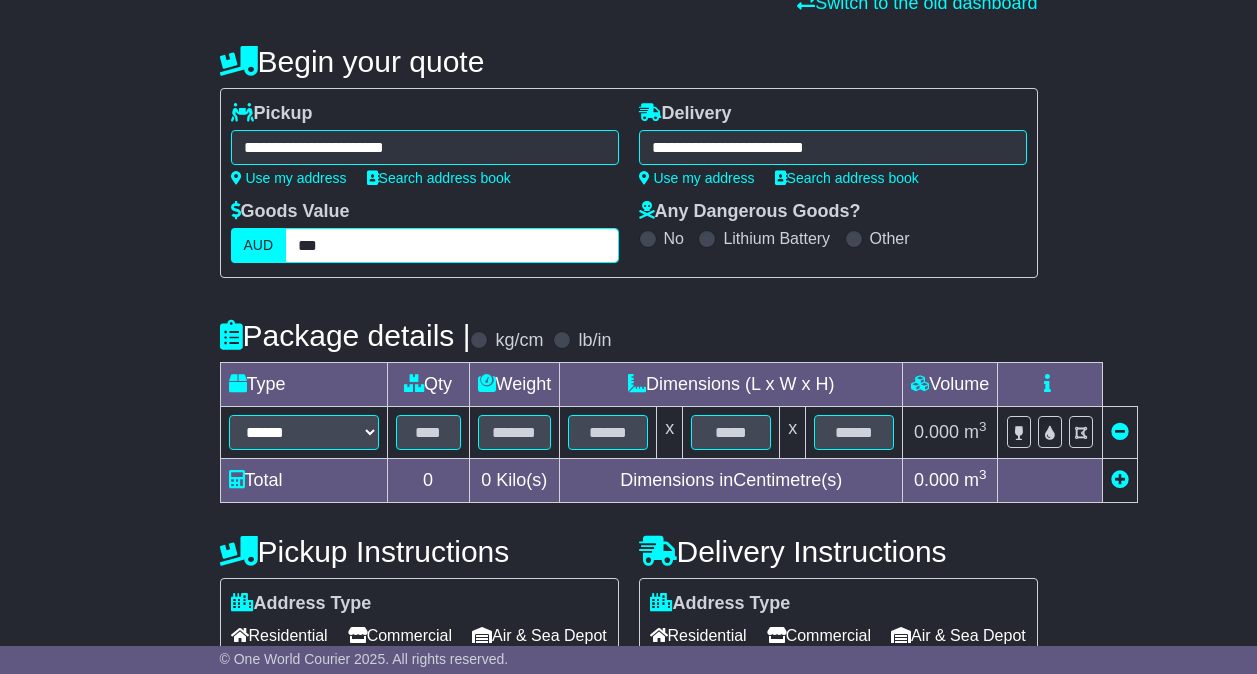 type on "***" 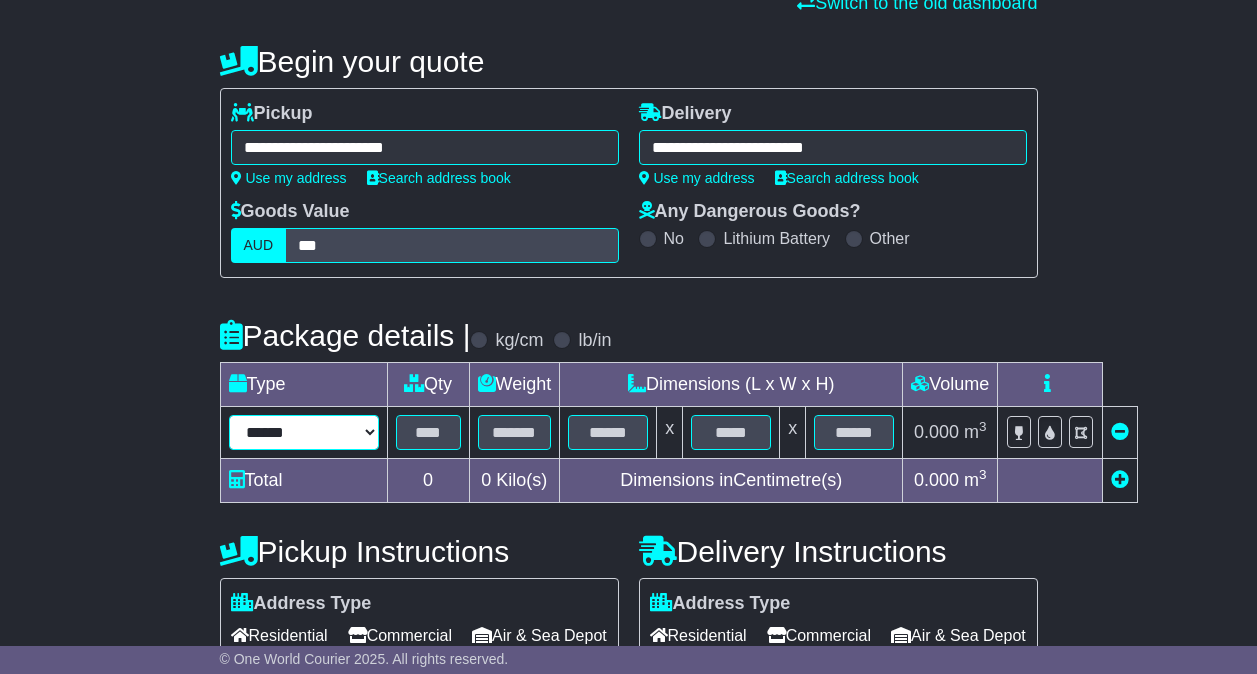 click on "****** ****** *** ******** ***** **** **** ****** *** *******" at bounding box center [304, 432] 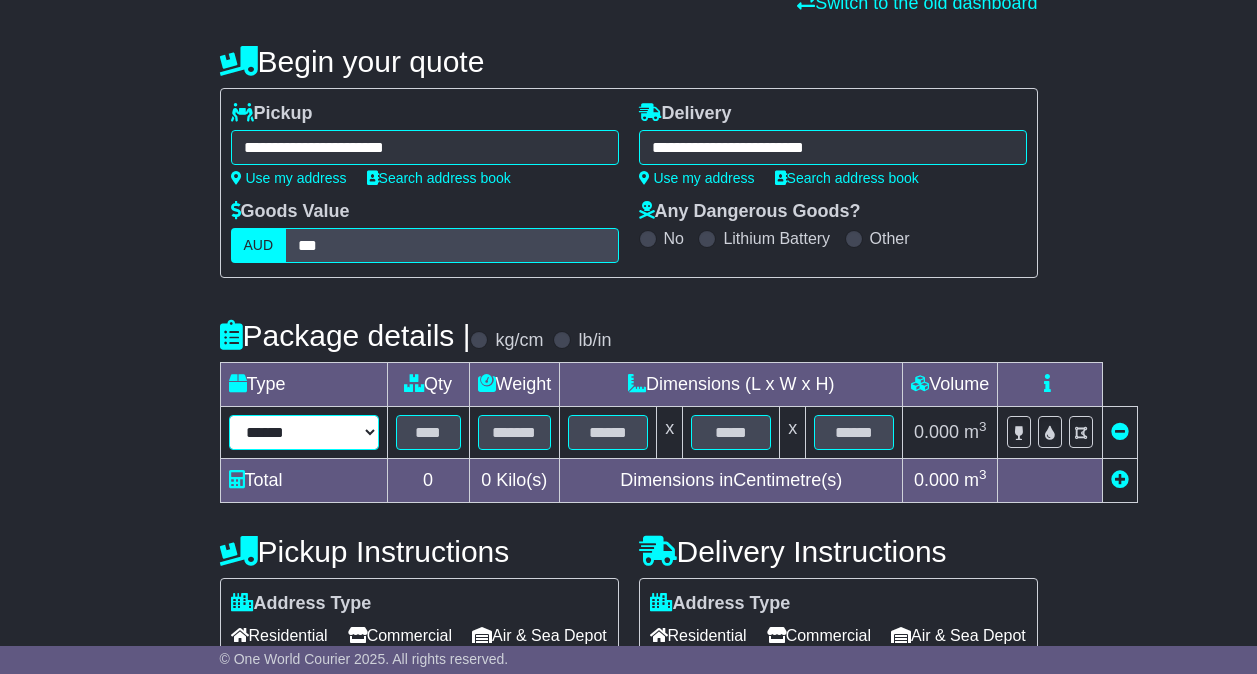 select on "*****" 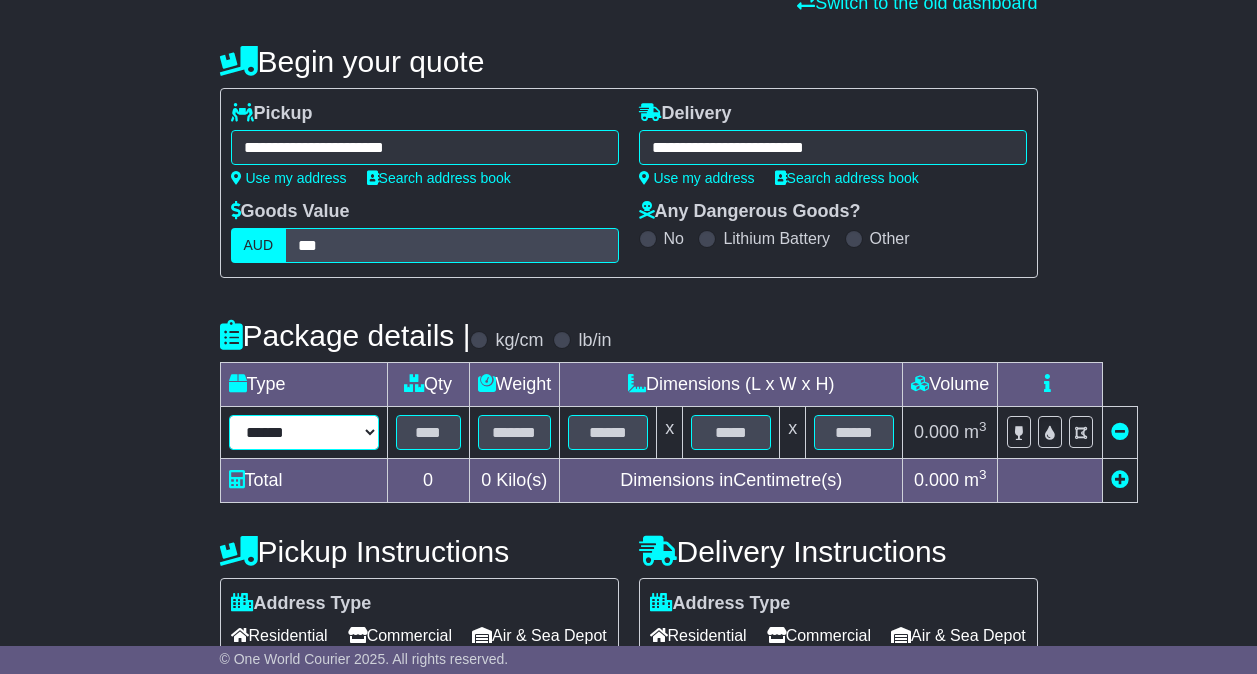 click on "****** ****** *** ******** ***** **** **** ****** *** *******" at bounding box center (304, 432) 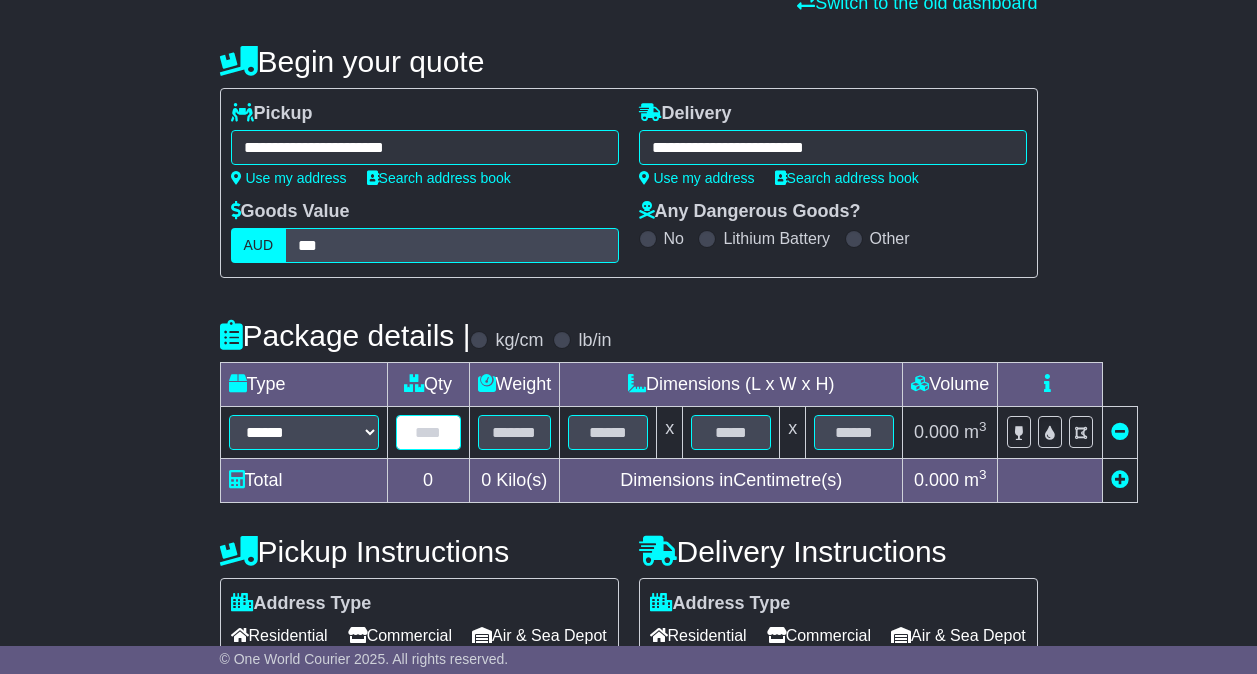 click at bounding box center (428, 432) 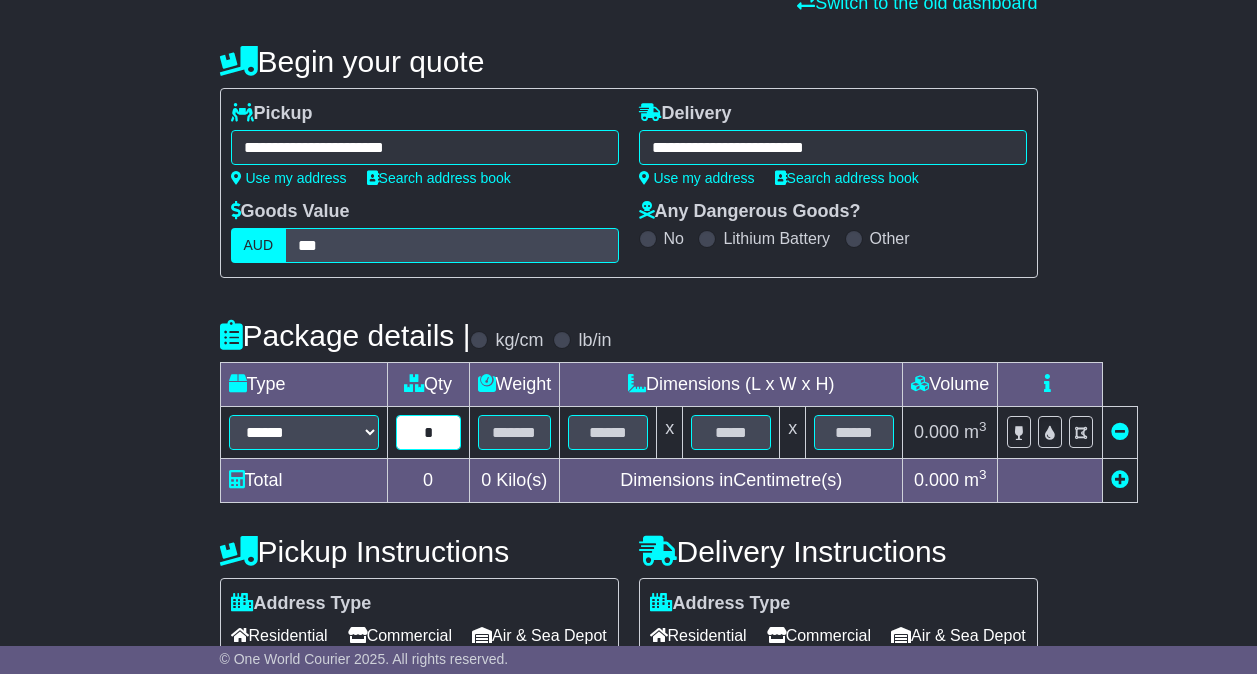 type on "*" 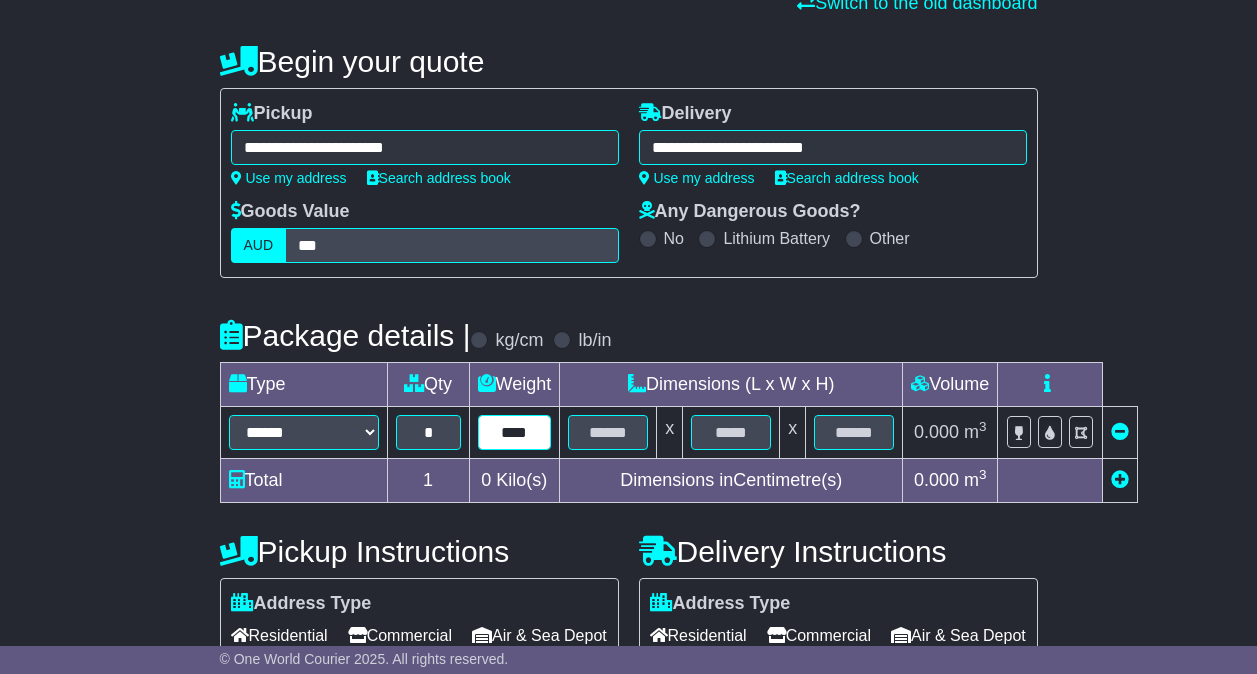 type on "****" 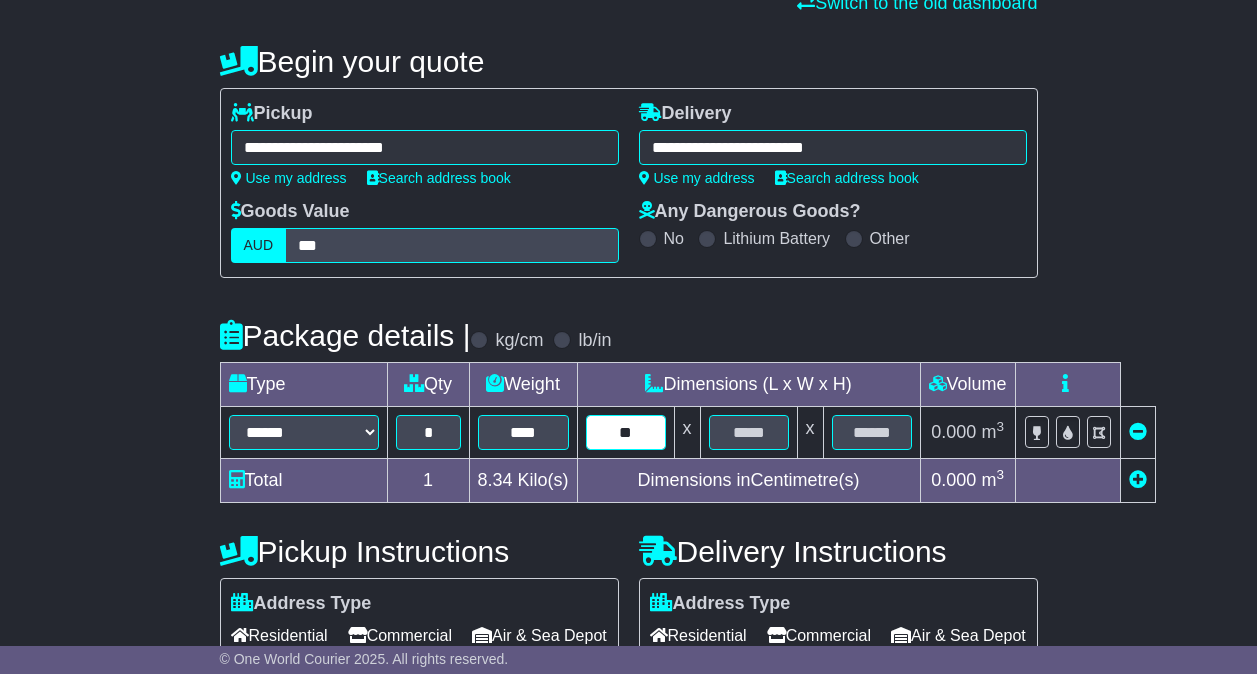 type on "**" 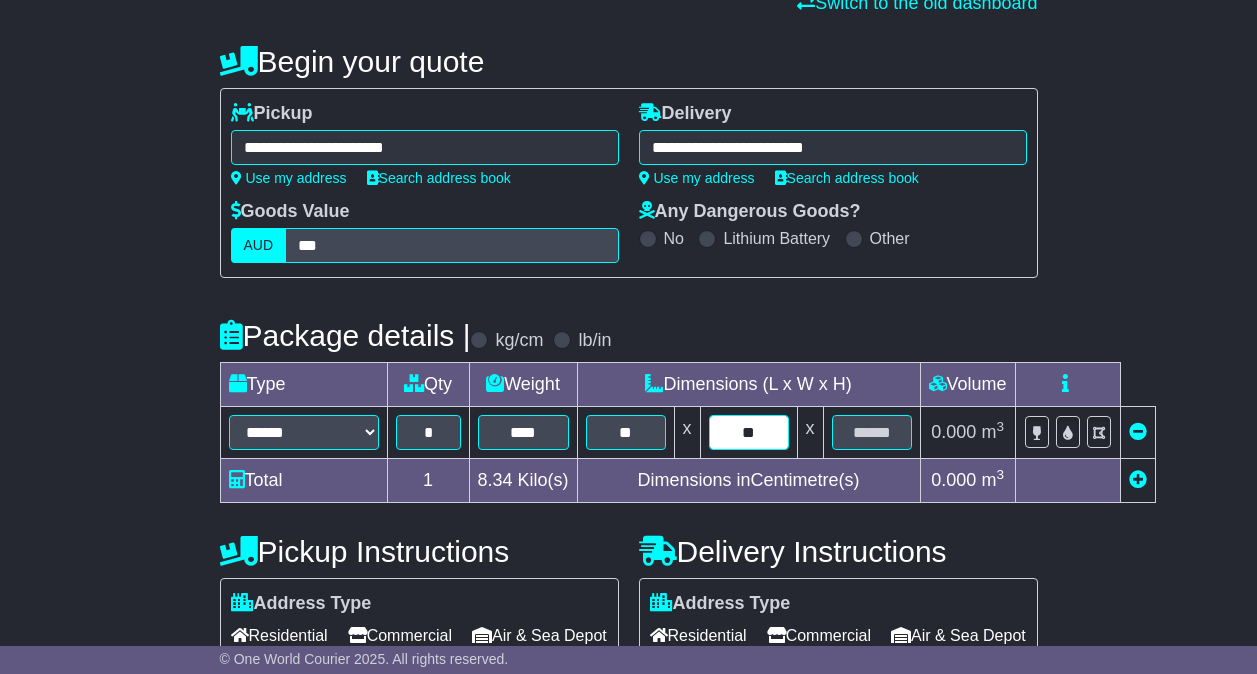 type on "**" 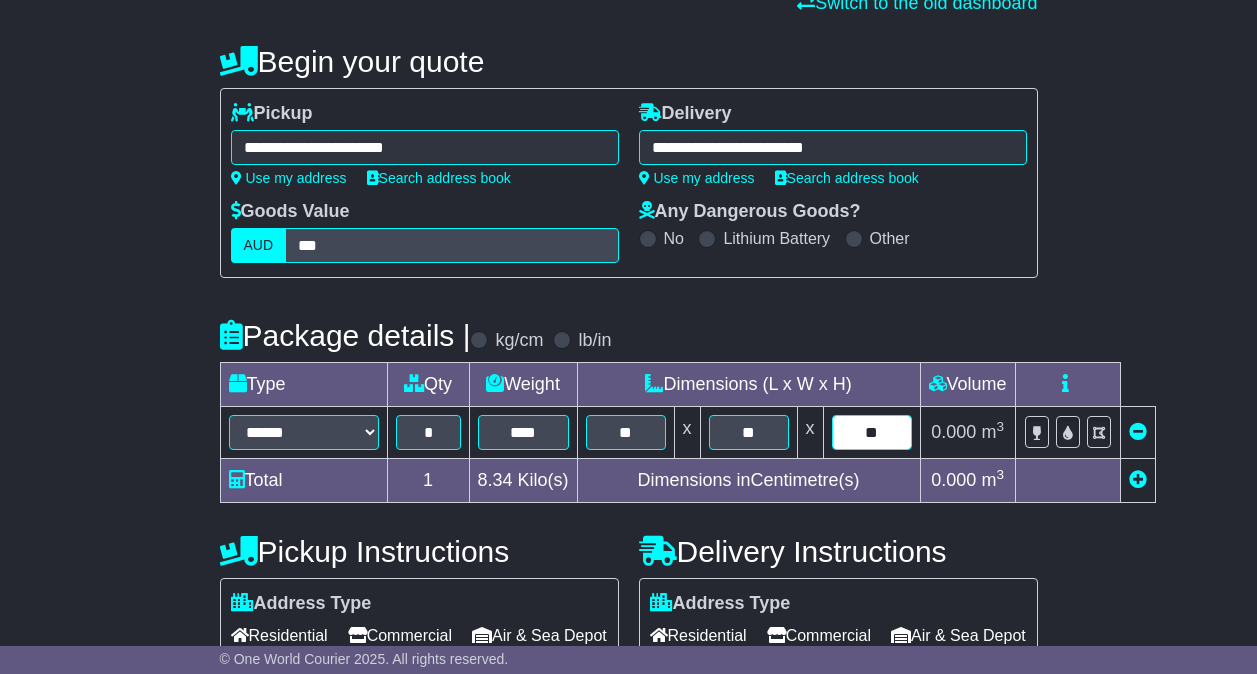 type on "**" 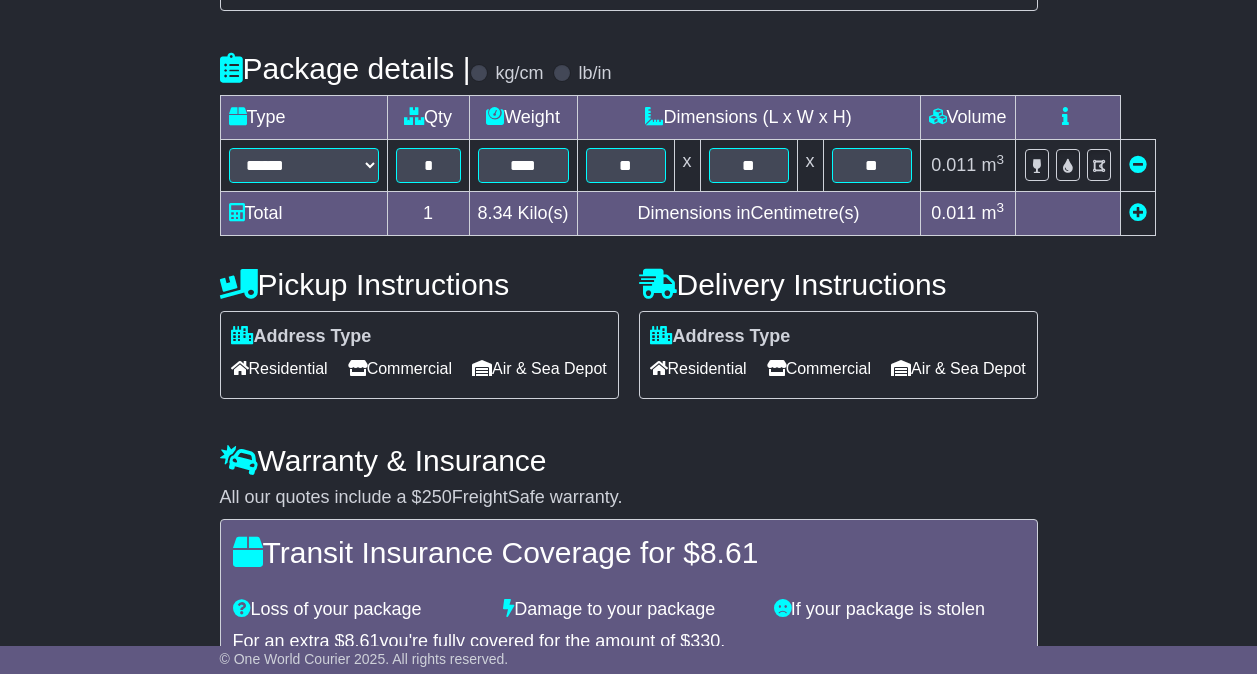 scroll, scrollTop: 467, scrollLeft: 0, axis: vertical 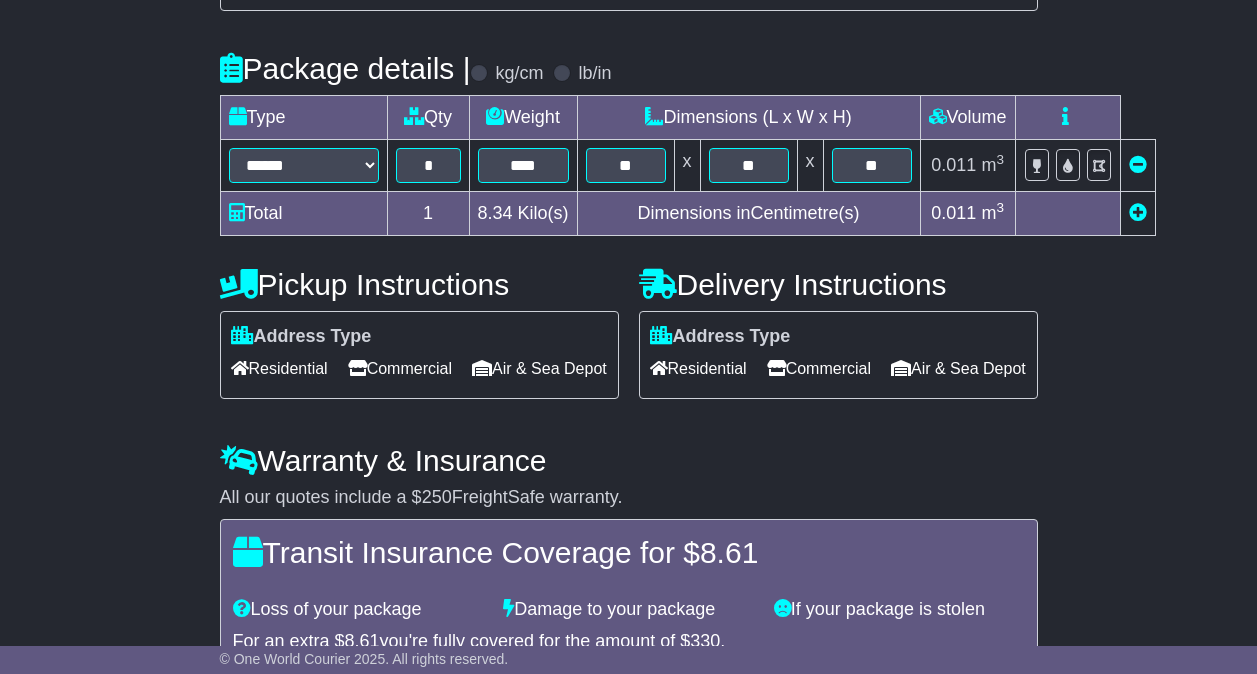 click at bounding box center [1138, 212] 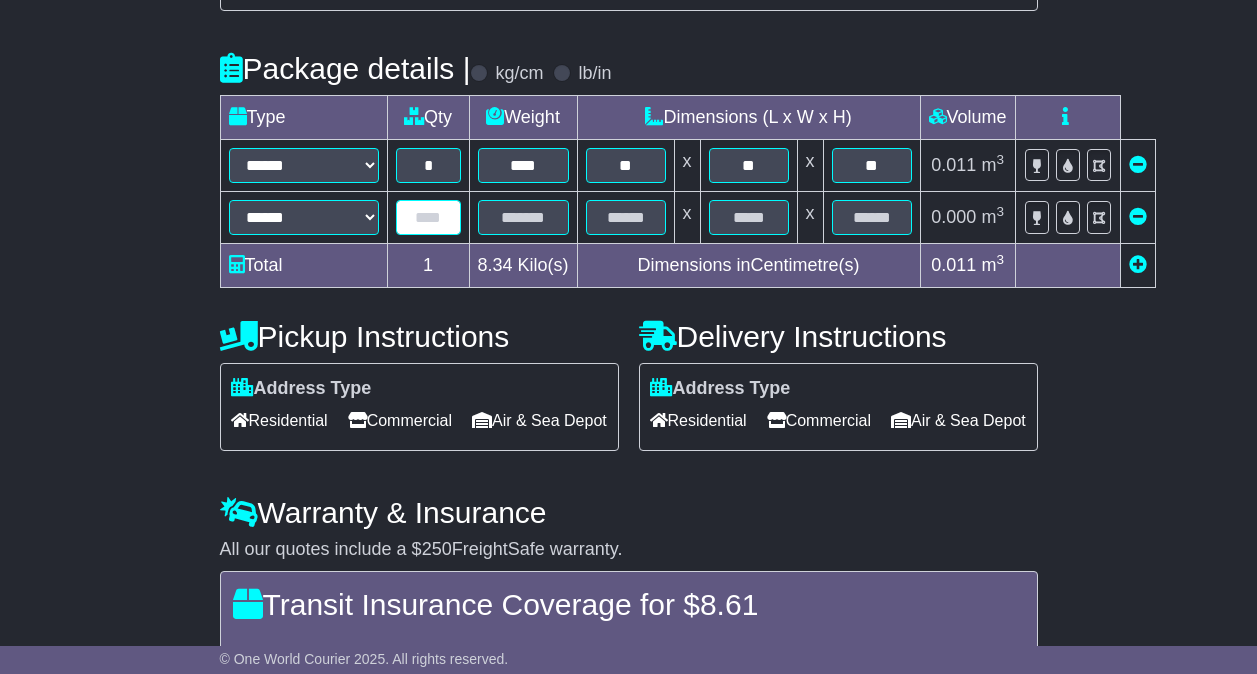 click at bounding box center (428, 217) 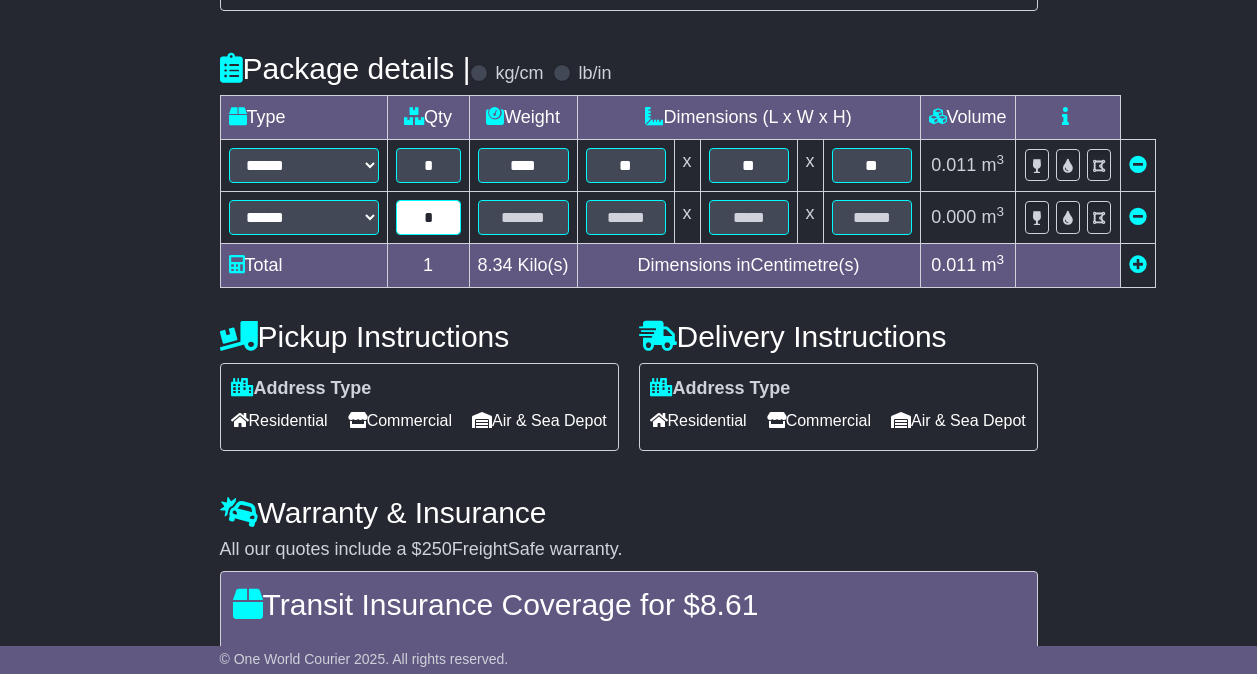 type on "*" 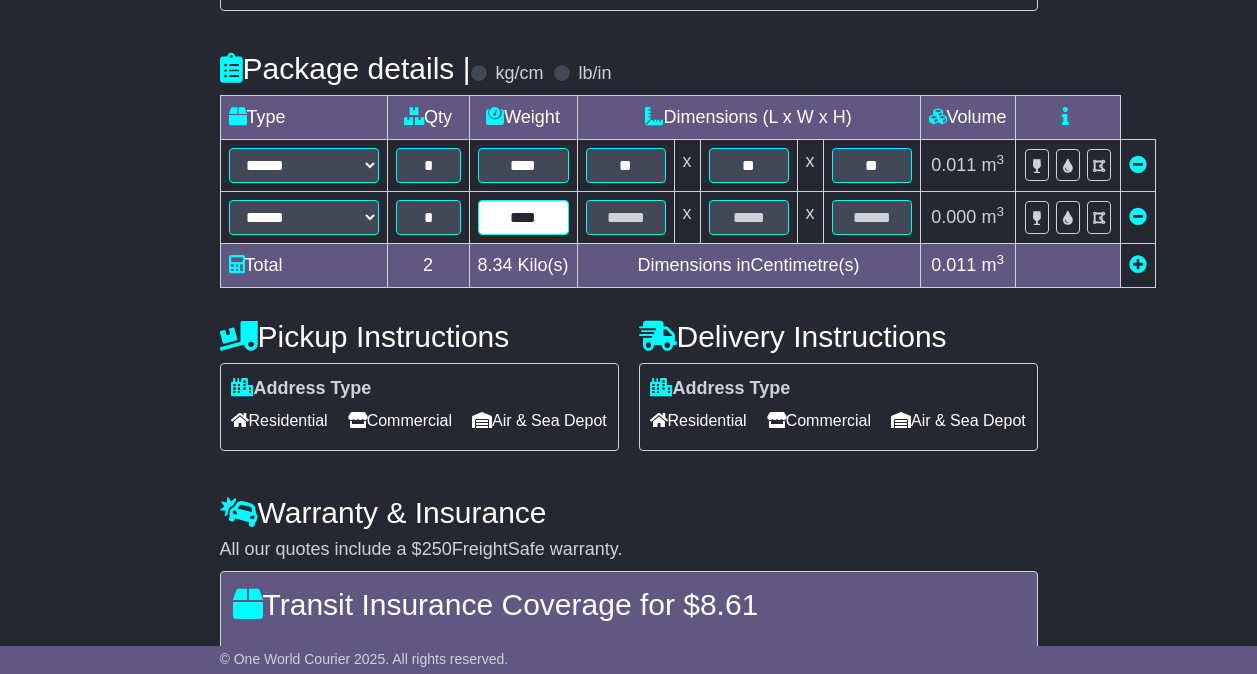 type on "****" 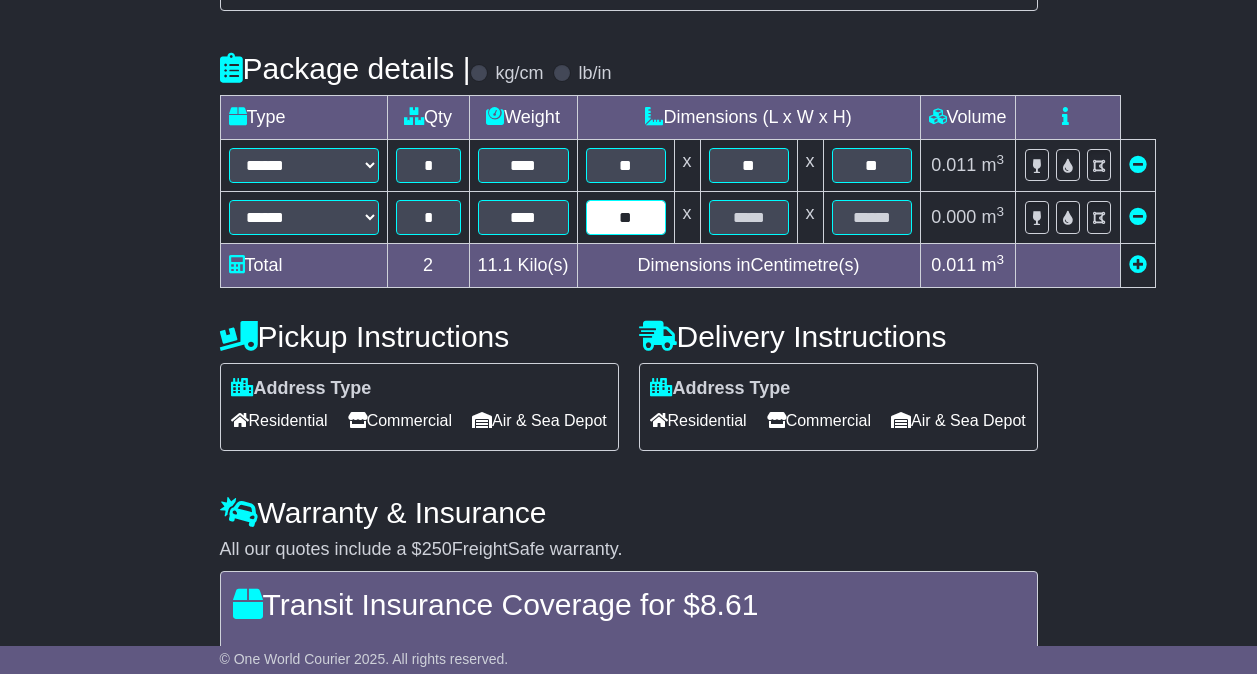 type on "**" 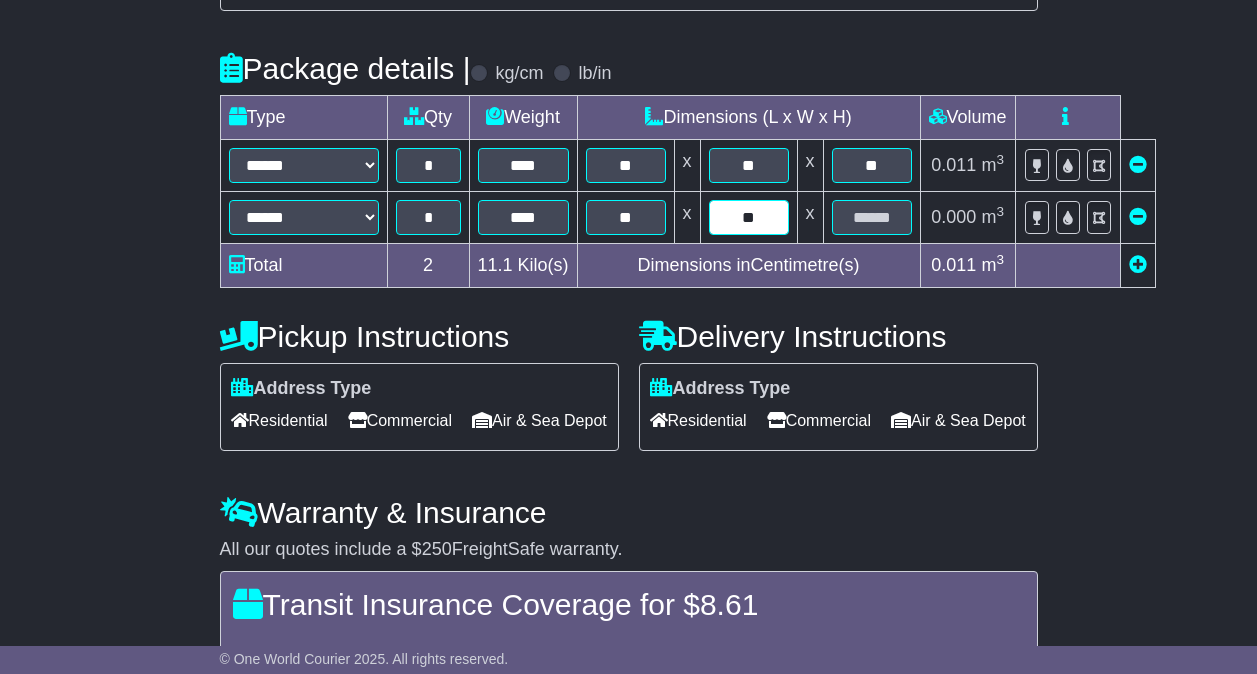 type on "**" 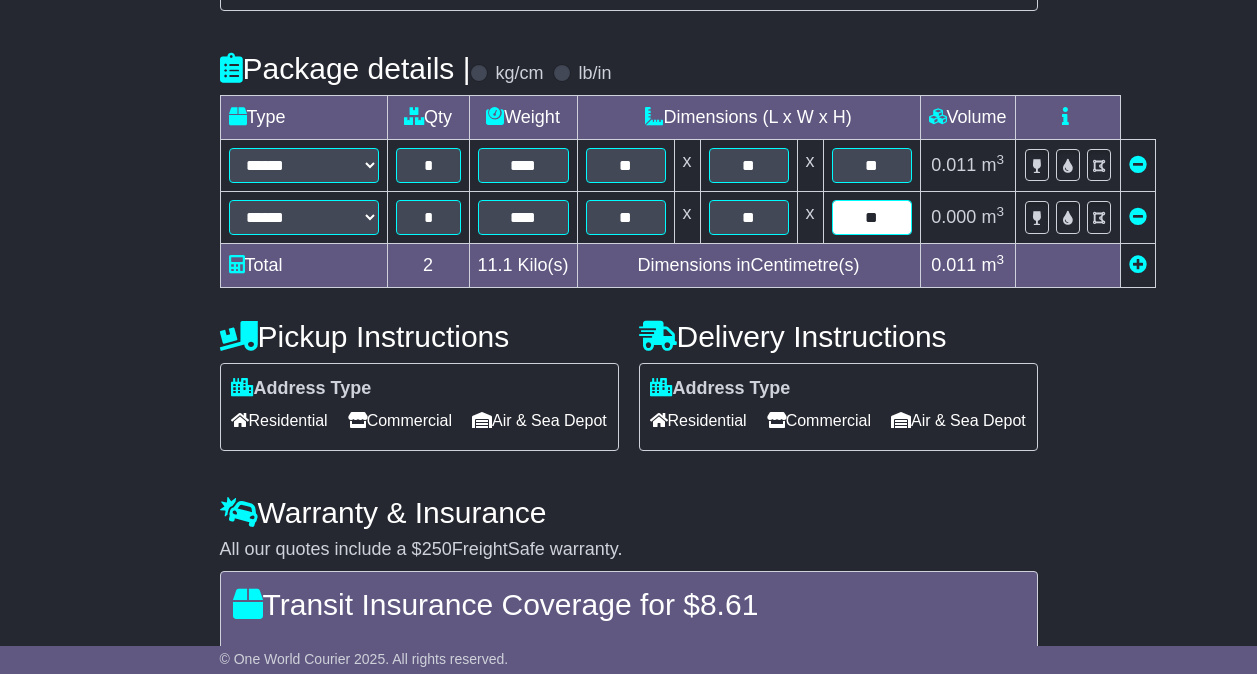 type on "**" 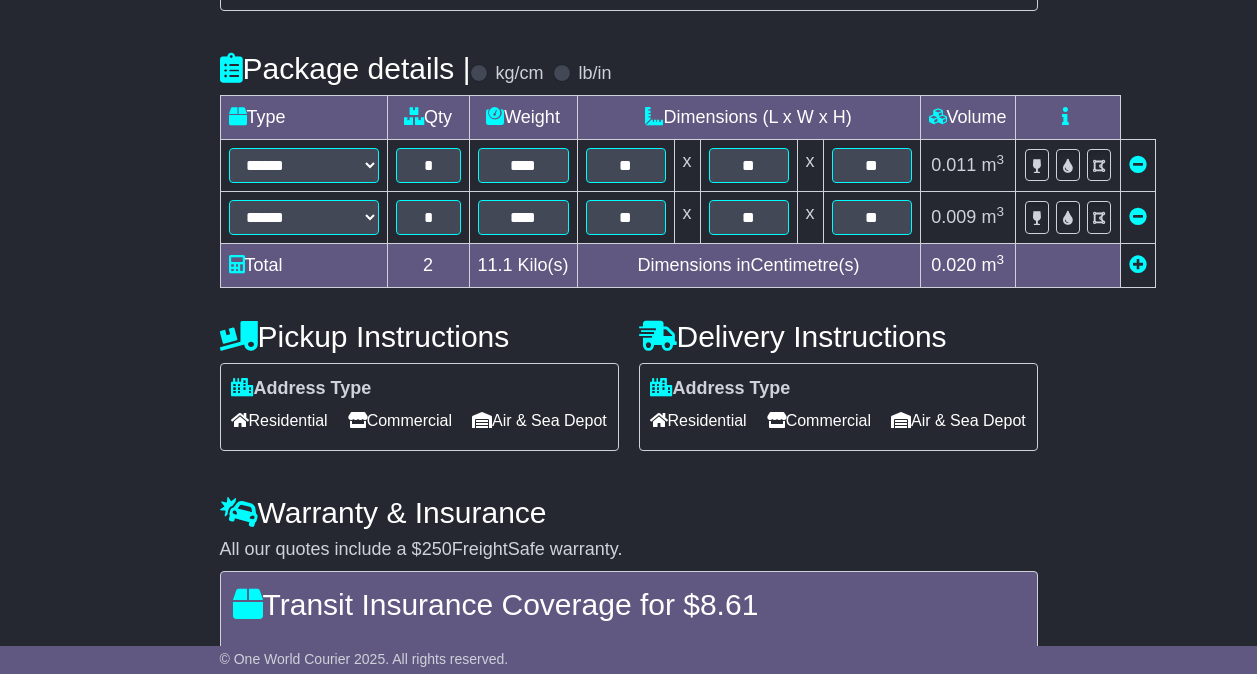 scroll, scrollTop: 719, scrollLeft: 0, axis: vertical 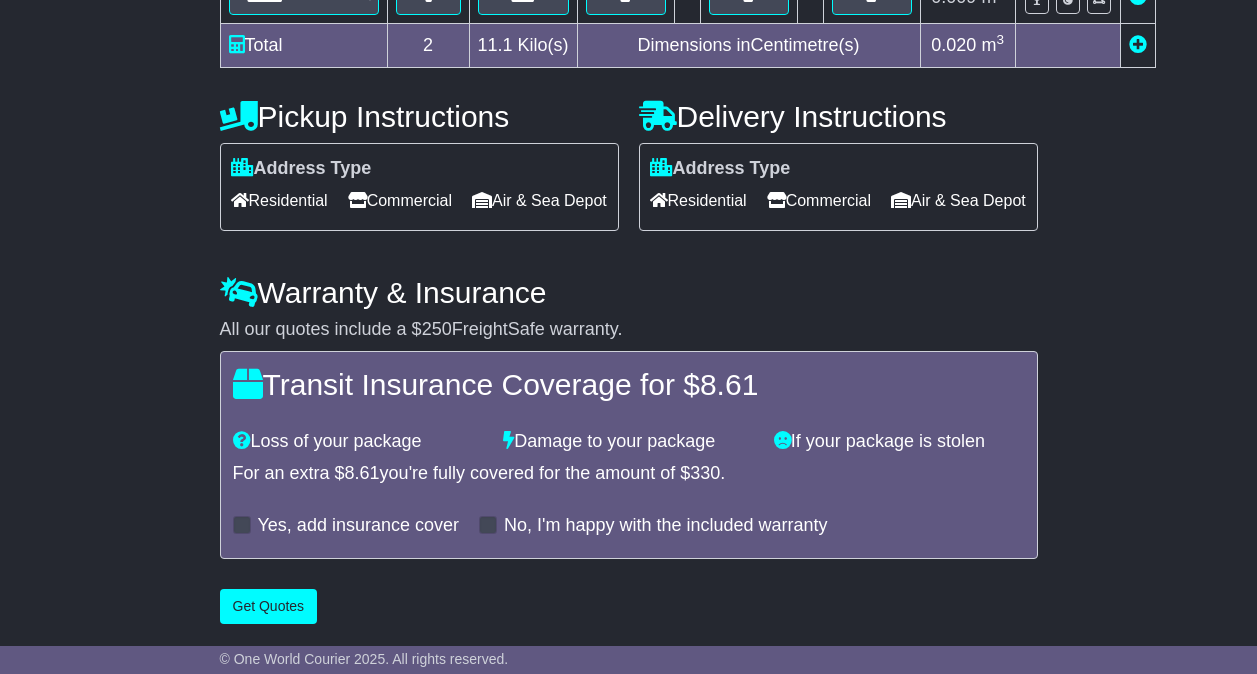 click on "Residential" at bounding box center (279, 200) 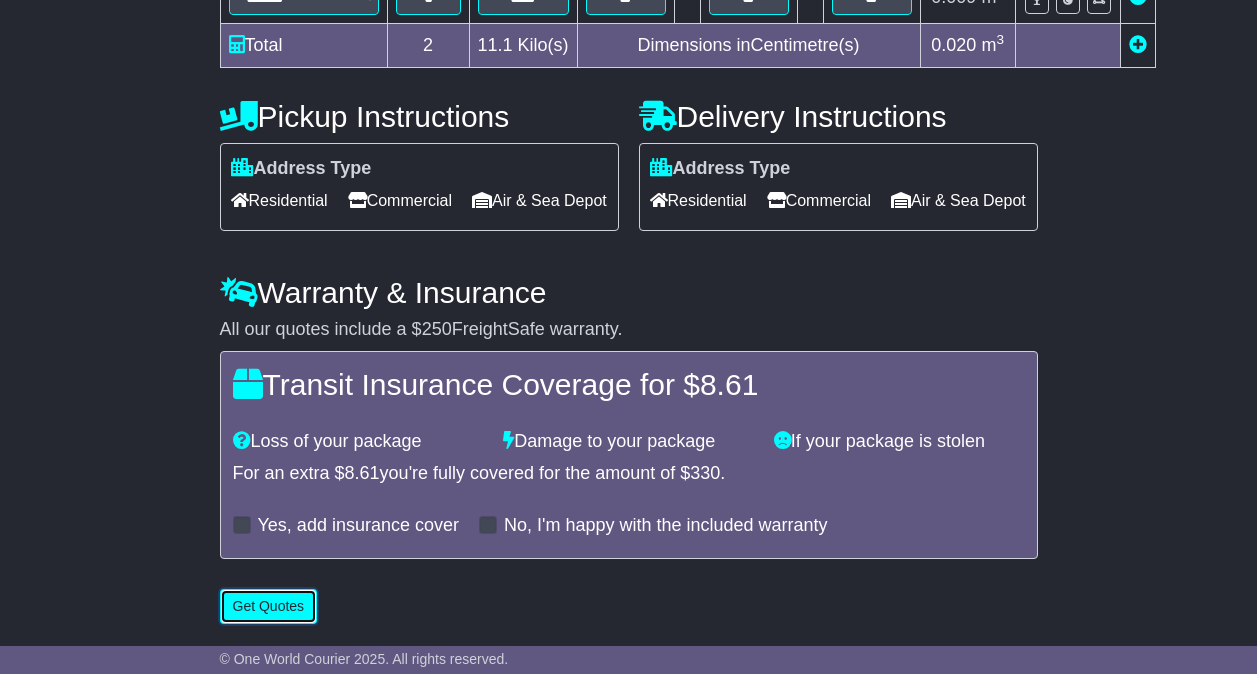 click on "Get Quotes" at bounding box center (269, 606) 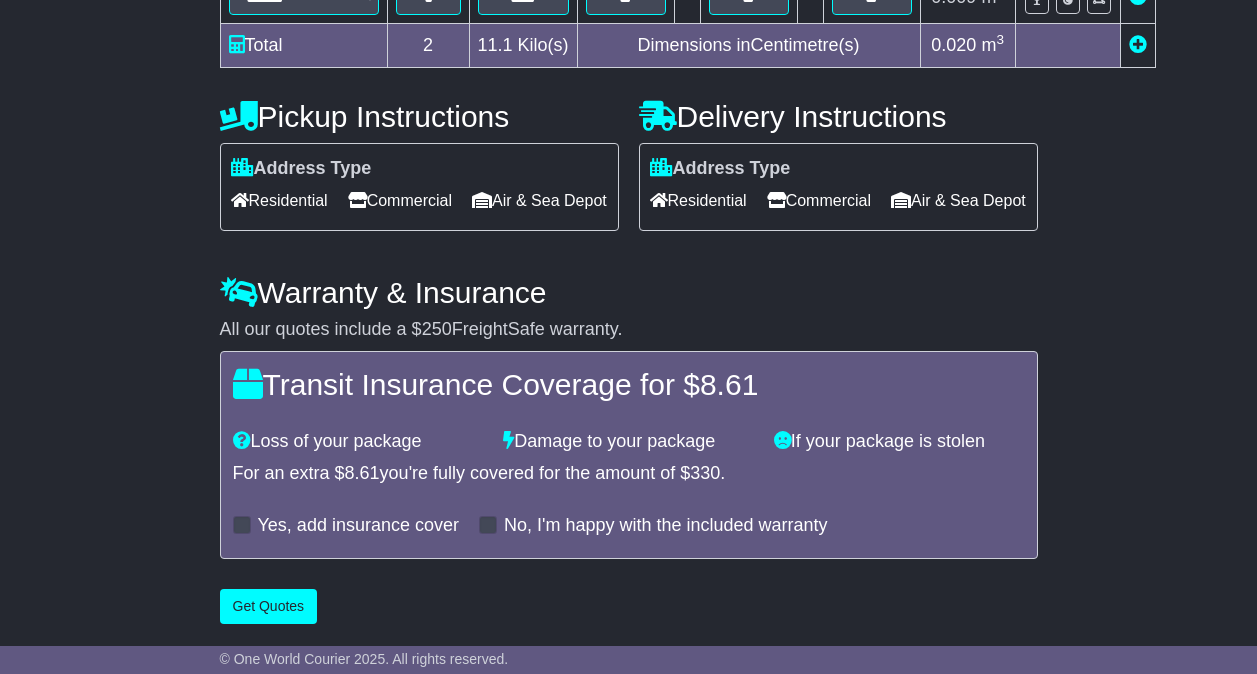 scroll, scrollTop: 0, scrollLeft: 0, axis: both 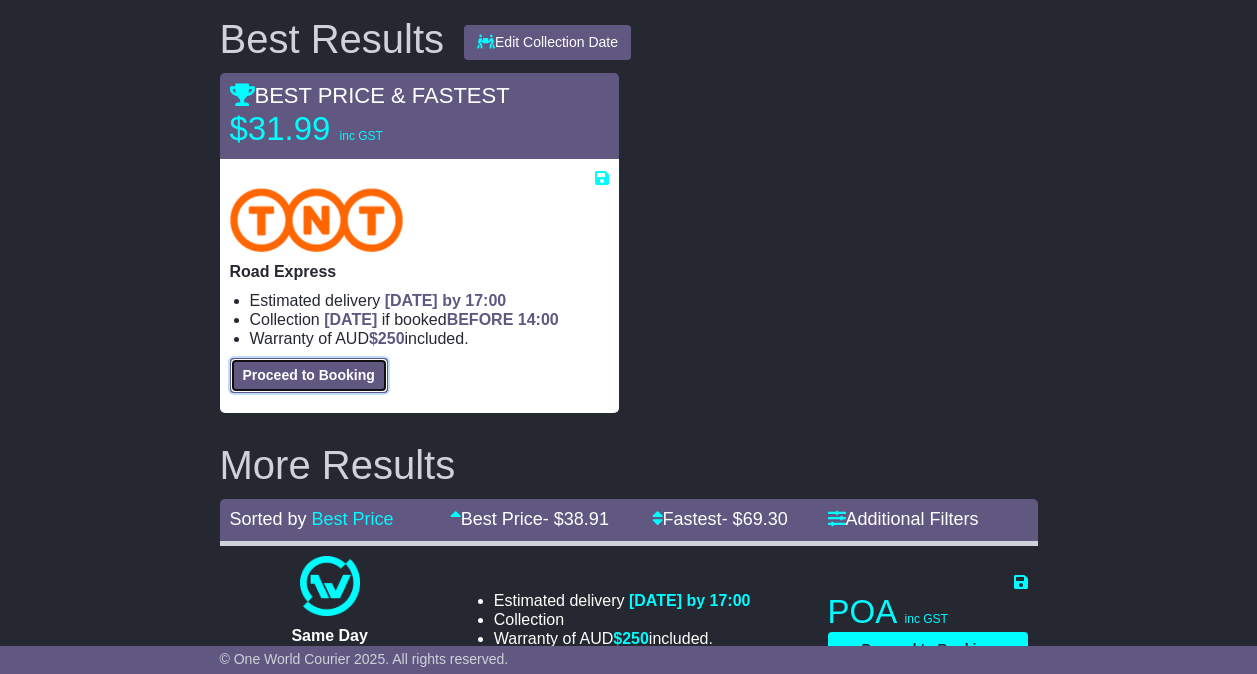 click on "Proceed to Booking" at bounding box center (309, 375) 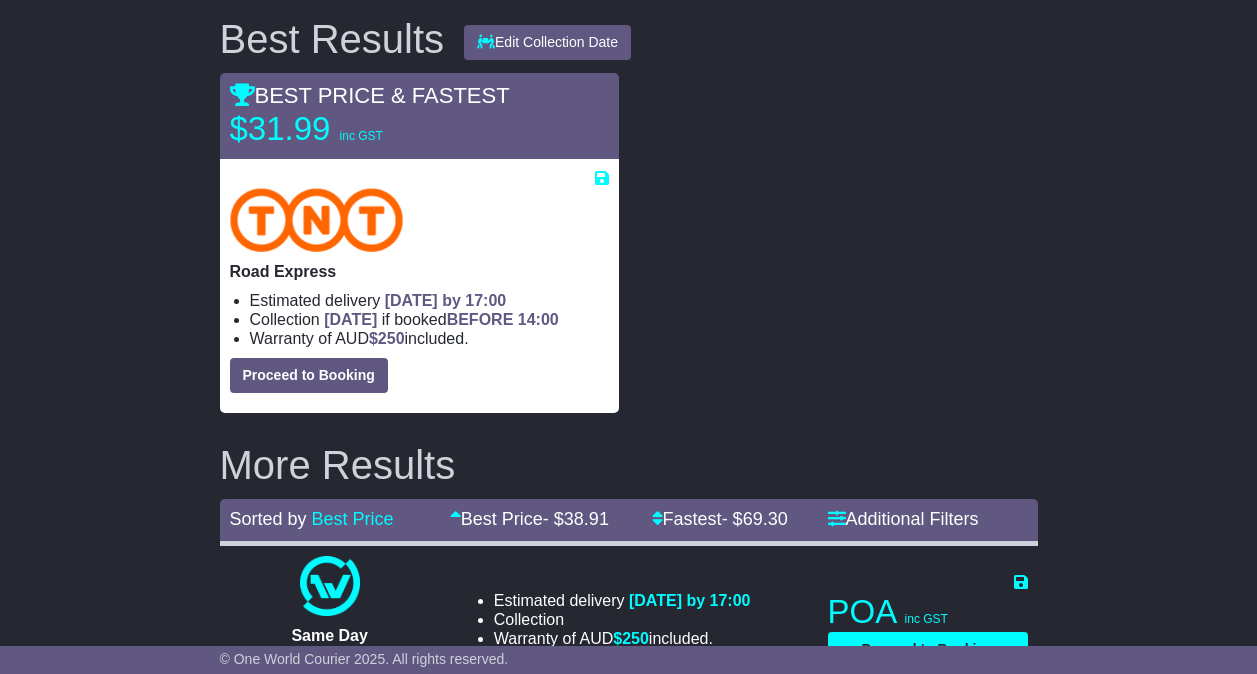 scroll, scrollTop: 358, scrollLeft: 0, axis: vertical 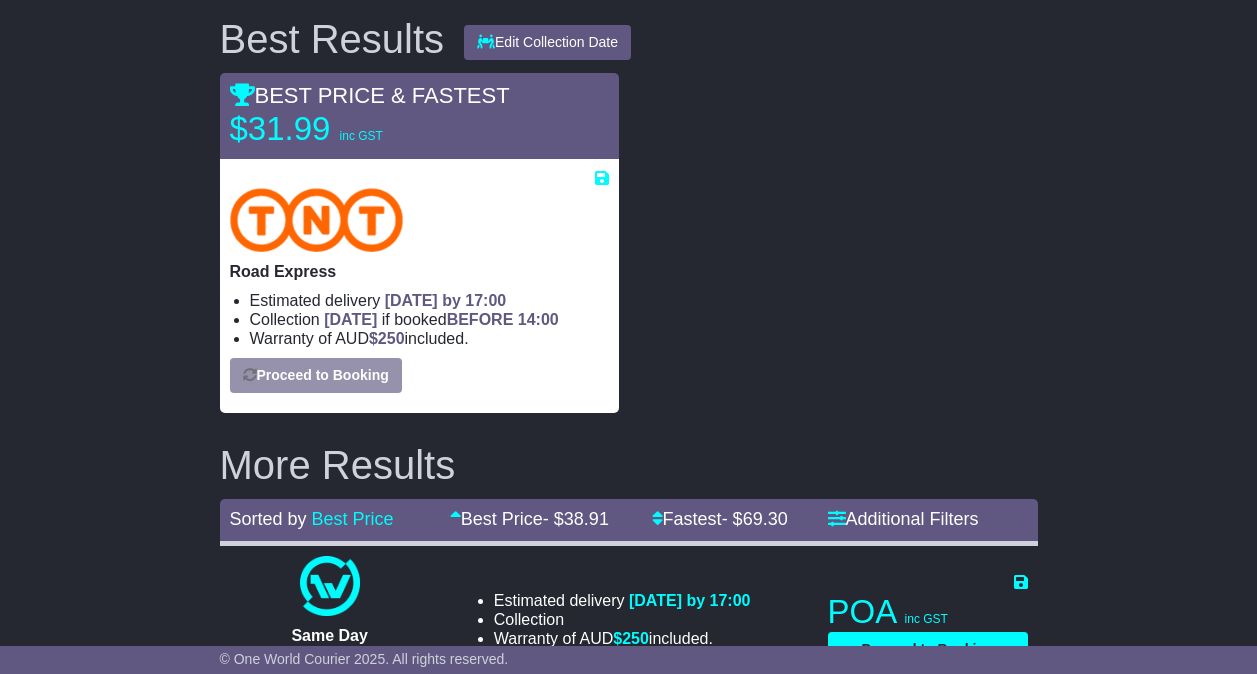 select on "**********" 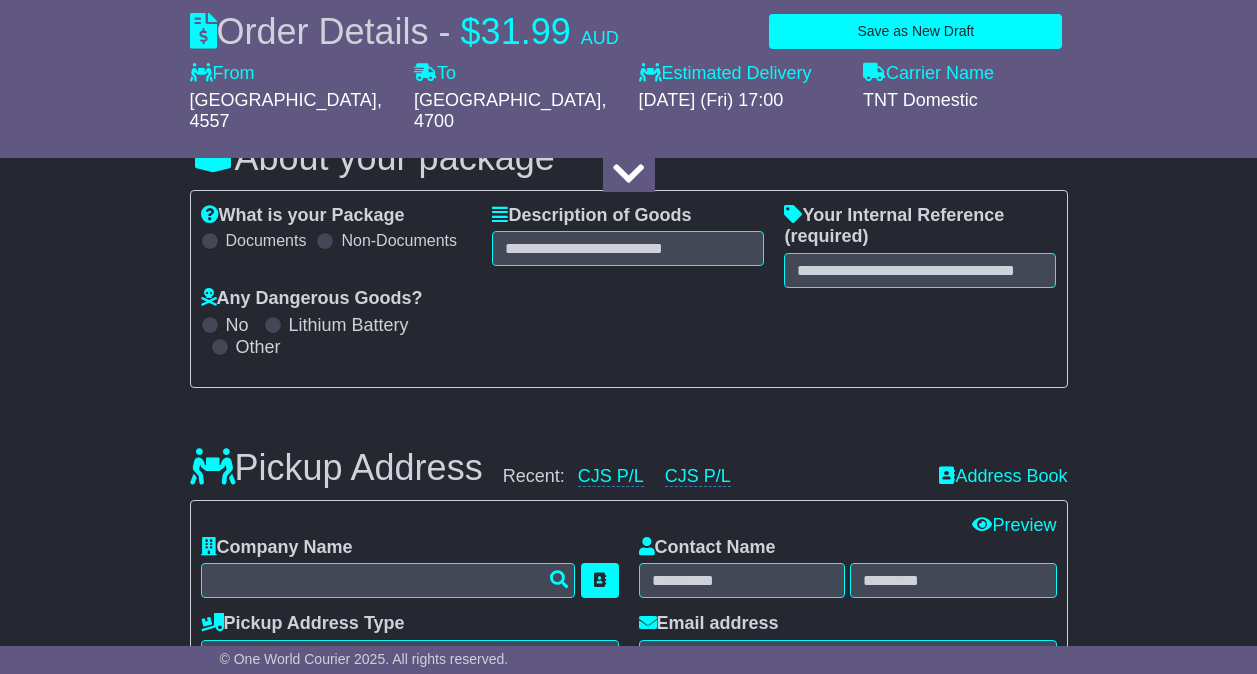 scroll, scrollTop: 258, scrollLeft: 0, axis: vertical 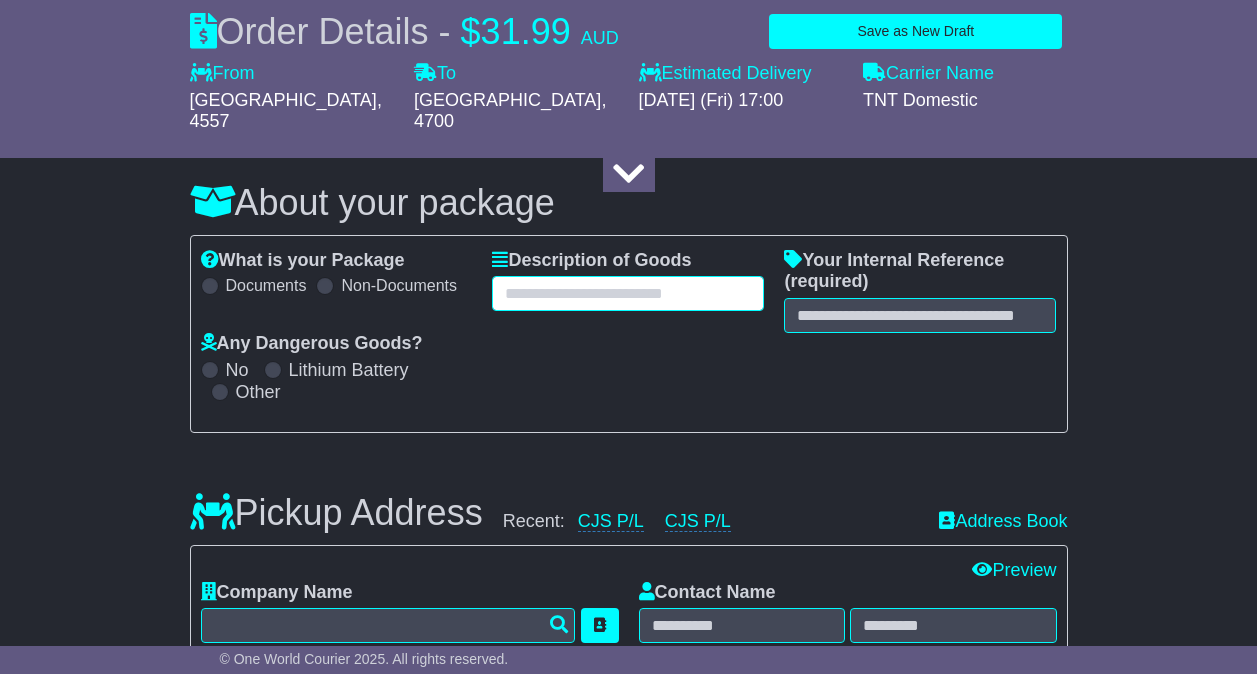 click at bounding box center [628, 293] 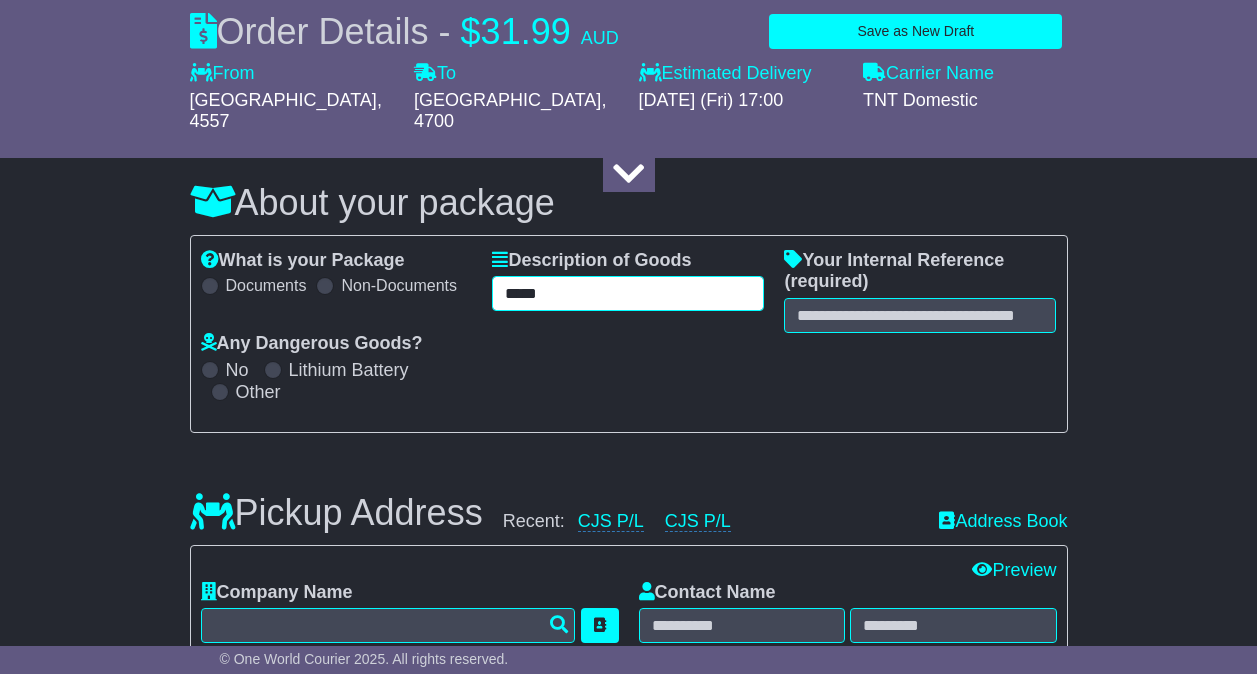 type on "*****" 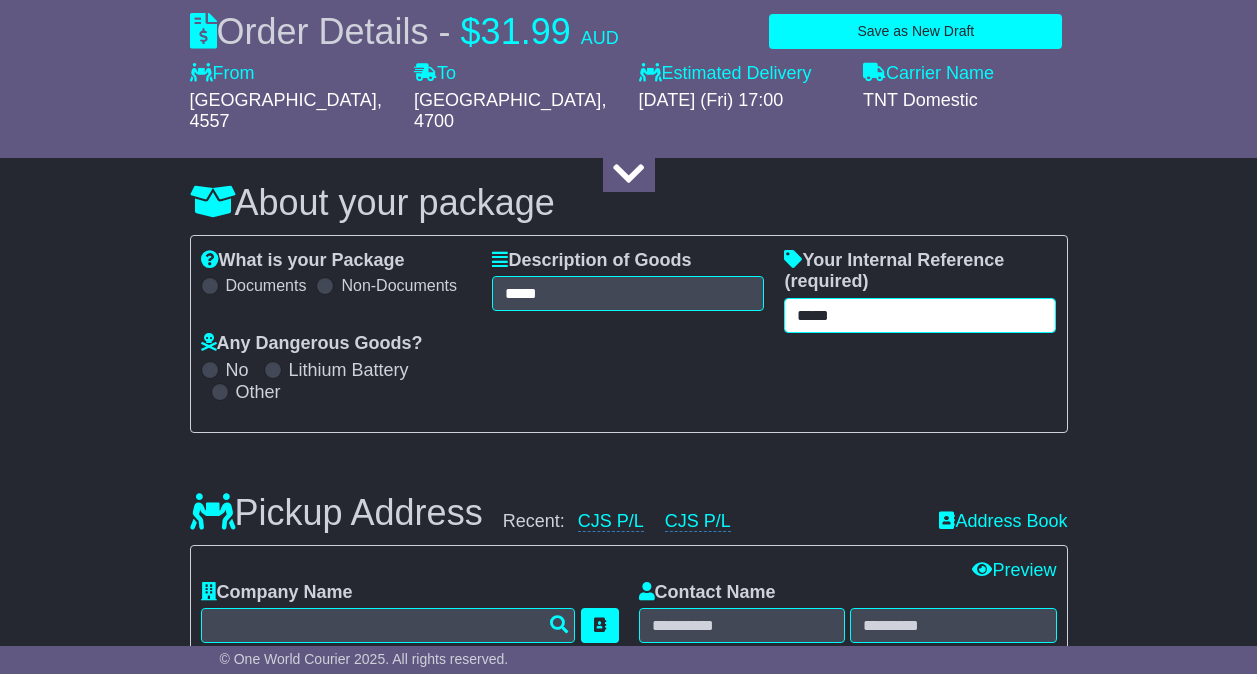 type on "*****" 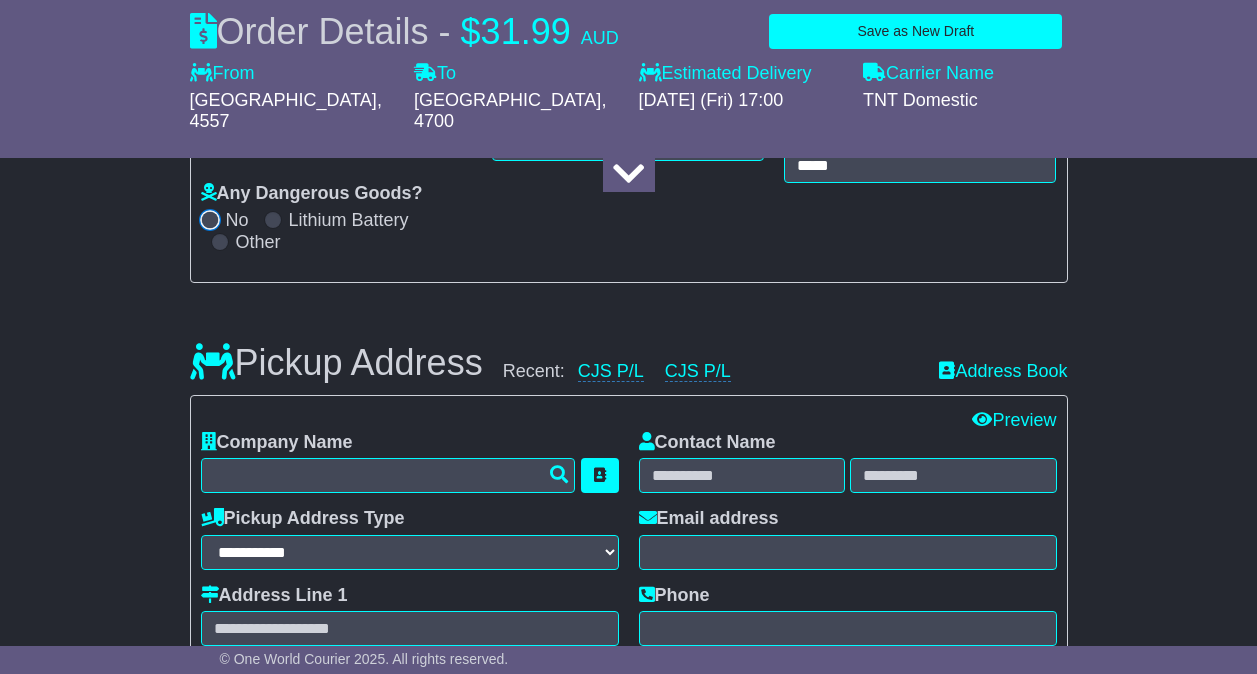 scroll, scrollTop: 458, scrollLeft: 0, axis: vertical 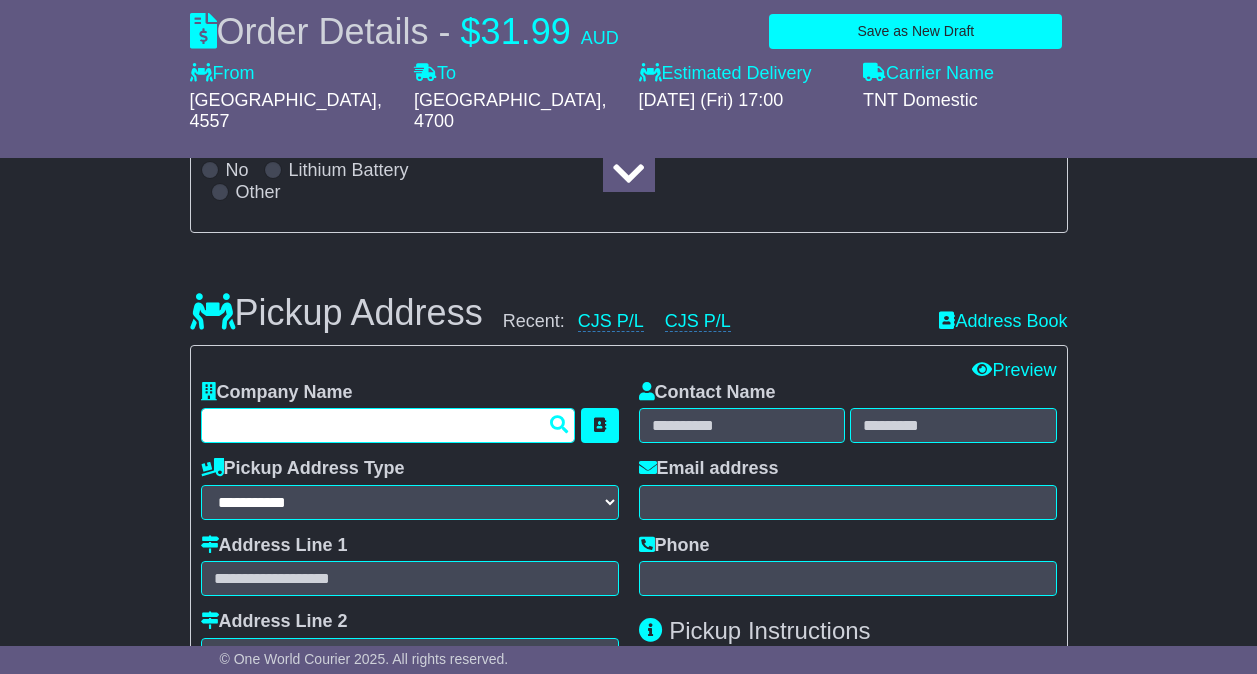 click at bounding box center (388, 425) 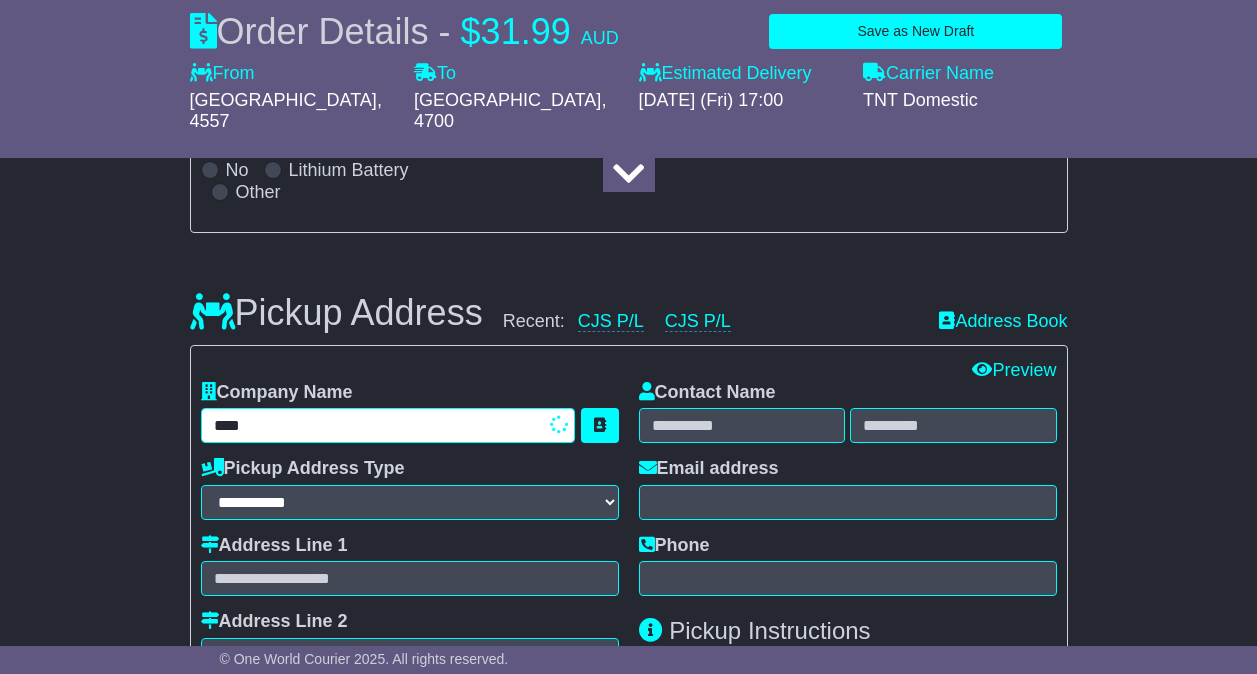 type on "*****" 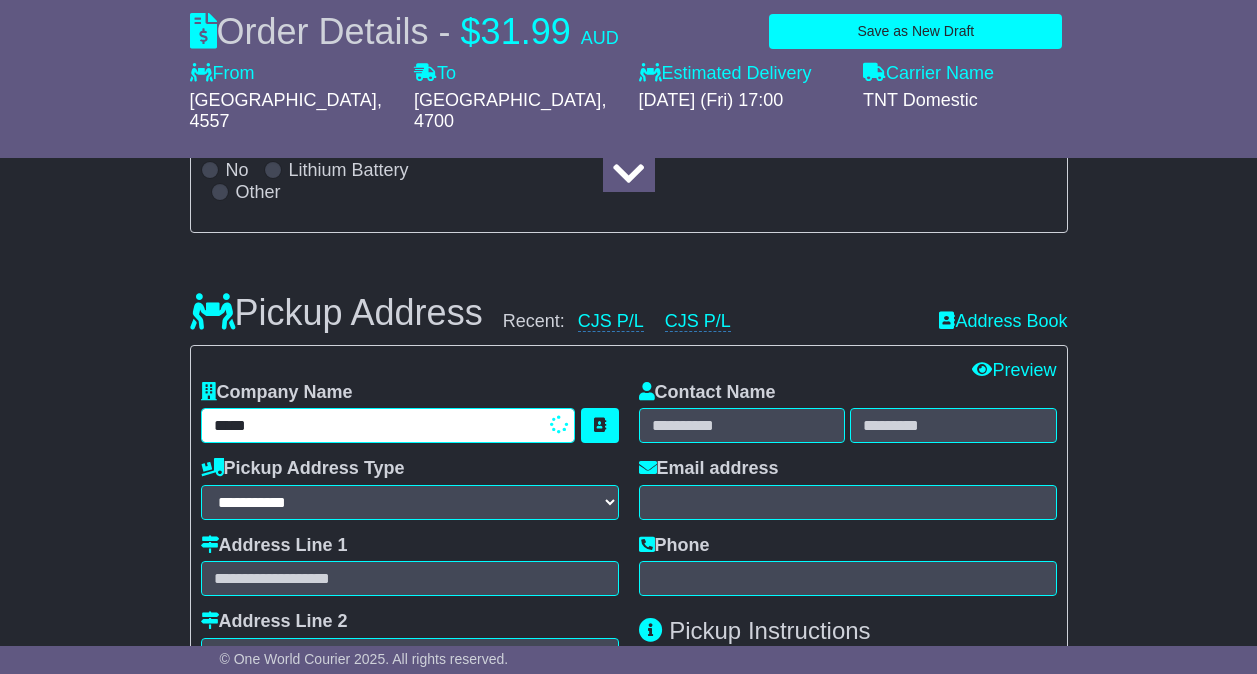 type on "*******" 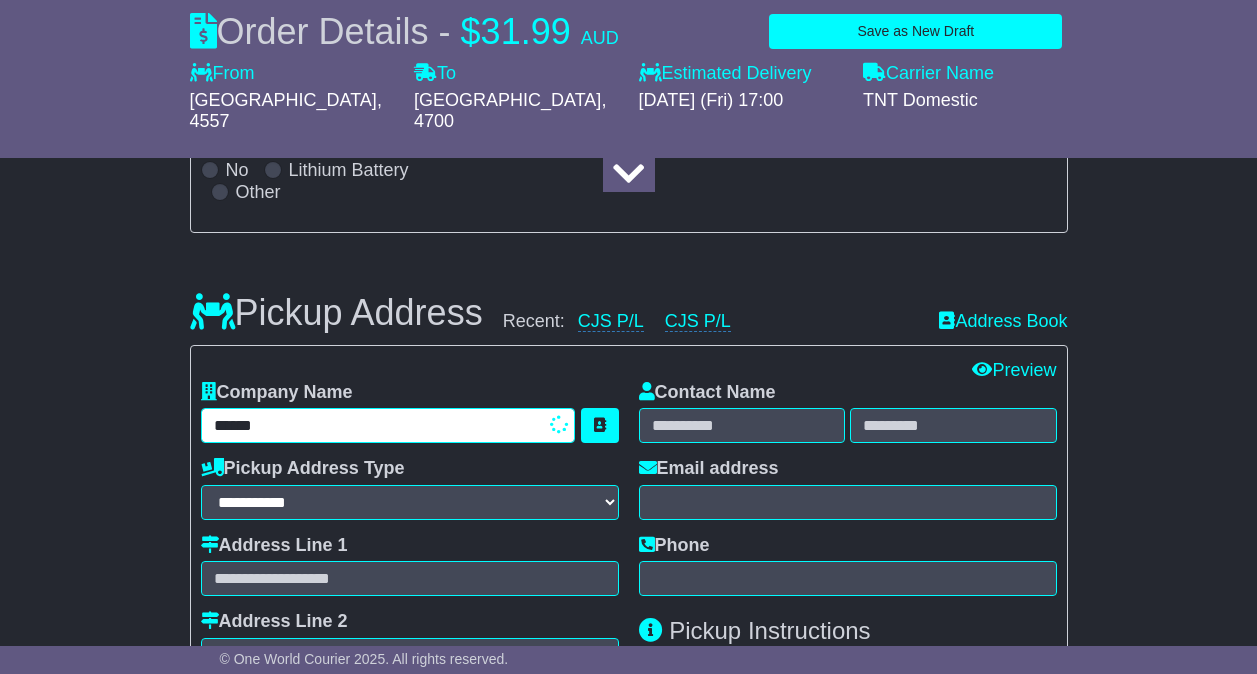 type on "*******" 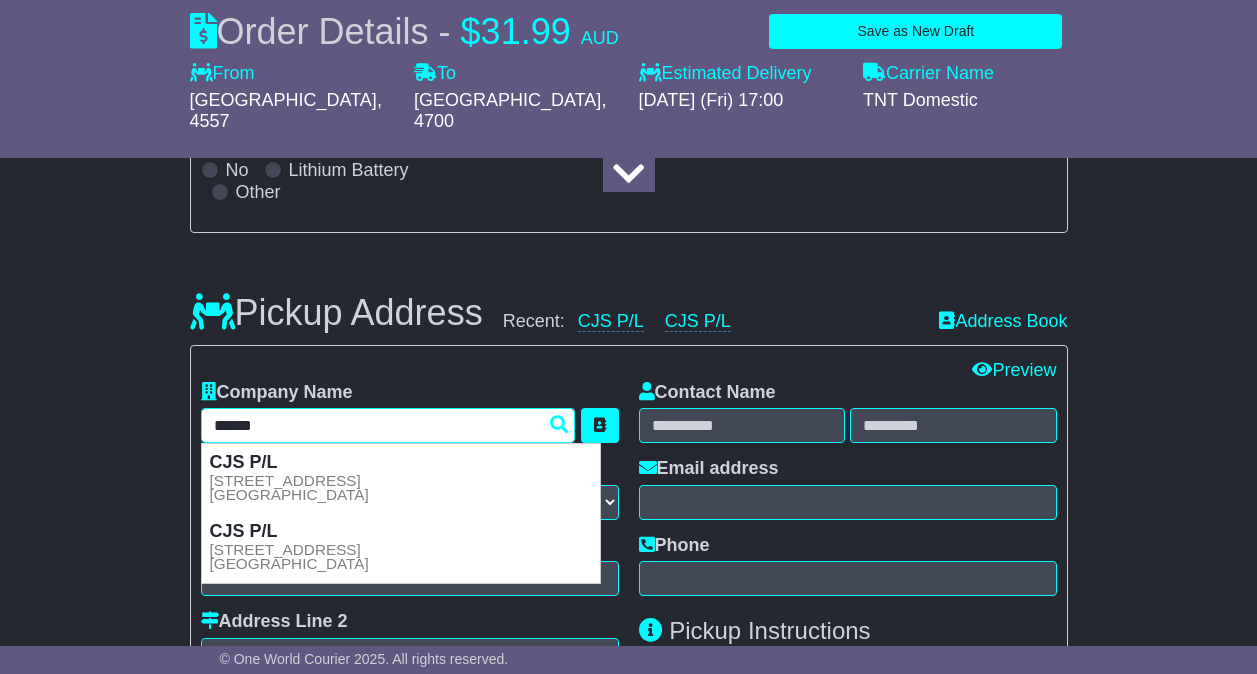 type 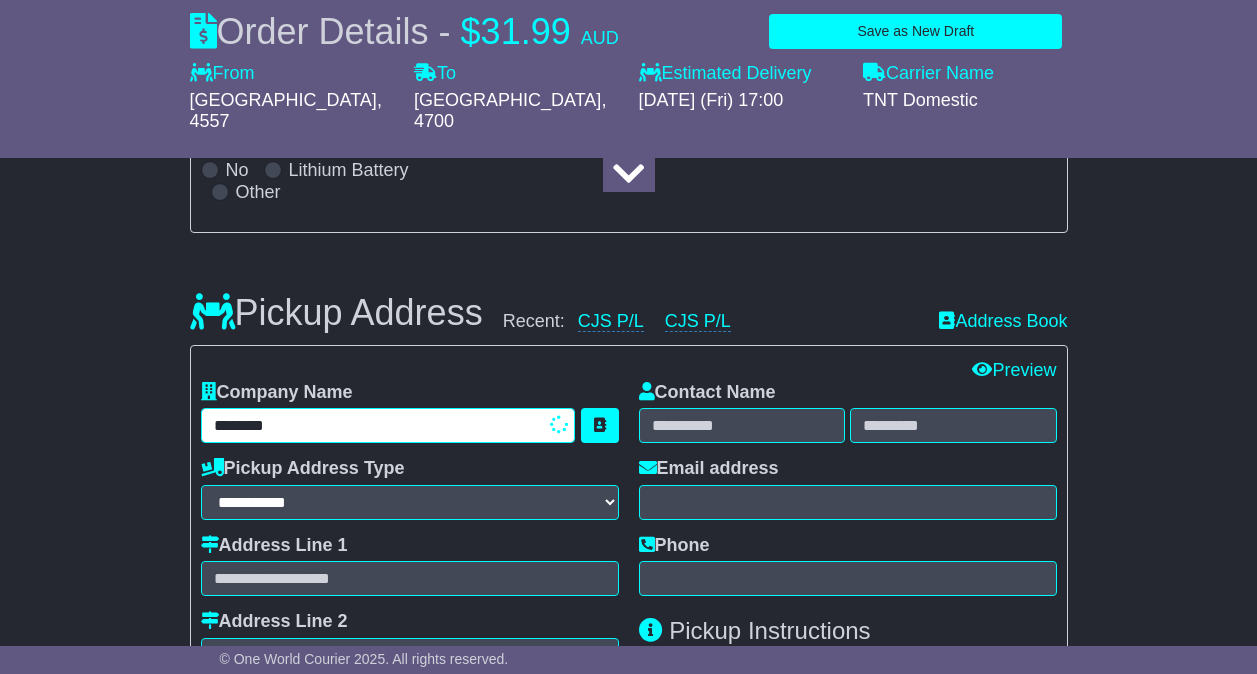 type on "*******" 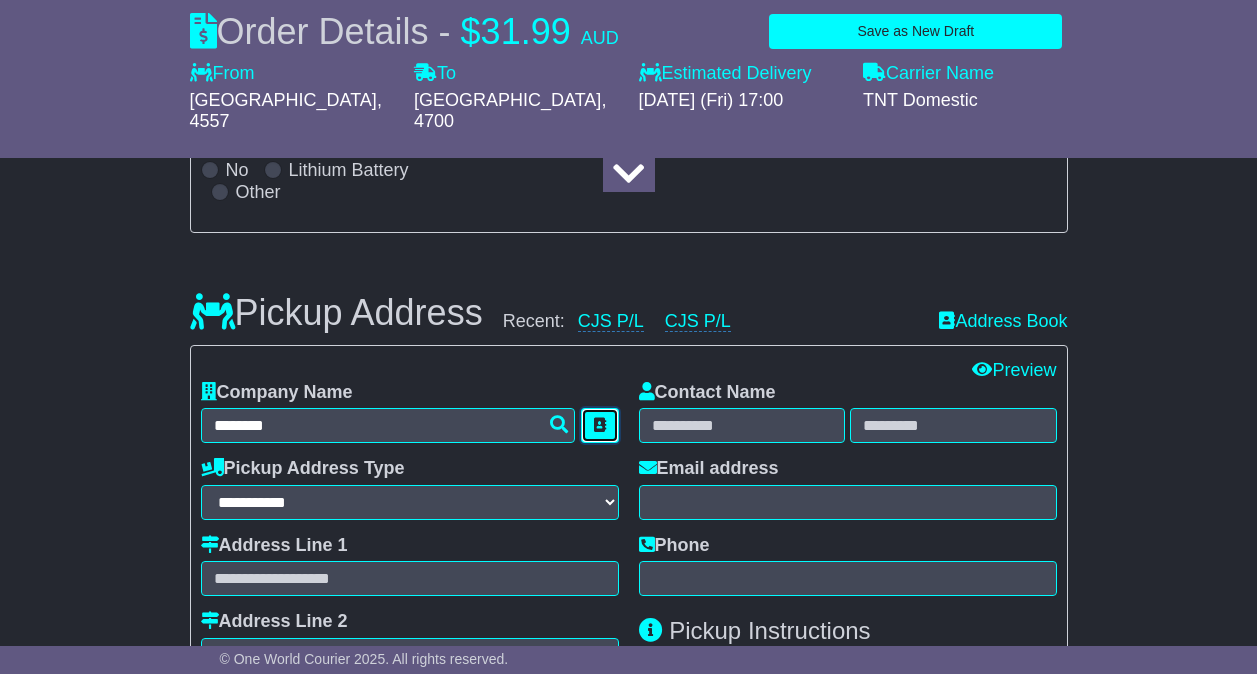 type 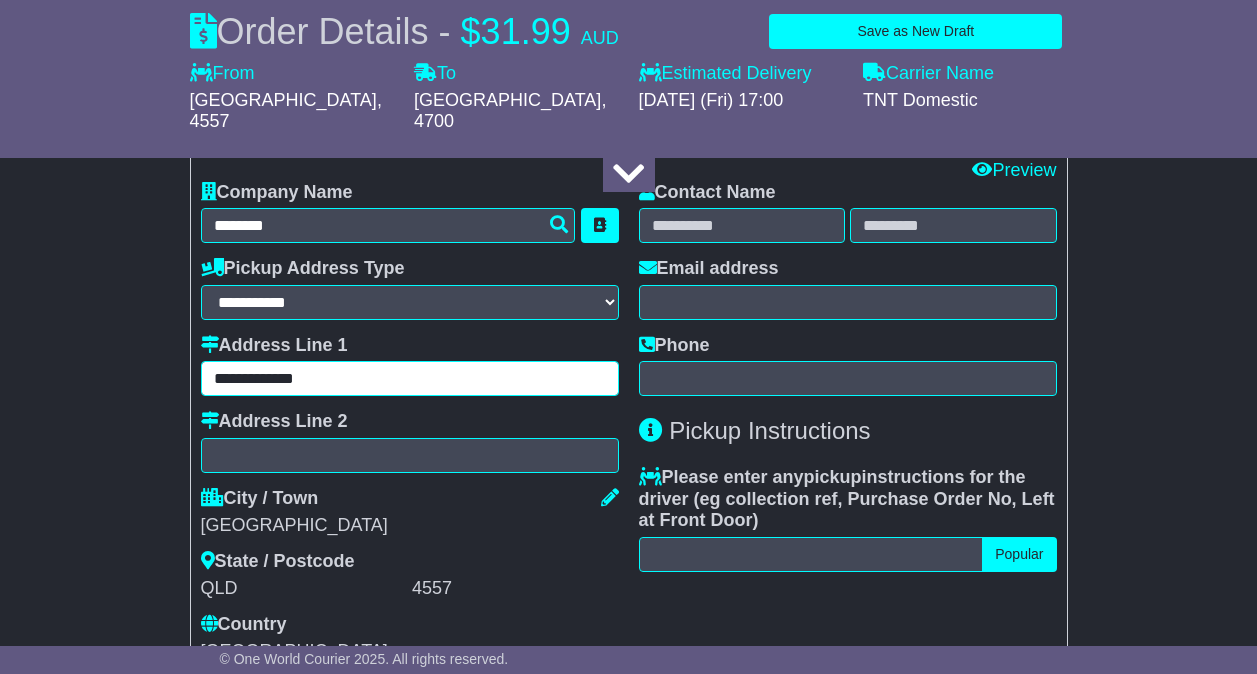 scroll, scrollTop: 658, scrollLeft: 0, axis: vertical 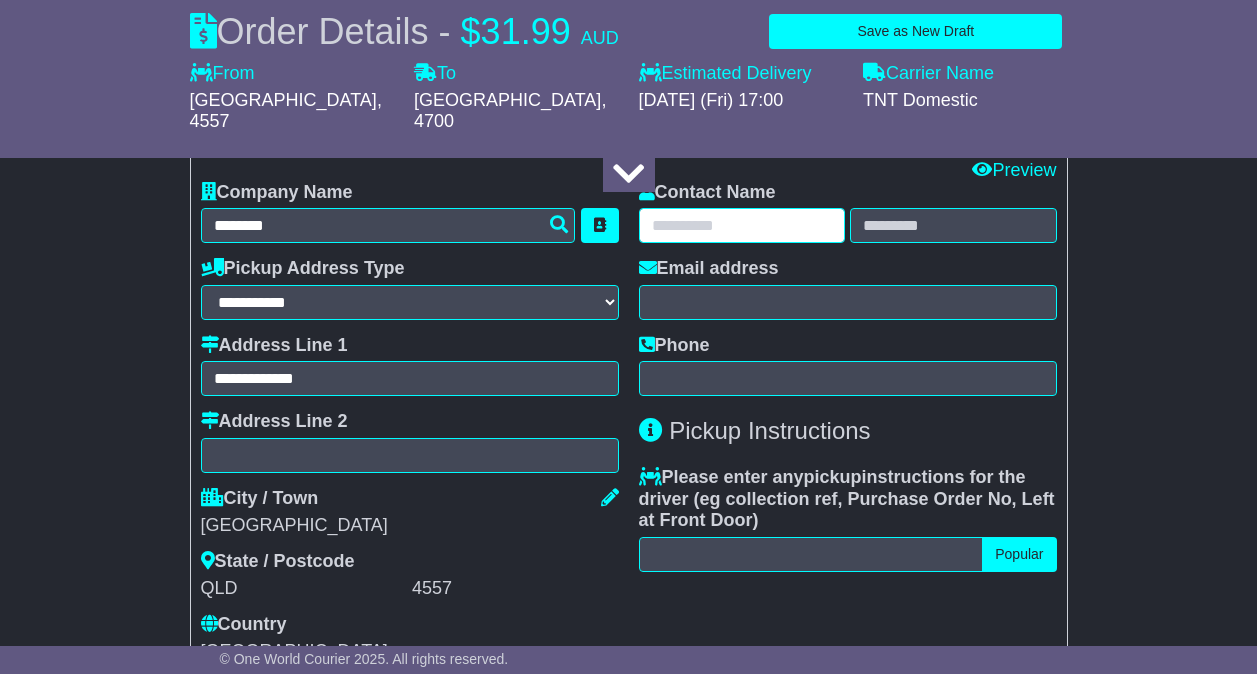 click at bounding box center [742, 225] 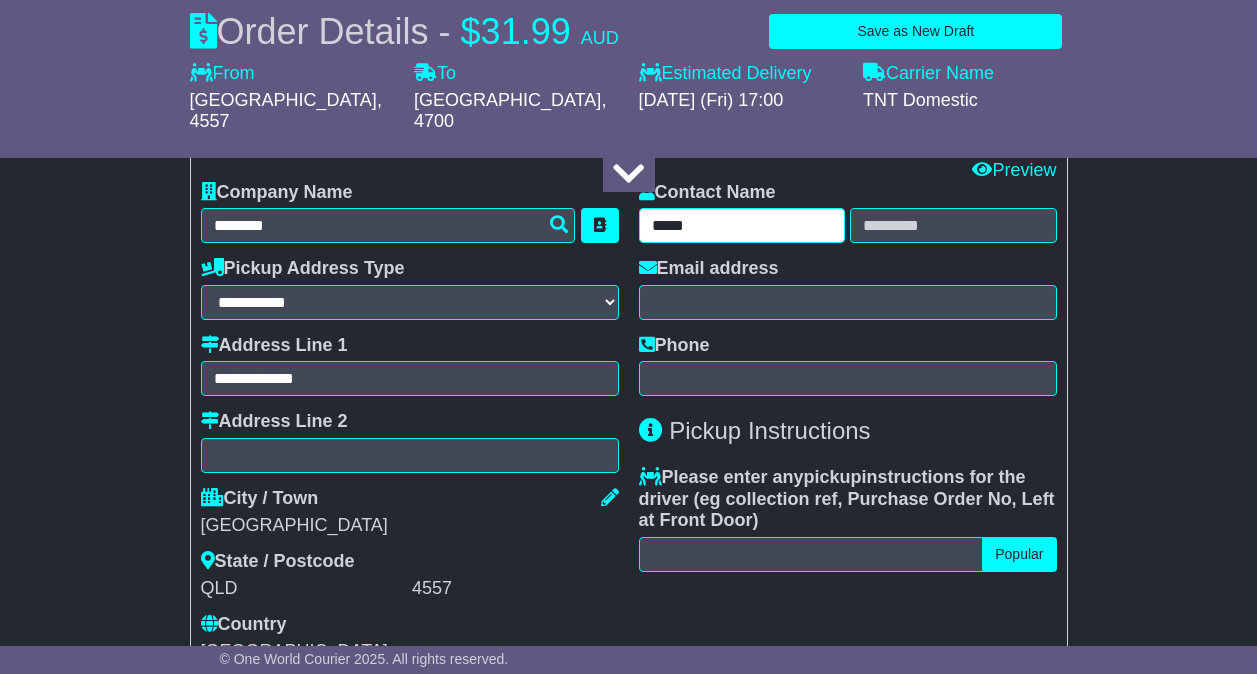 type on "*****" 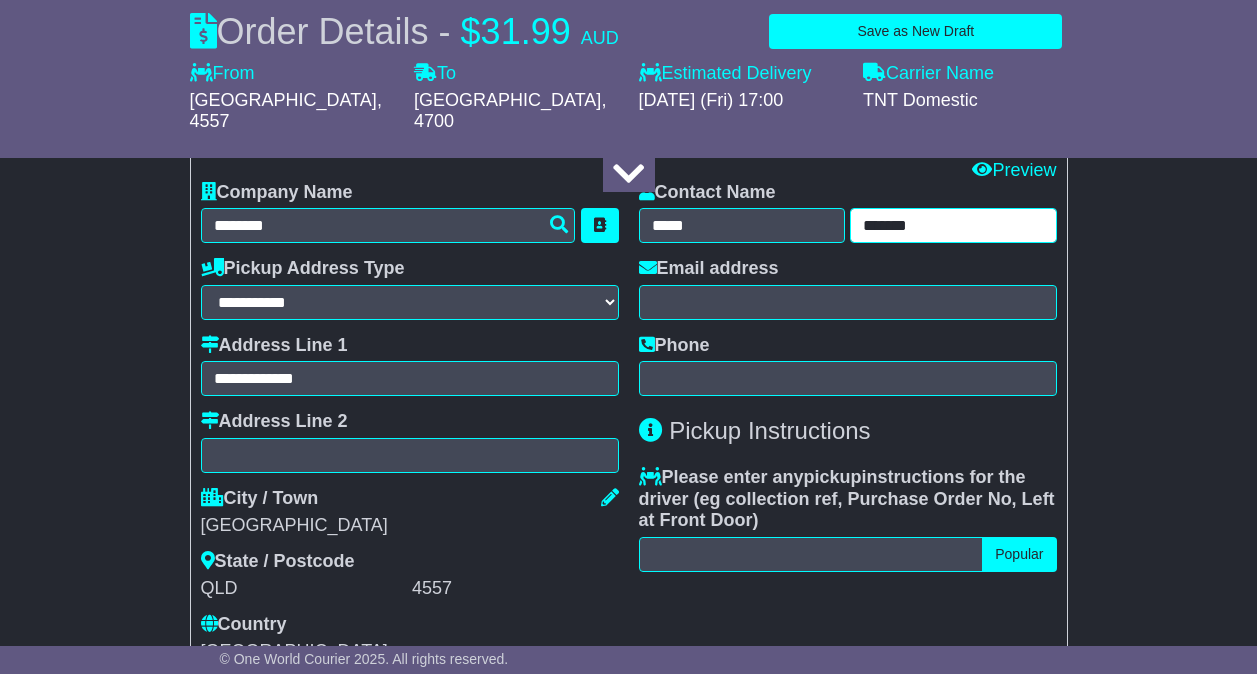 type on "*******" 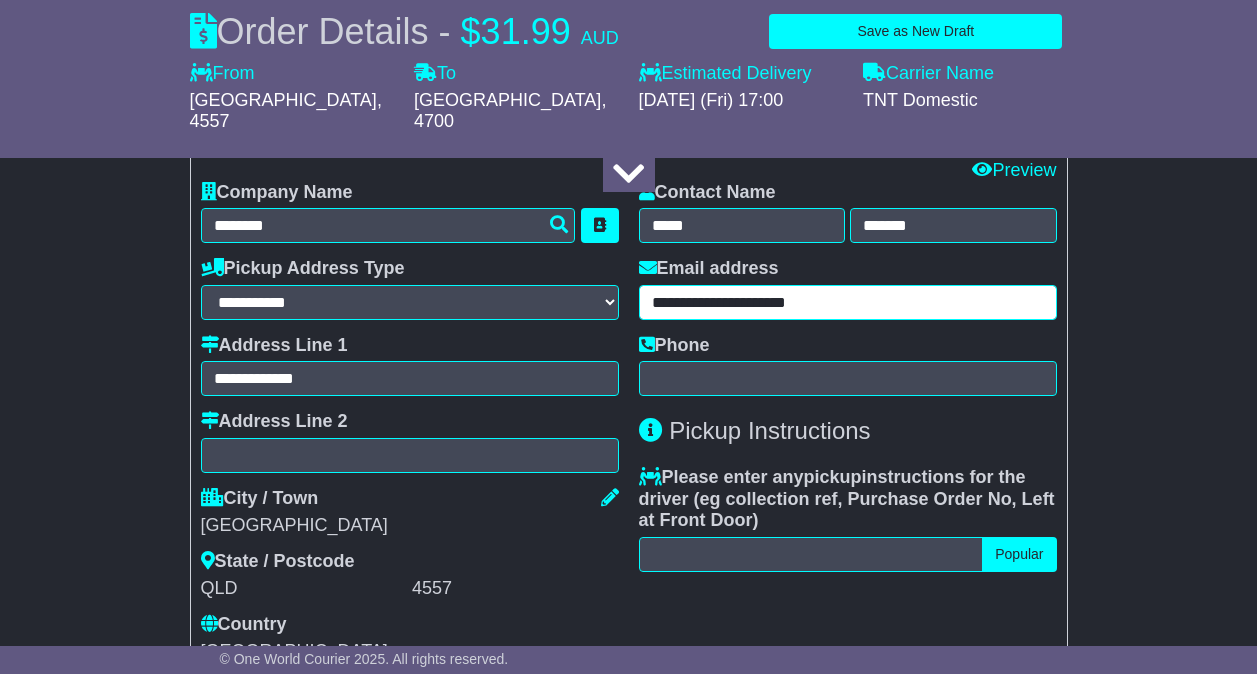 type on "**********" 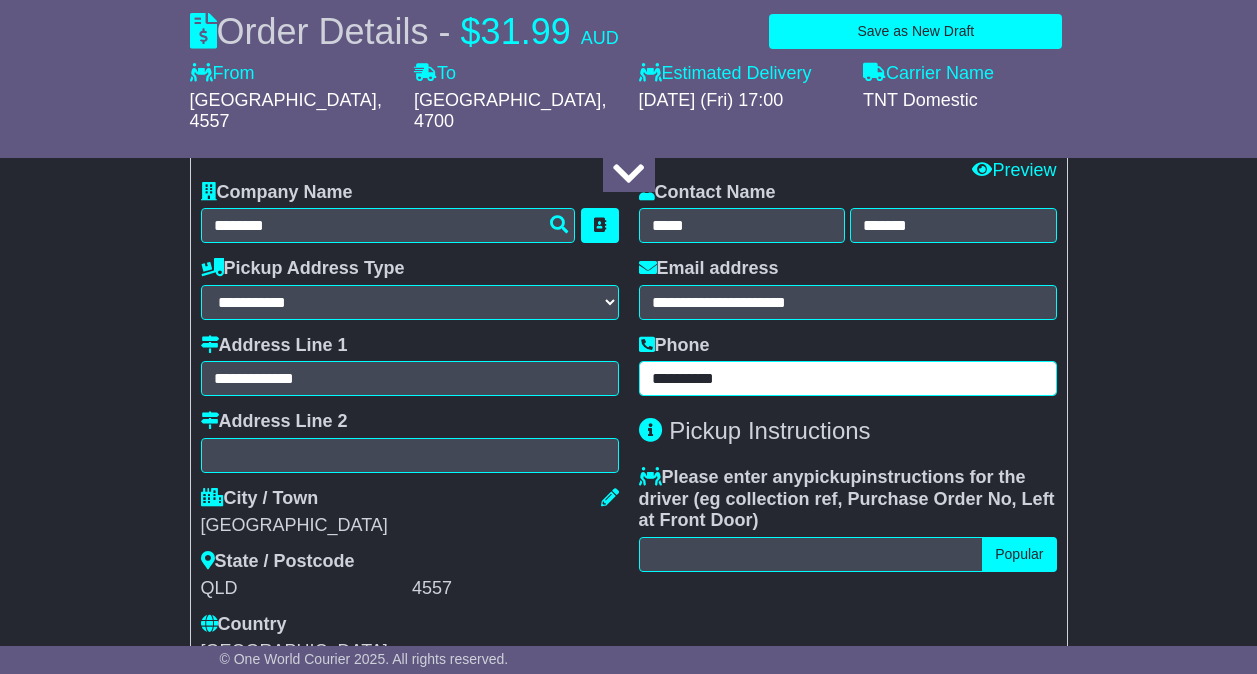 type on "**********" 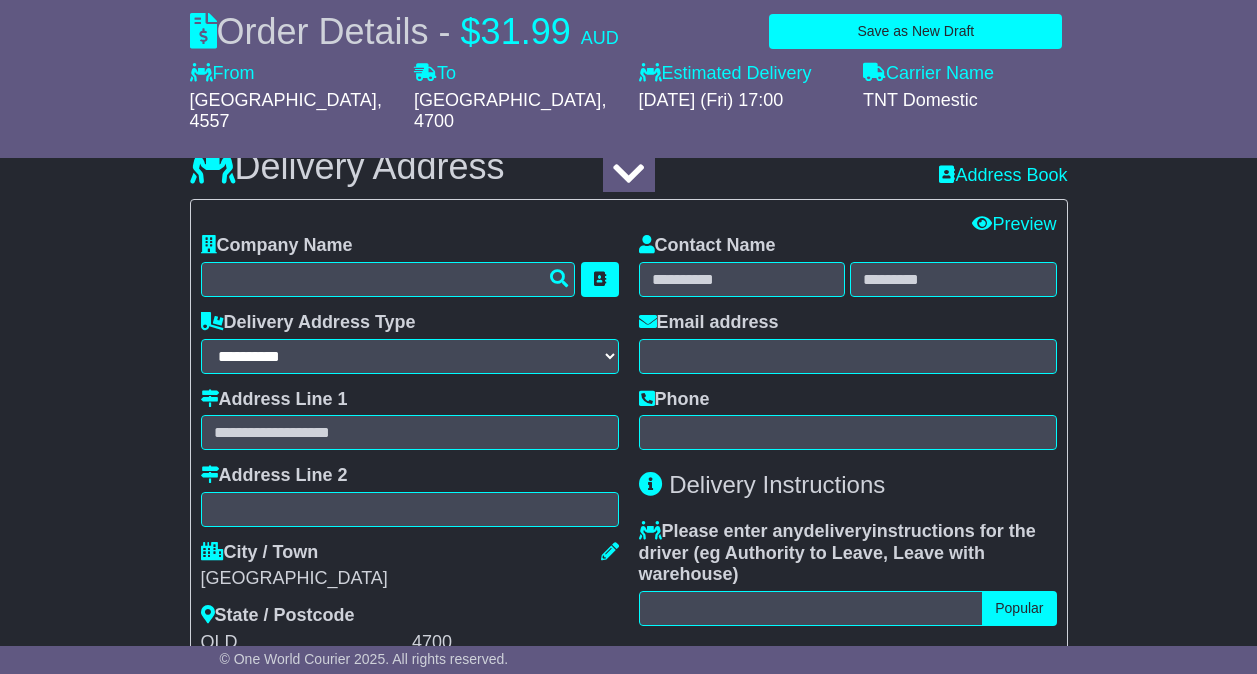 scroll, scrollTop: 1458, scrollLeft: 0, axis: vertical 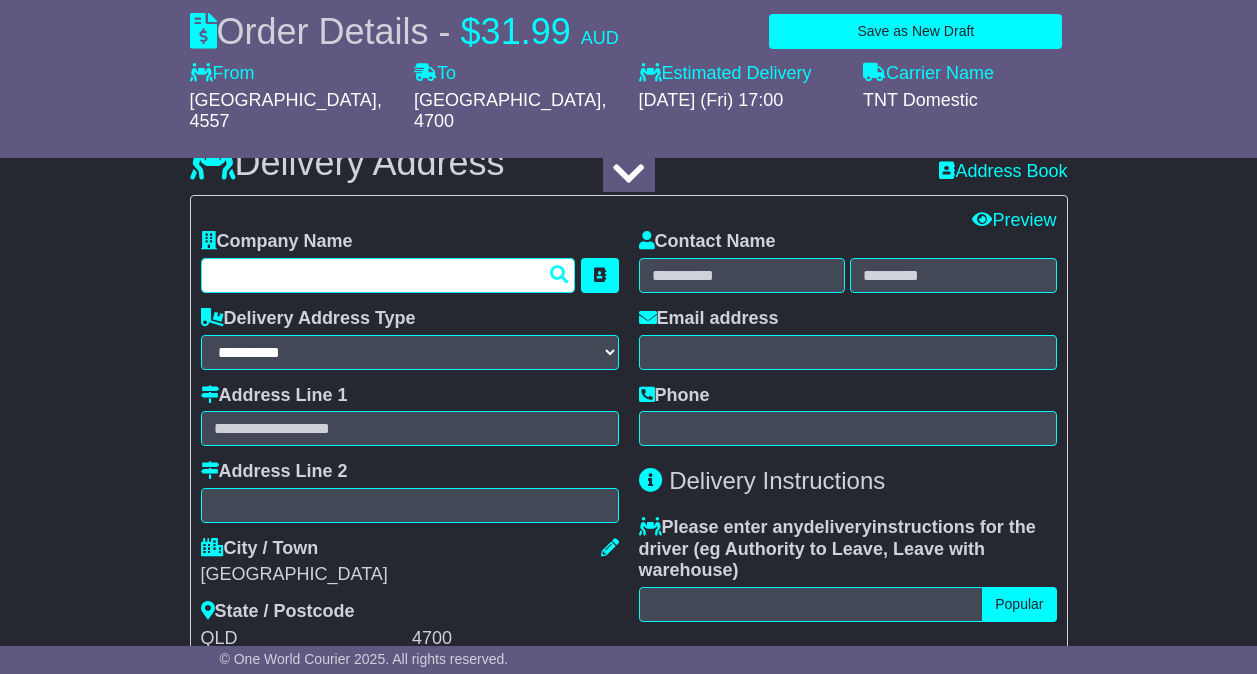 click at bounding box center [388, 275] 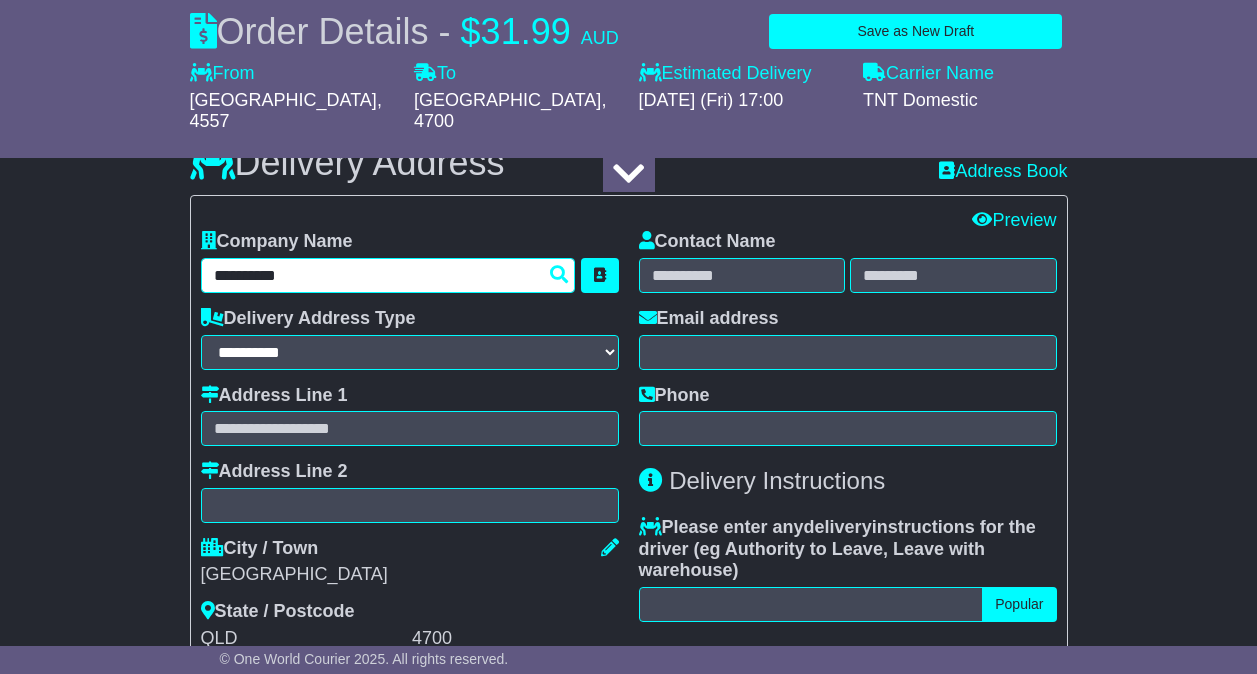 type on "**********" 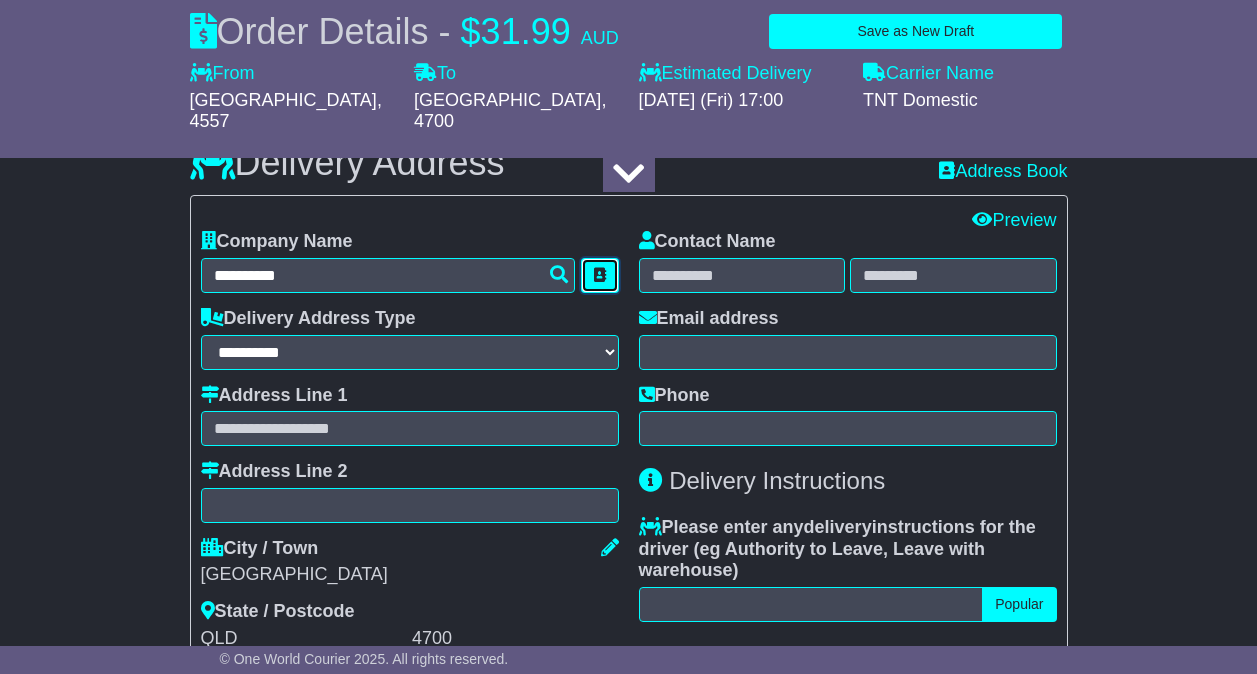 type 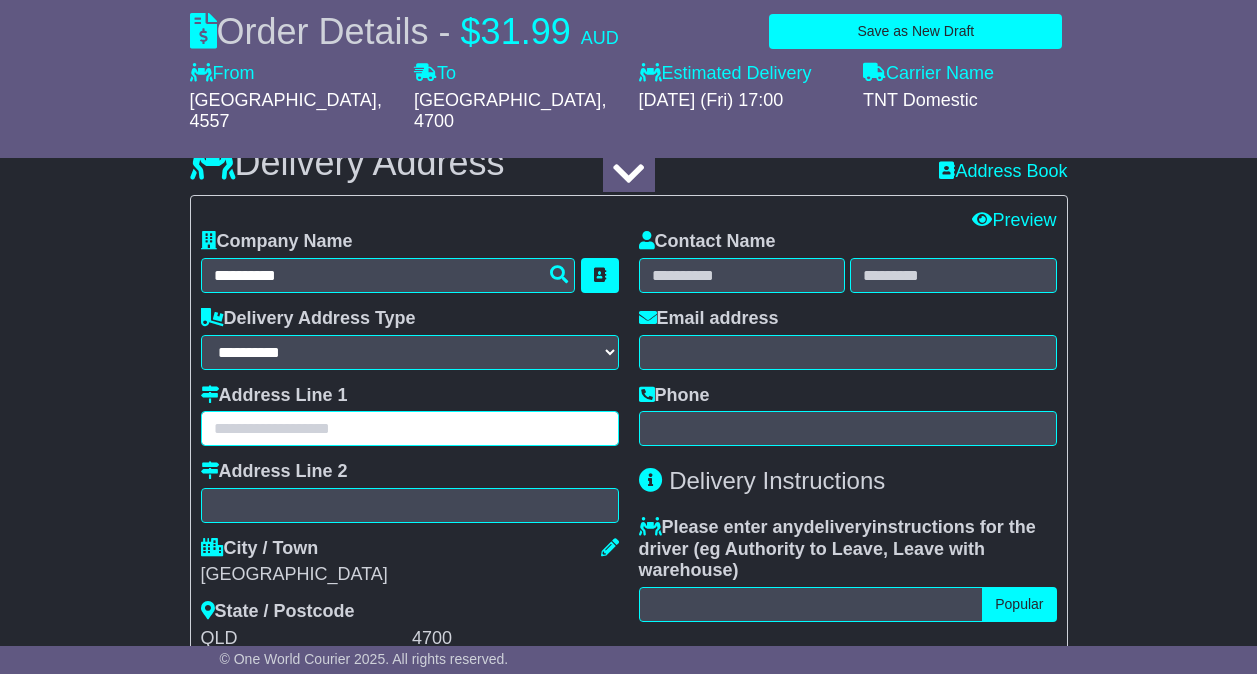 paste on "**********" 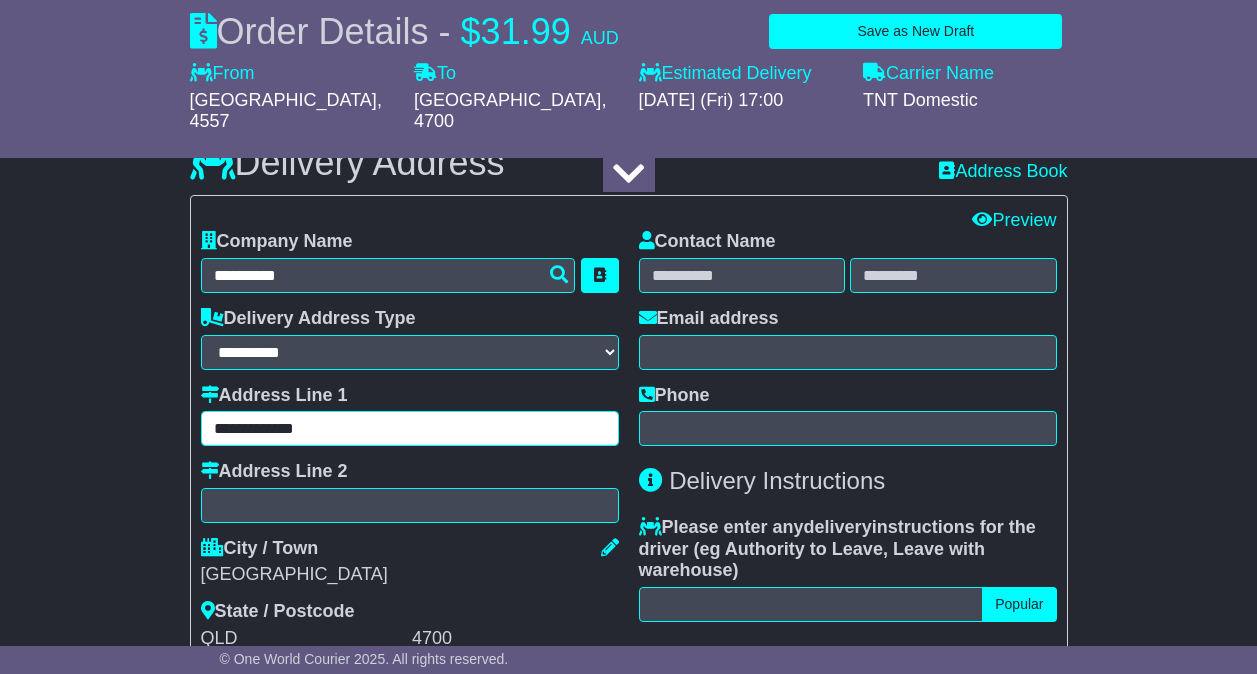 type on "**********" 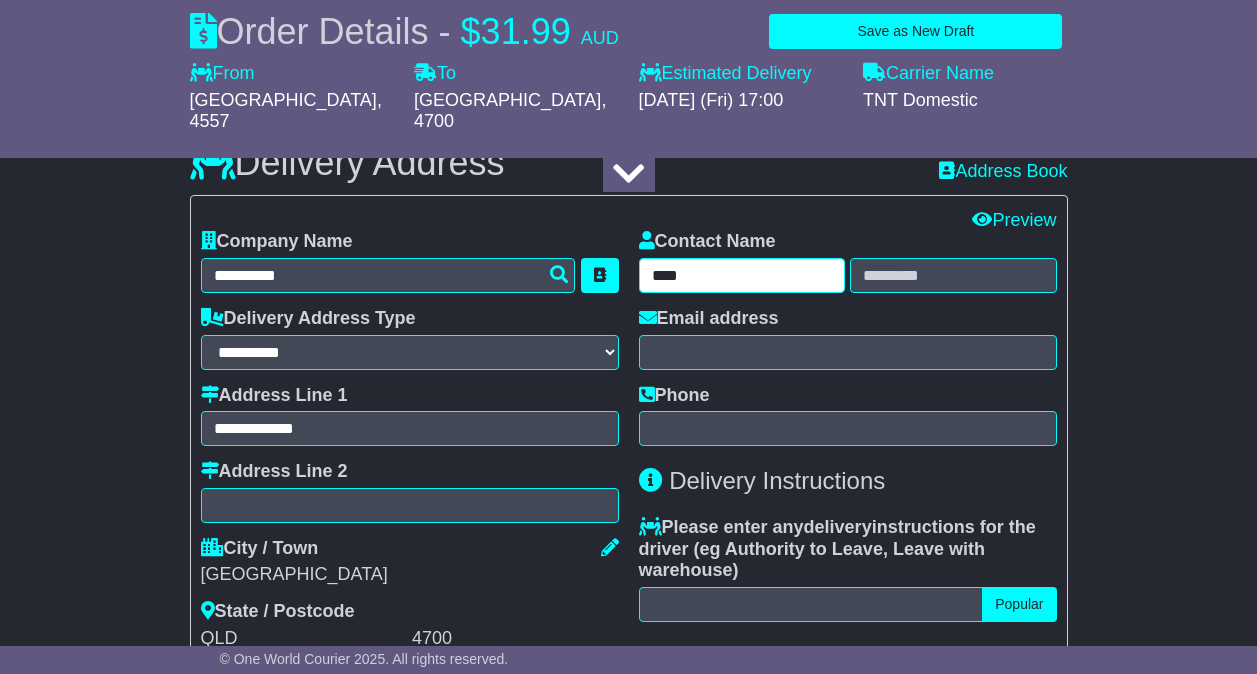 type on "****" 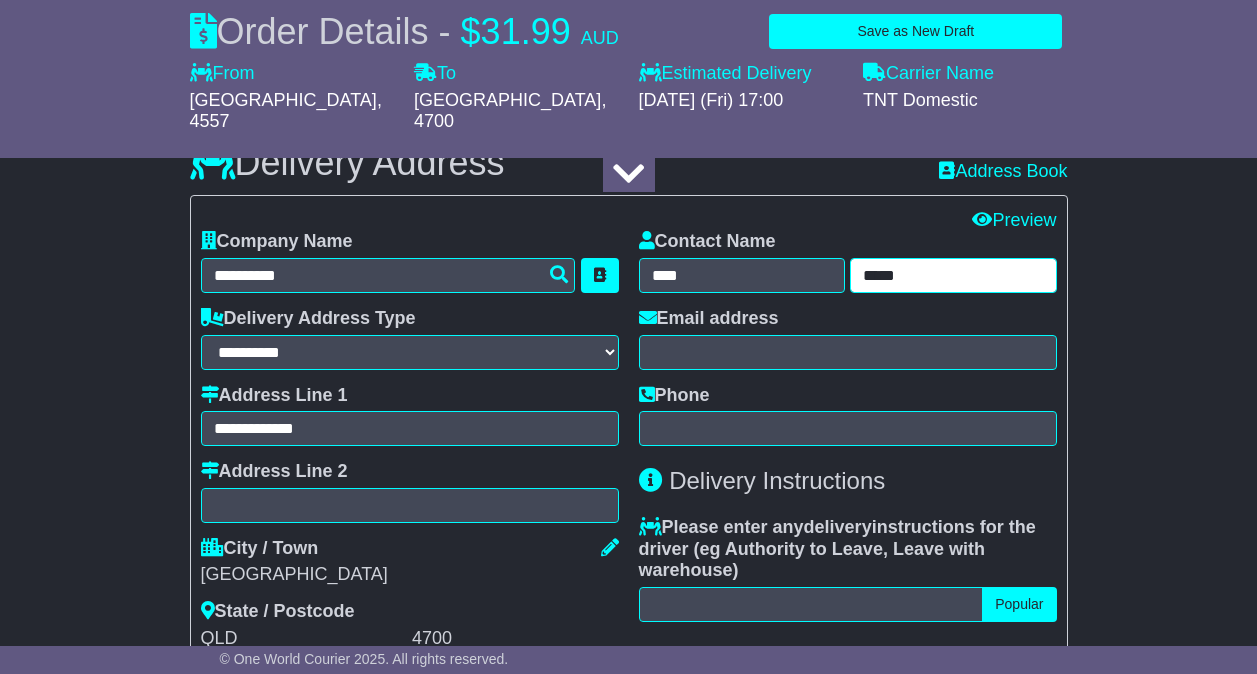 type on "*****" 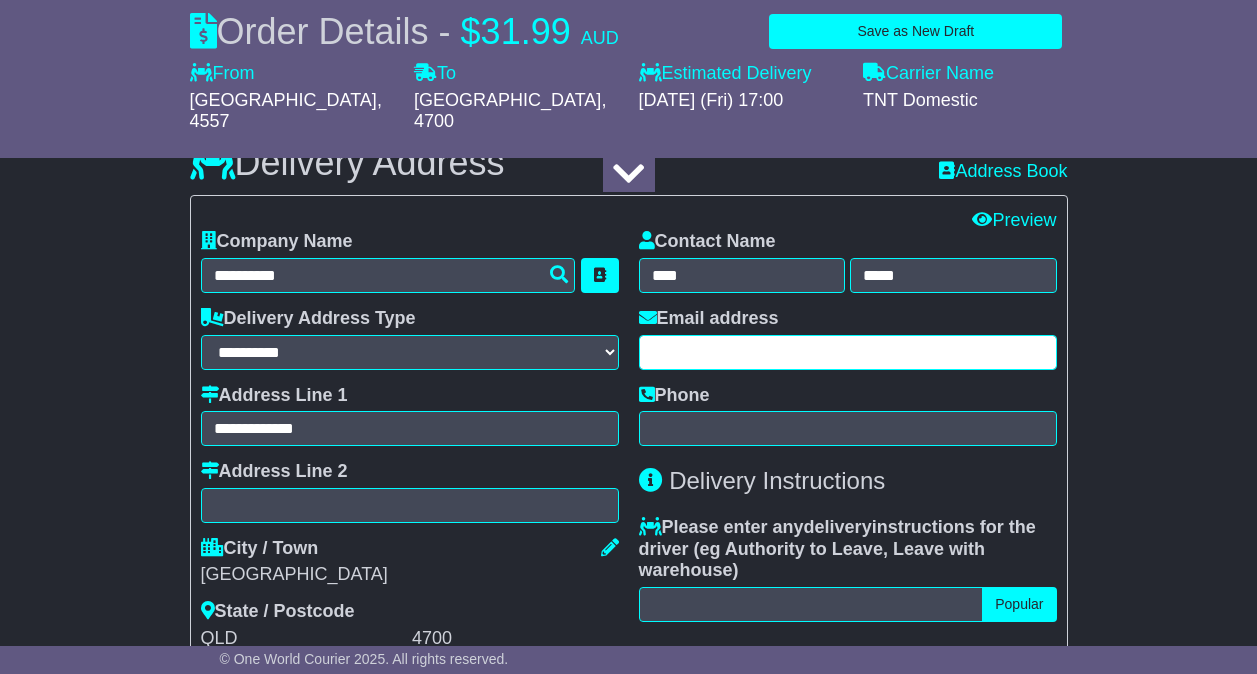 paste on "**********" 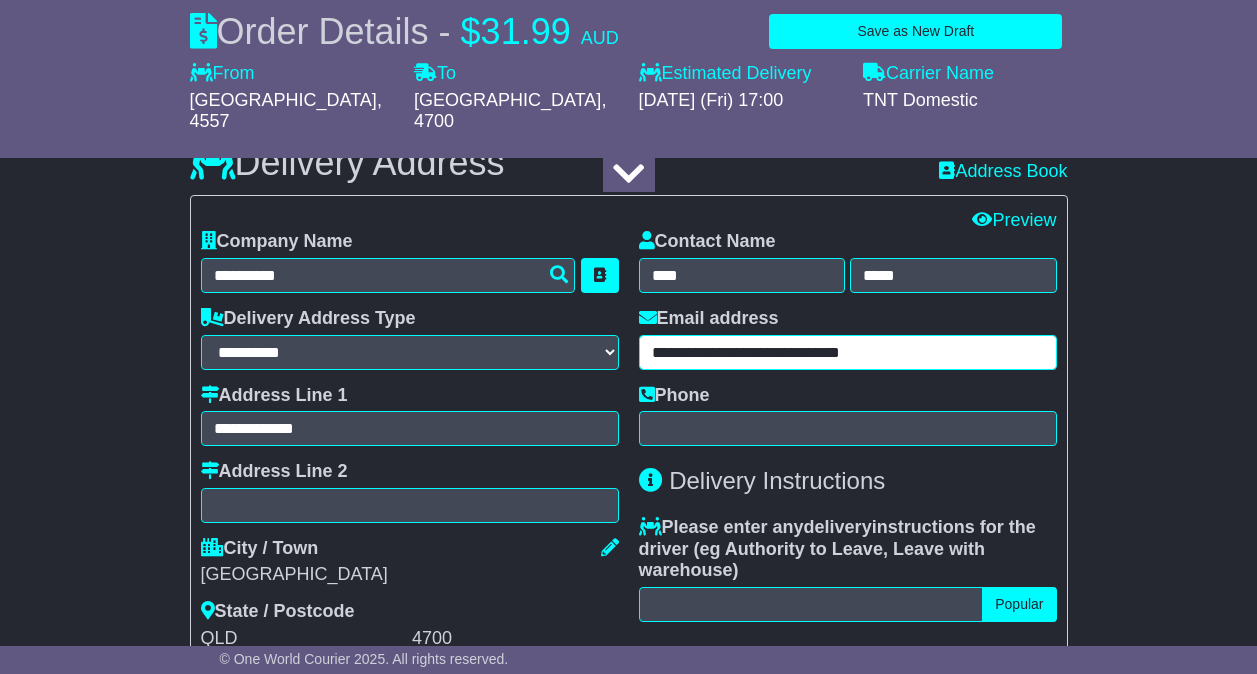 type on "**********" 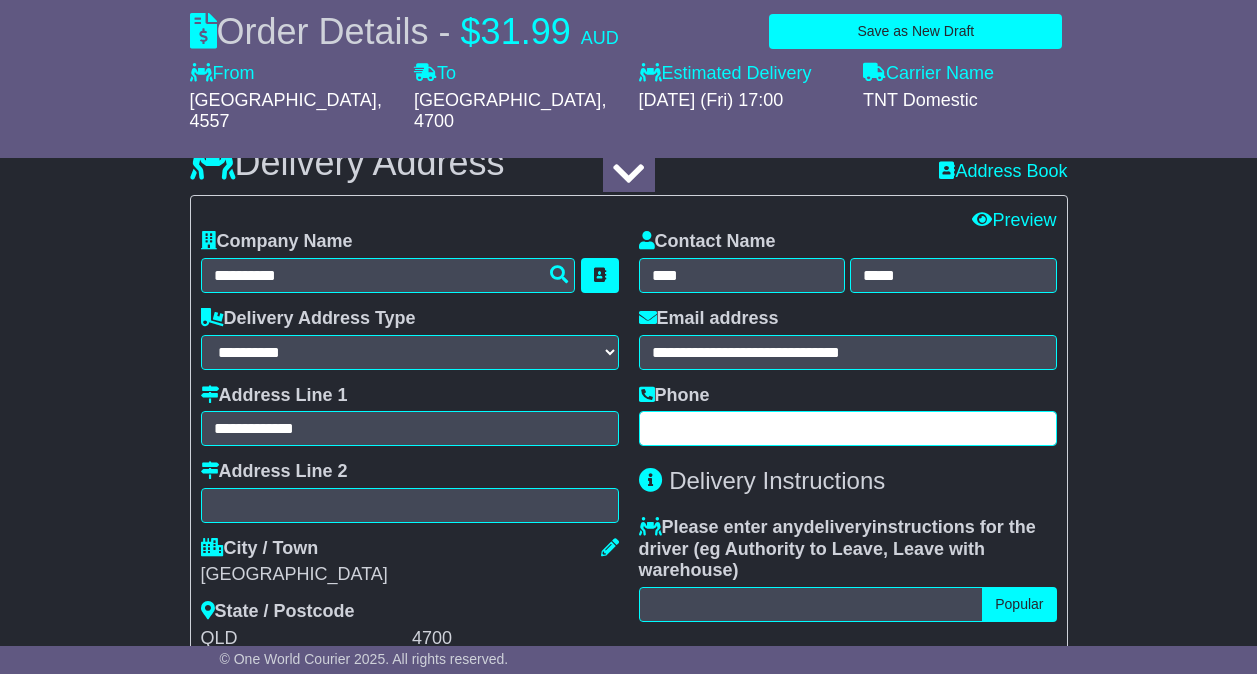 paste on "**********" 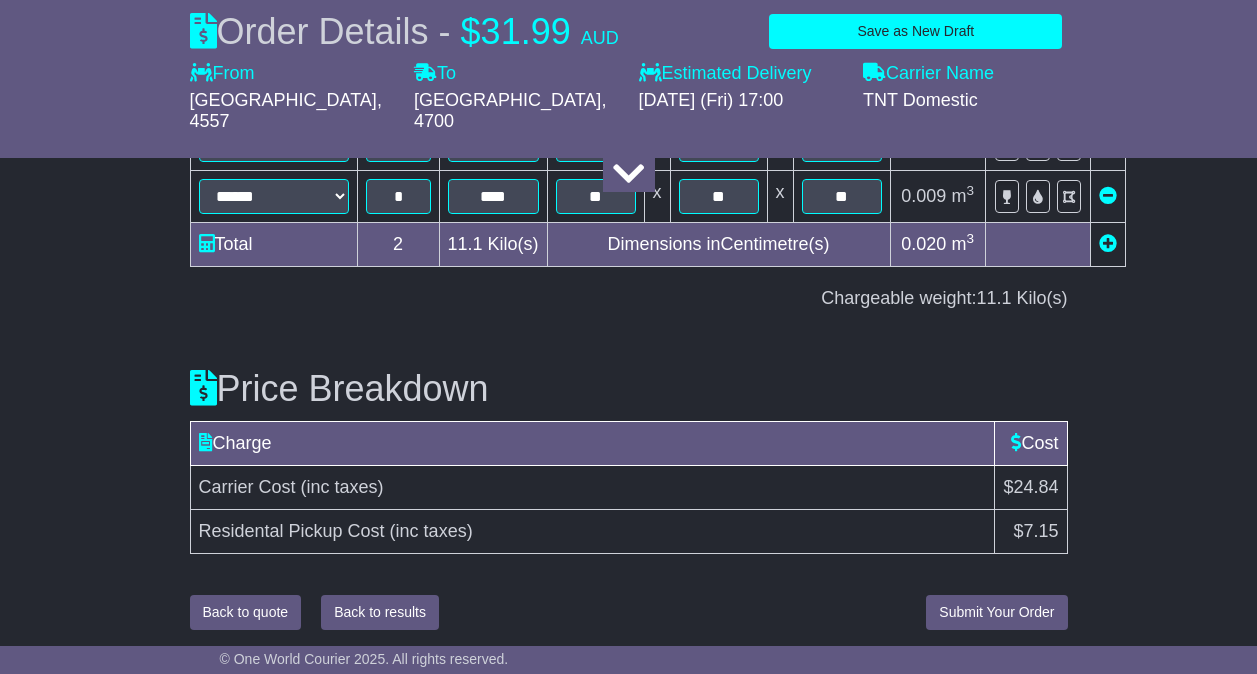 scroll, scrollTop: 2636, scrollLeft: 0, axis: vertical 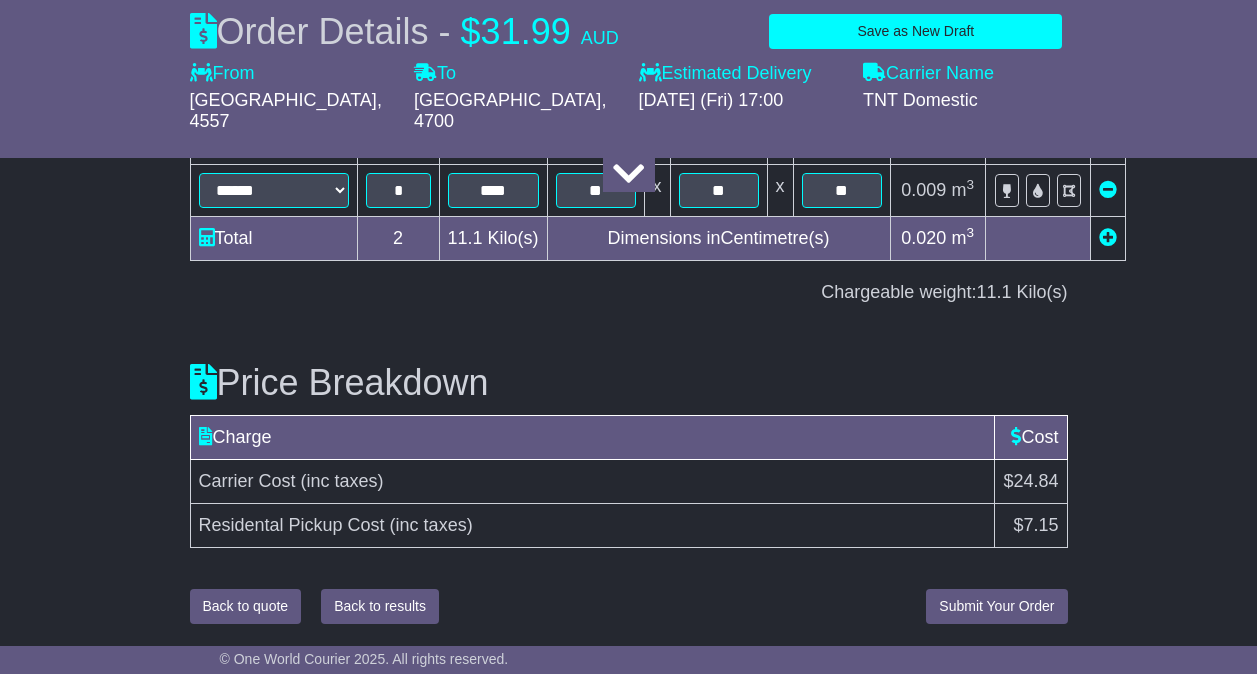 type on "**********" 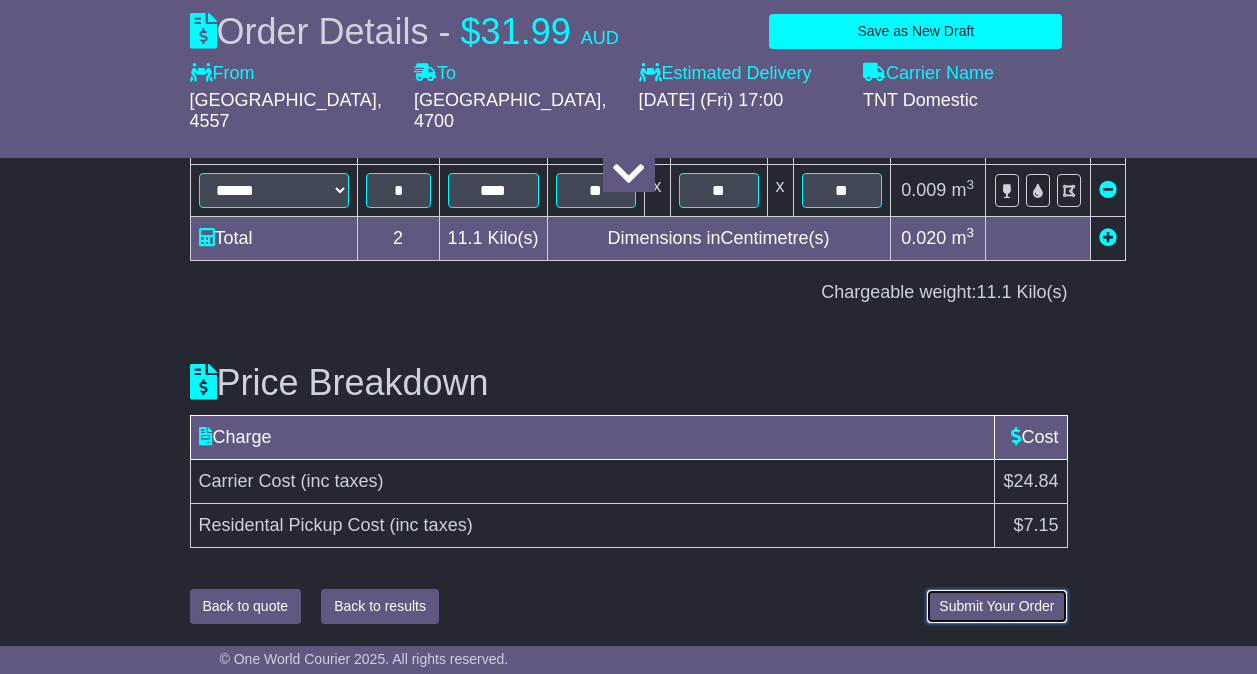 click on "Submit Your Order" at bounding box center [996, 606] 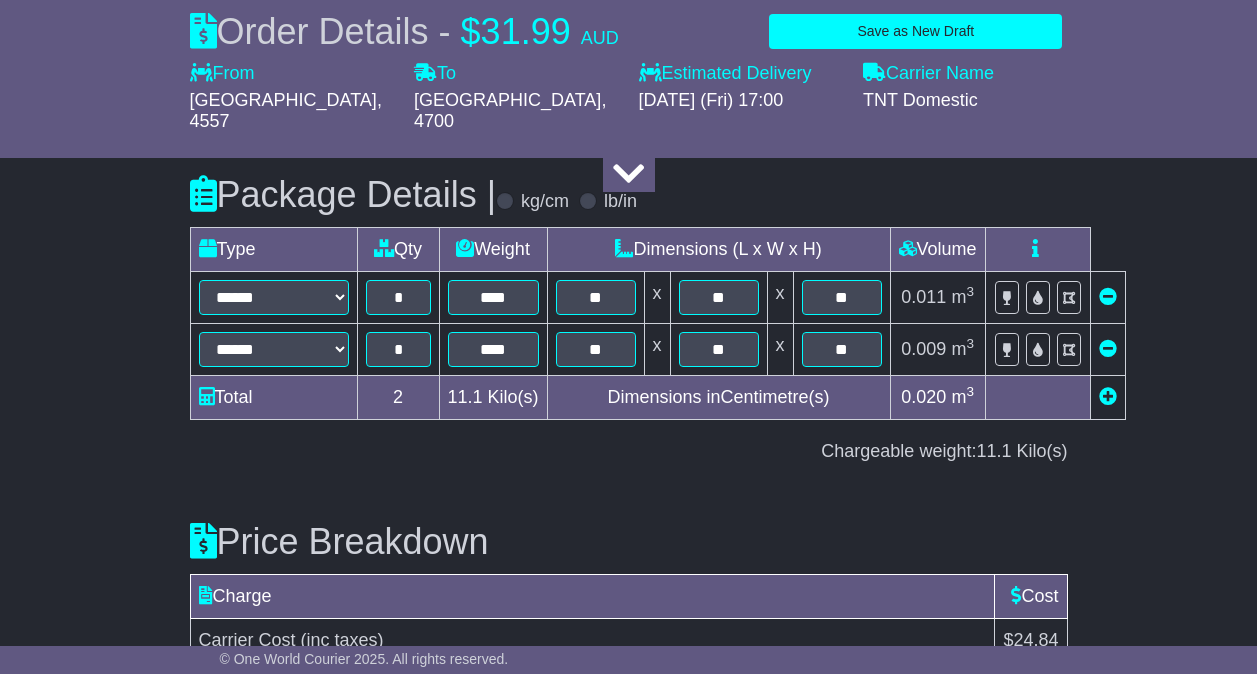 scroll, scrollTop: 2636, scrollLeft: 0, axis: vertical 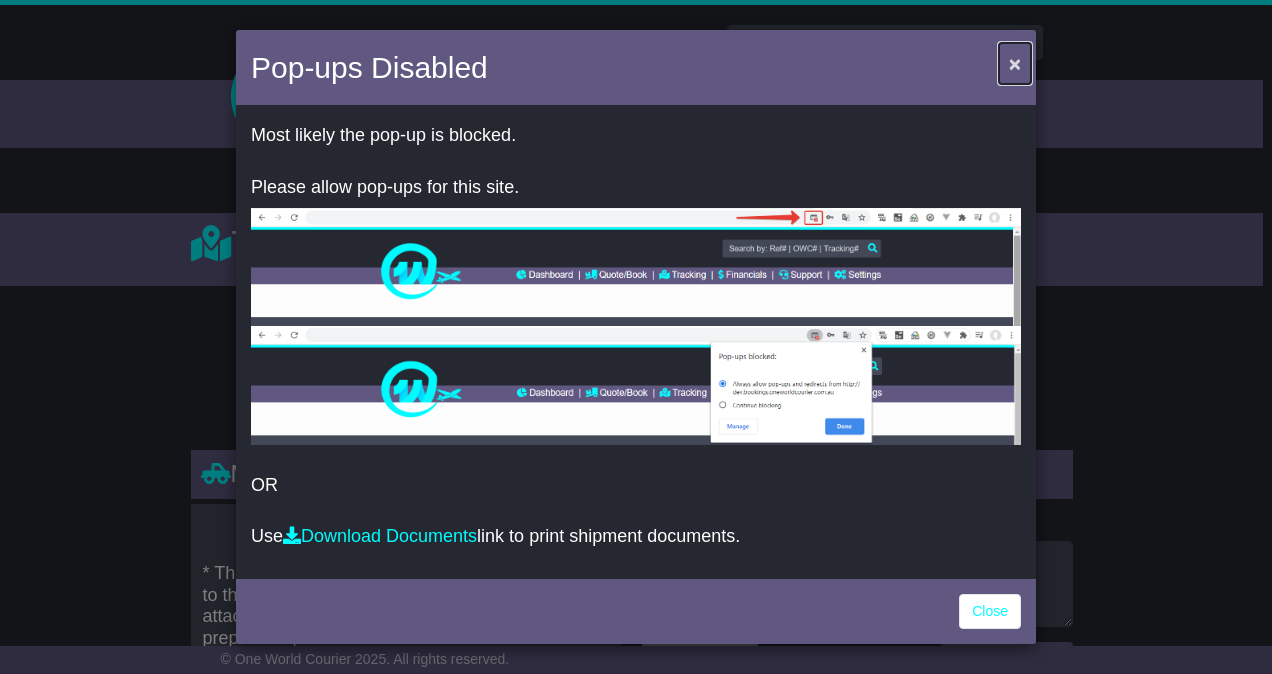 click on "×" at bounding box center (1015, 63) 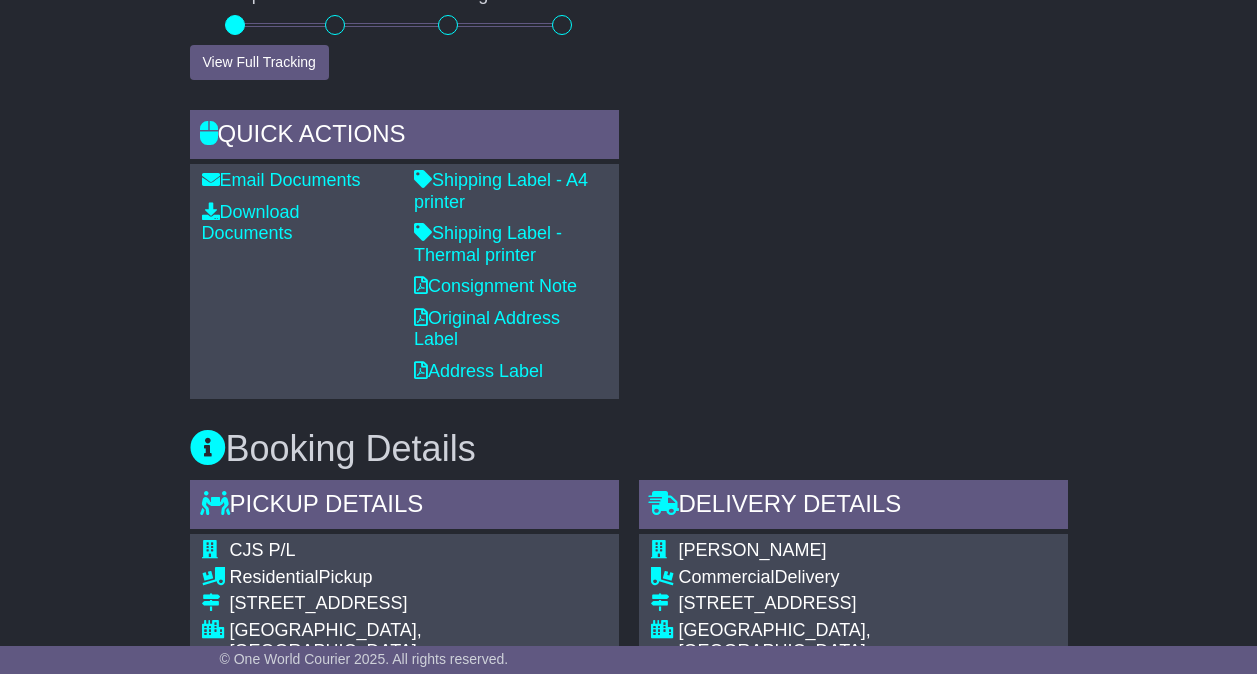 scroll, scrollTop: 900, scrollLeft: 0, axis: vertical 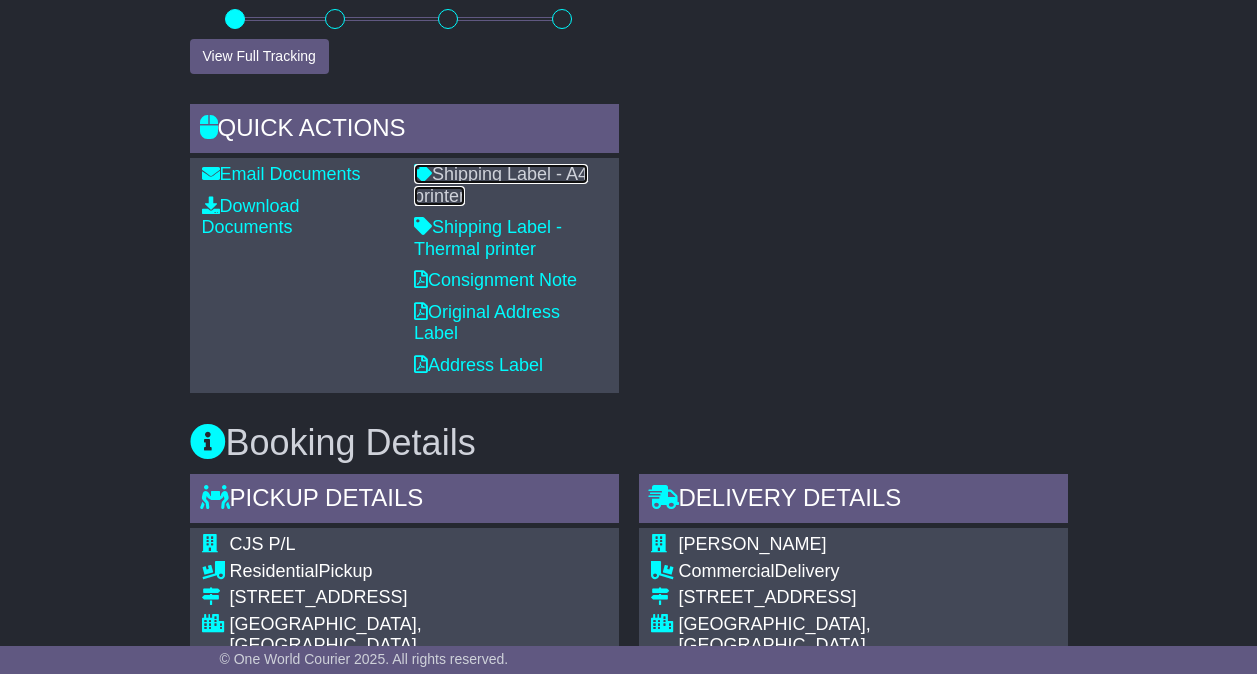 click on "Shipping Label - A4 printer" at bounding box center [501, 185] 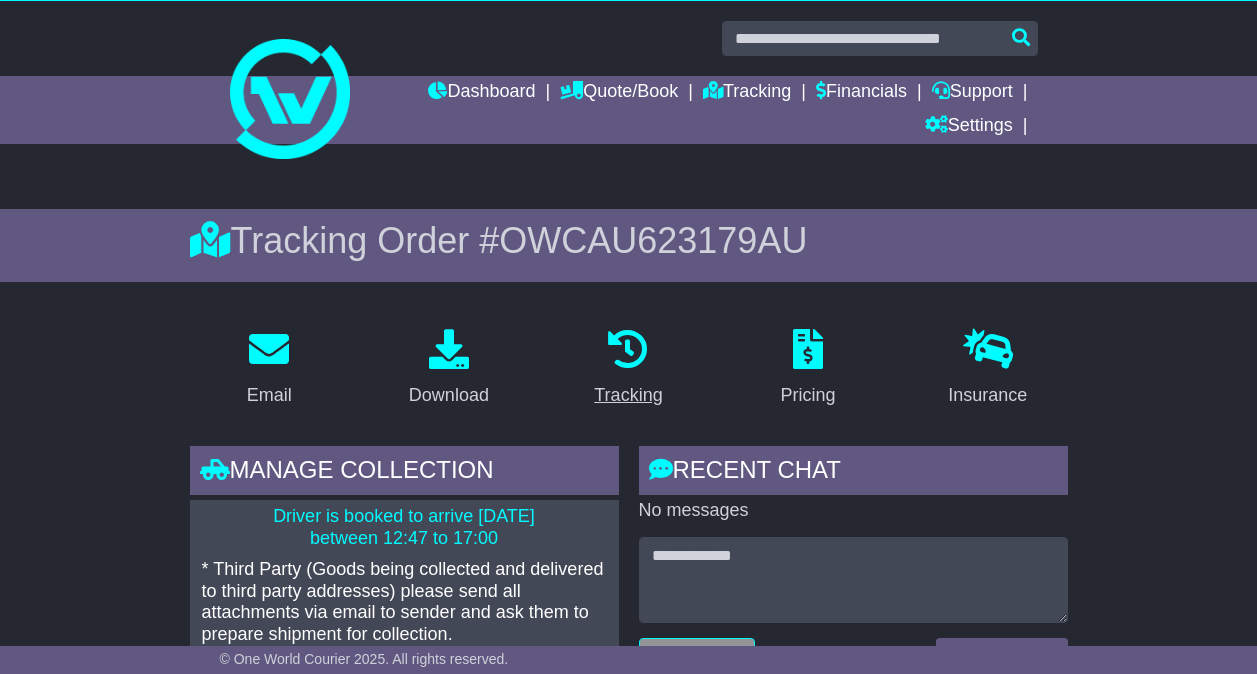 scroll, scrollTop: 0, scrollLeft: 0, axis: both 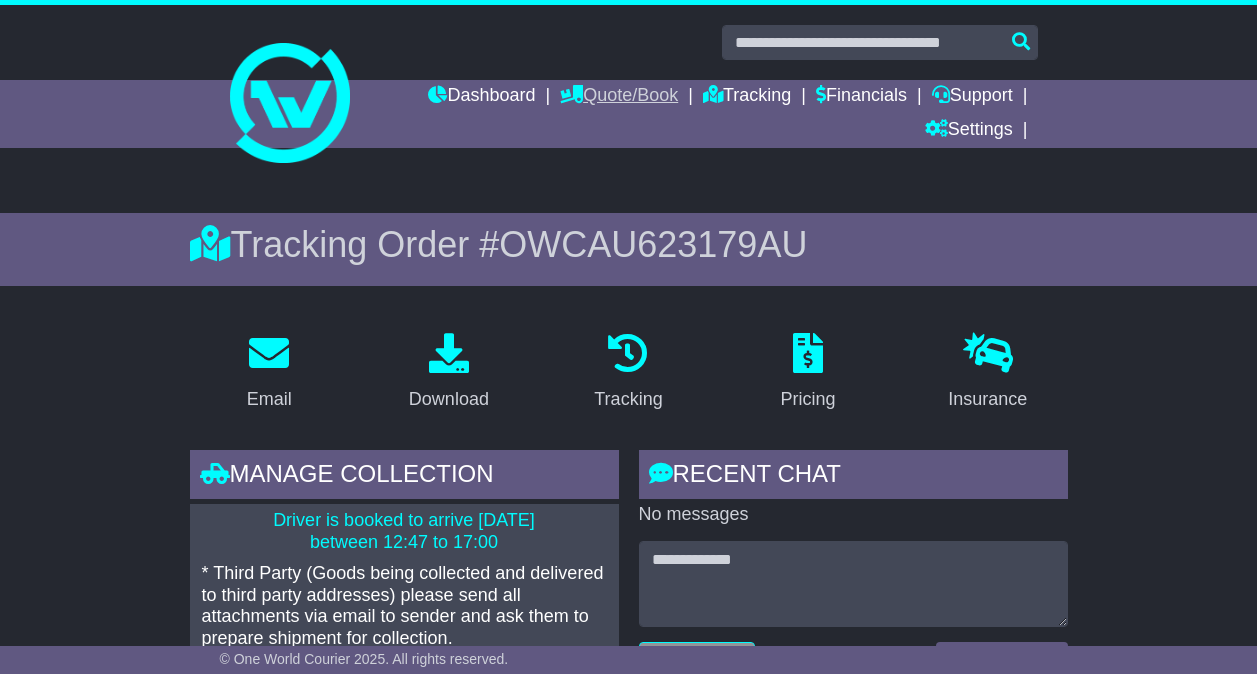 click on "Quote/Book" at bounding box center (619, 97) 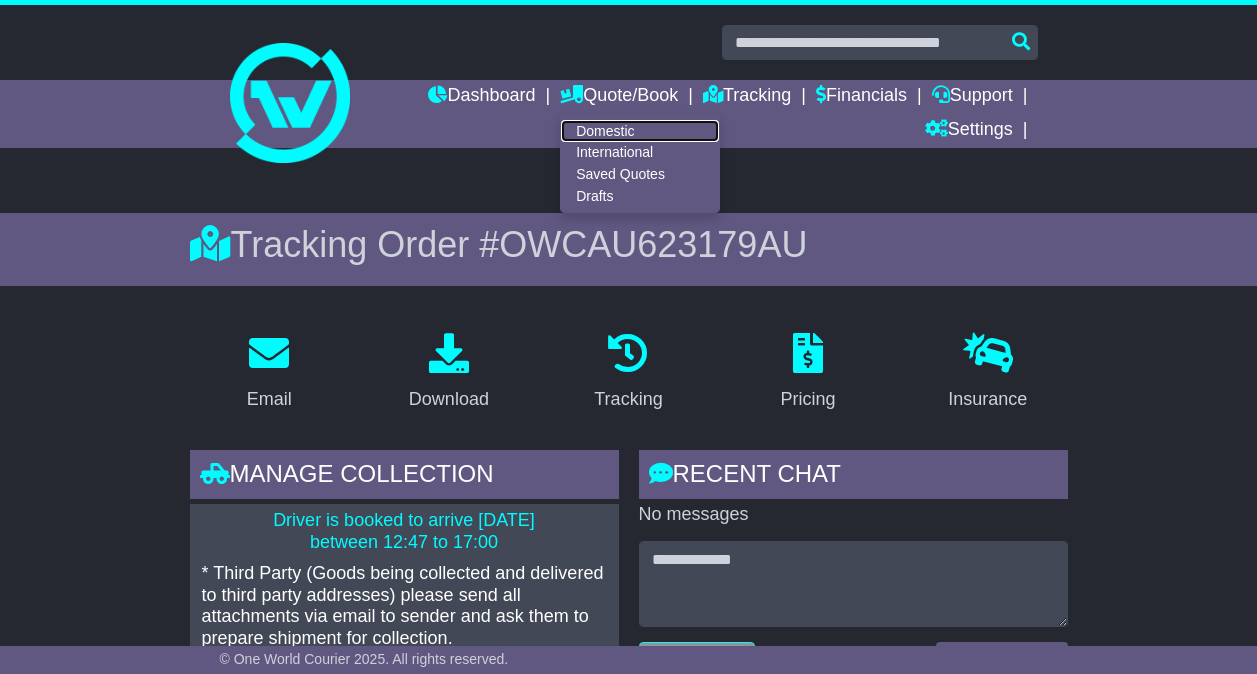 click on "Domestic" at bounding box center [640, 131] 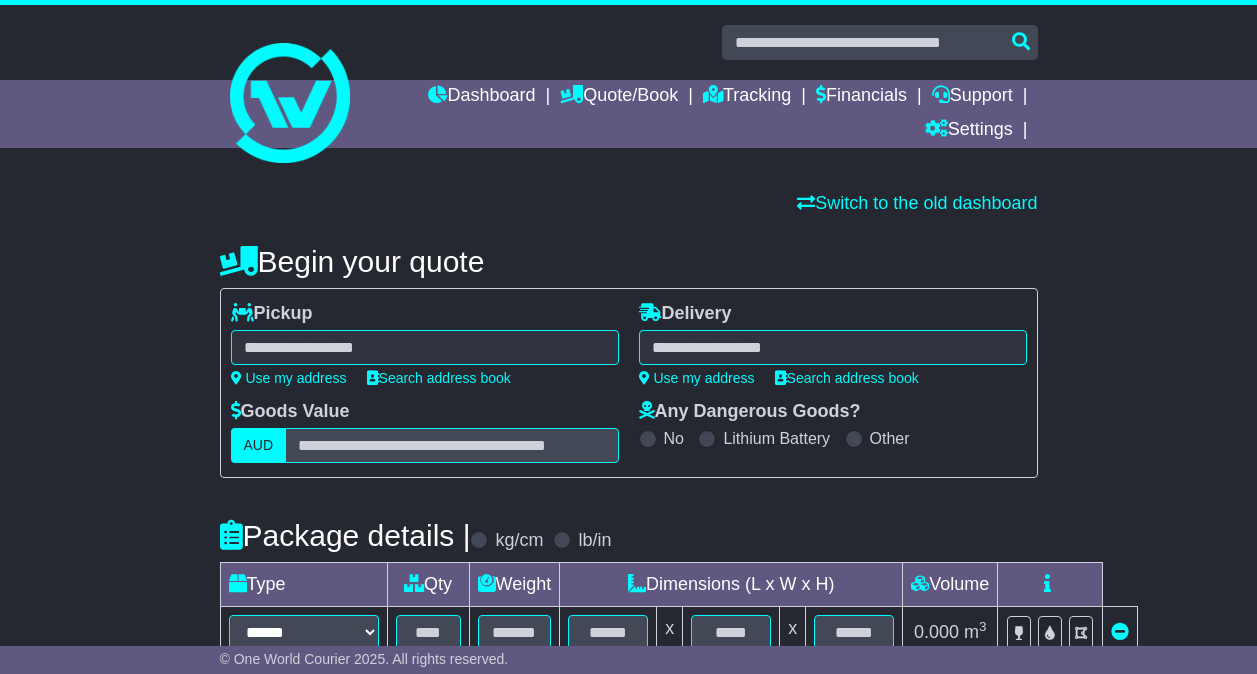 scroll, scrollTop: 0, scrollLeft: 0, axis: both 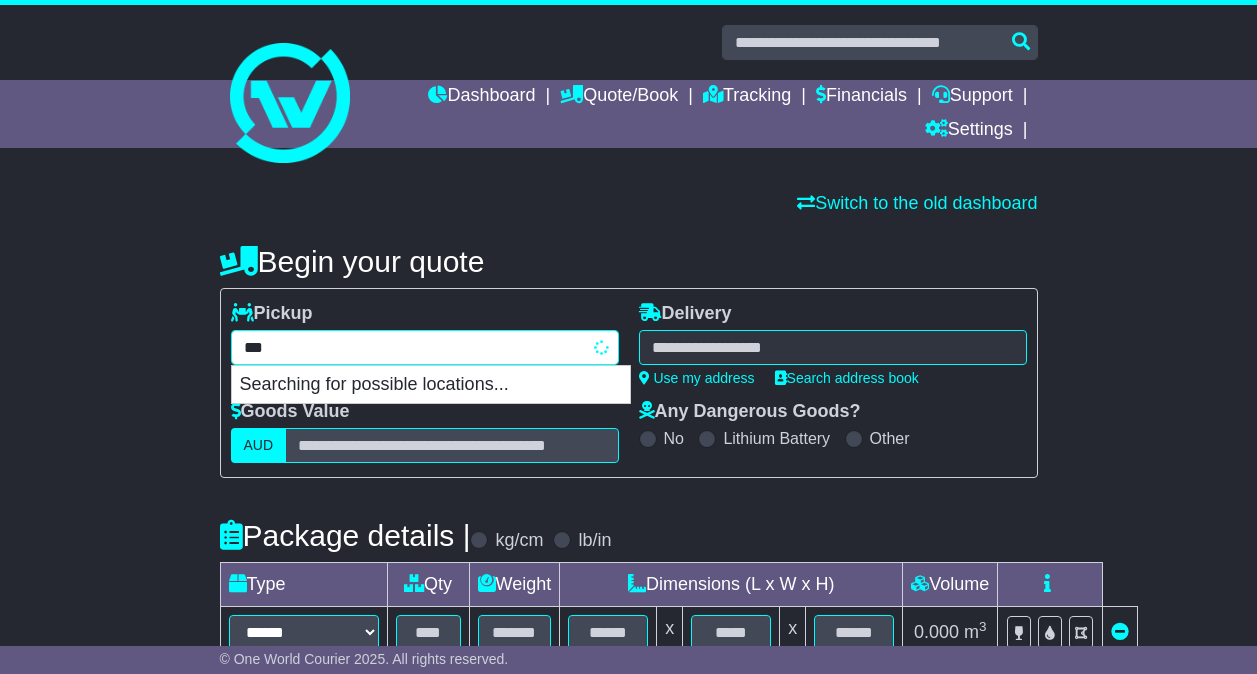 type on "****" 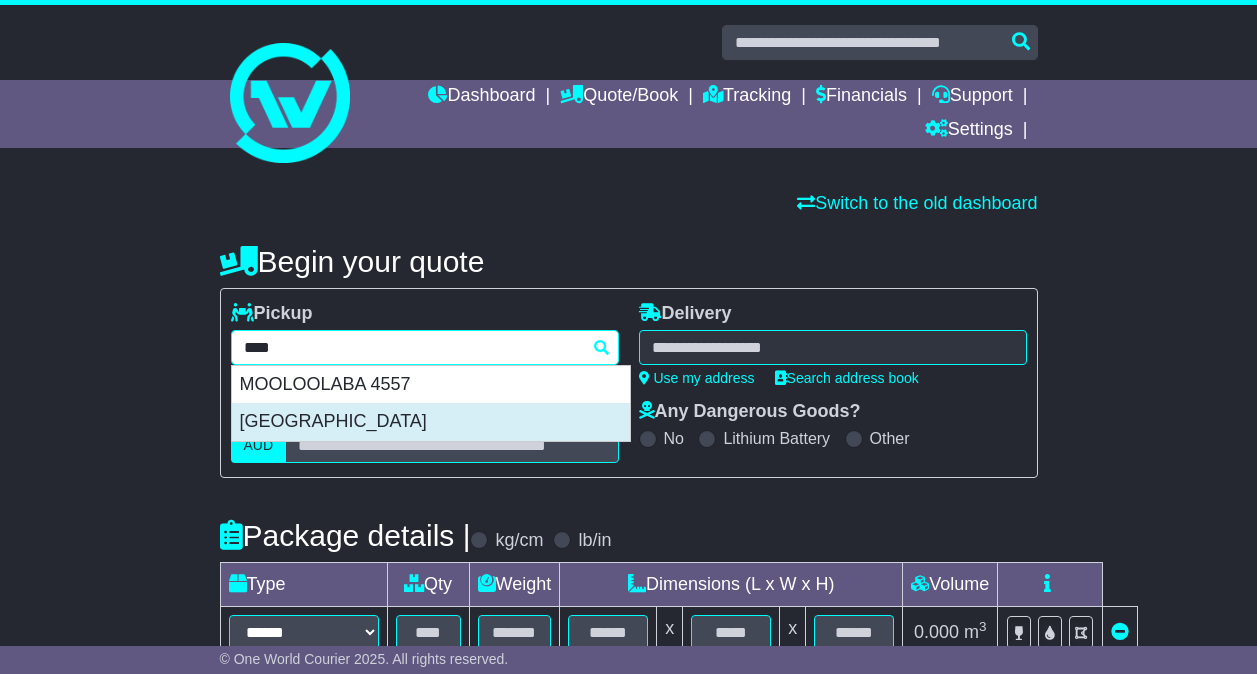 click on "MOUNTAIN CREEK 4557" at bounding box center [431, 422] 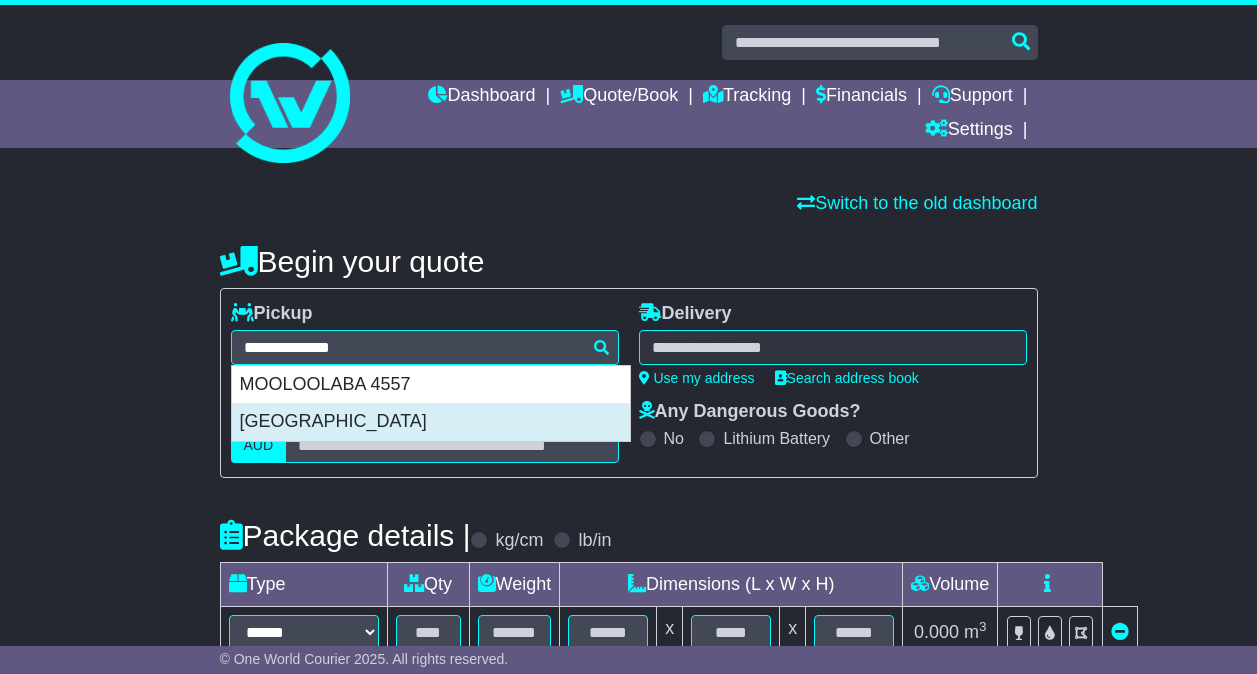 type on "**********" 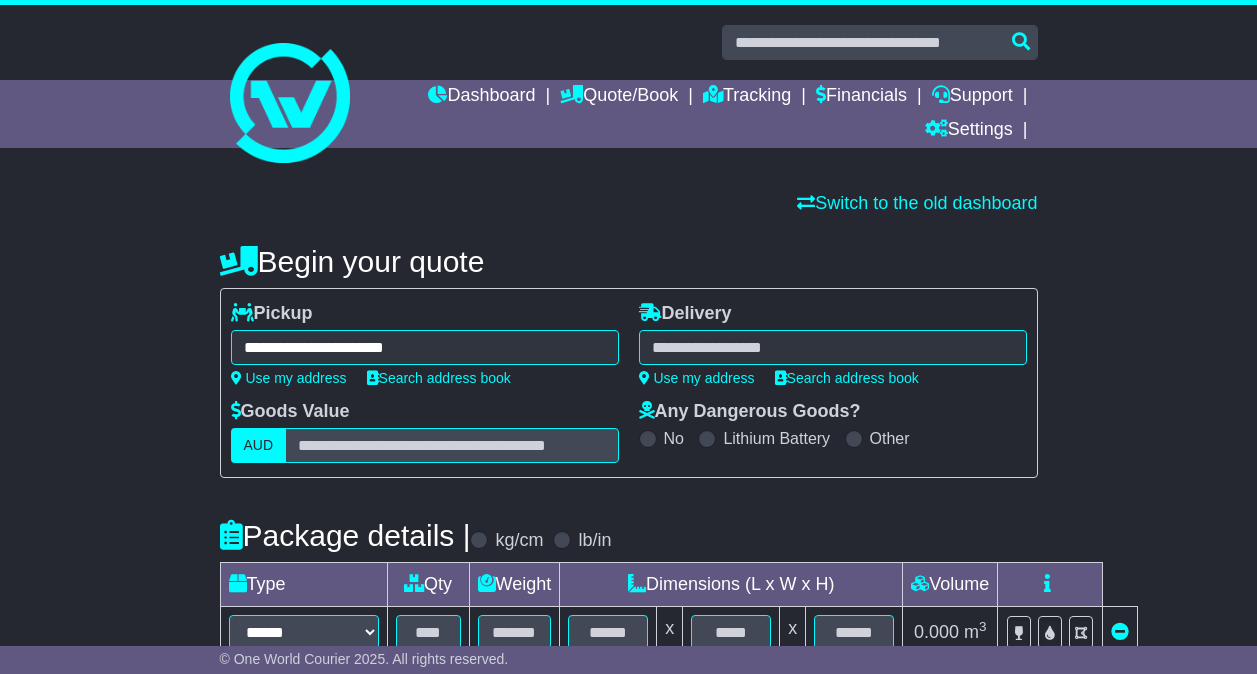 click at bounding box center [833, 347] 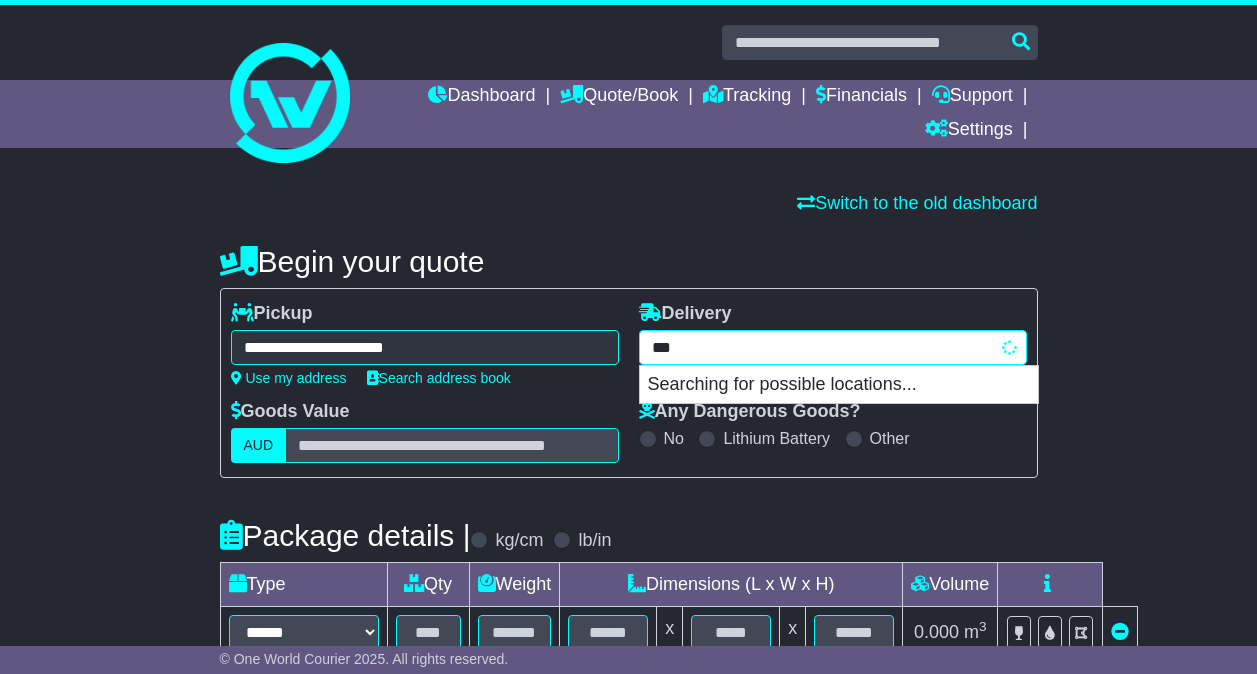 type on "****" 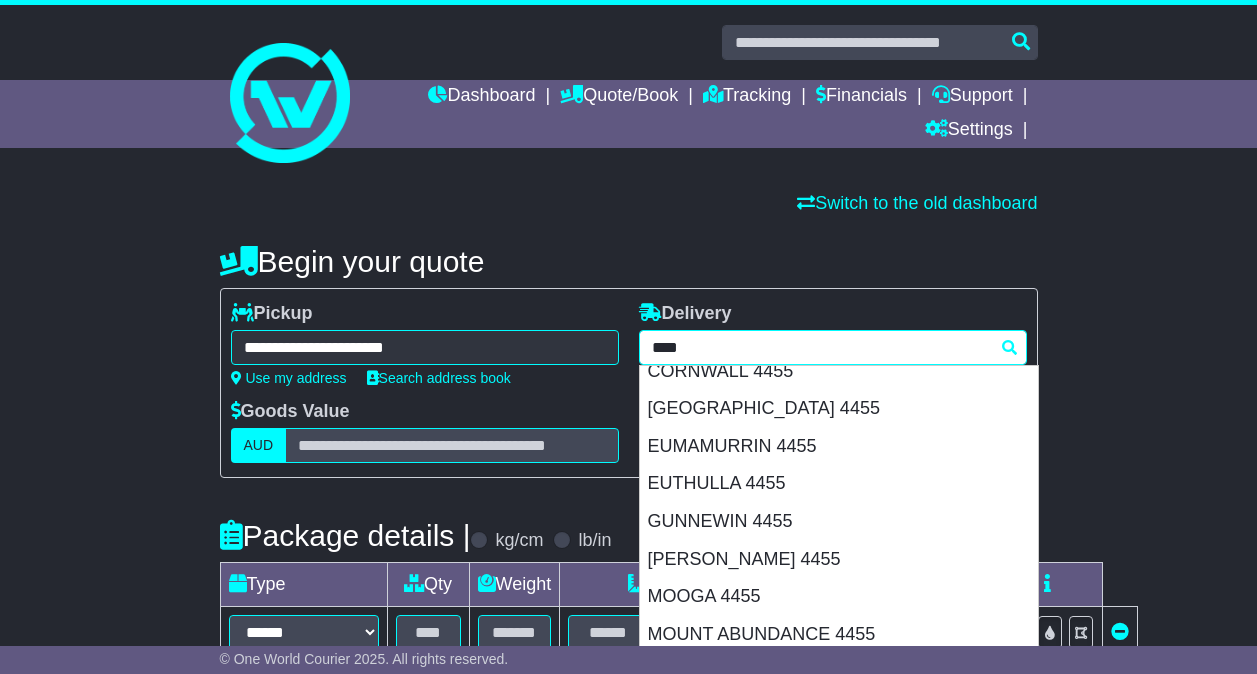 scroll, scrollTop: 216, scrollLeft: 0, axis: vertical 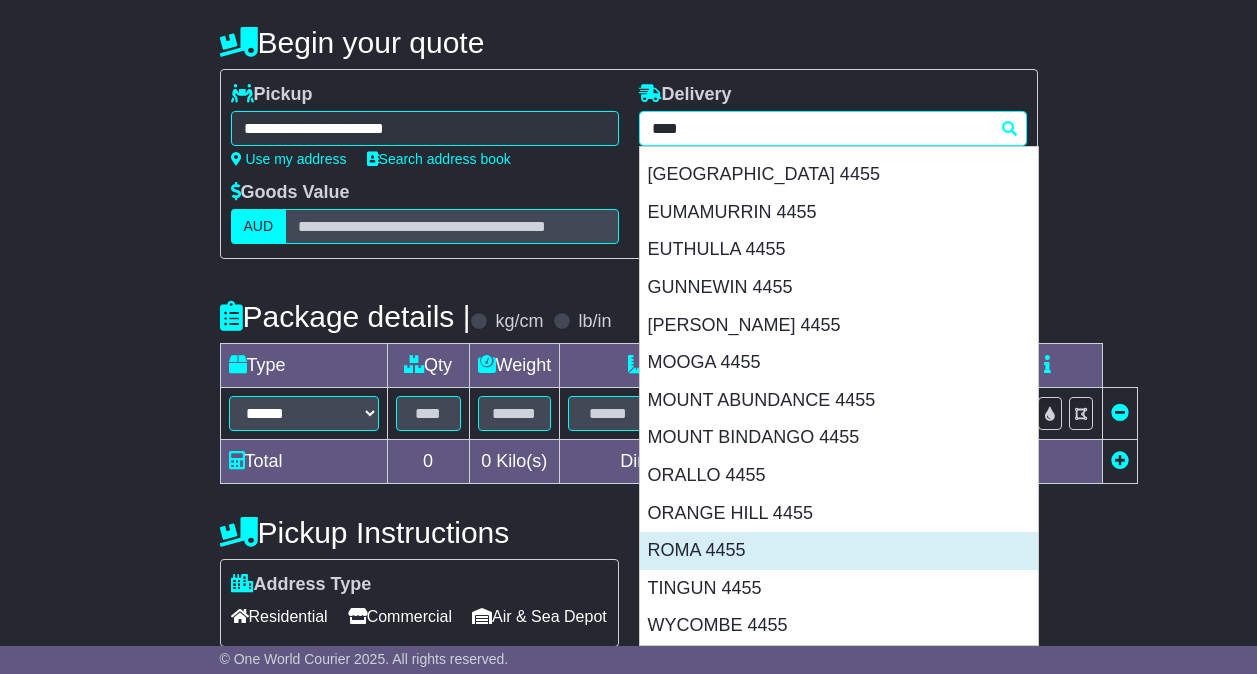click on "ROMA 4455" at bounding box center (839, 551) 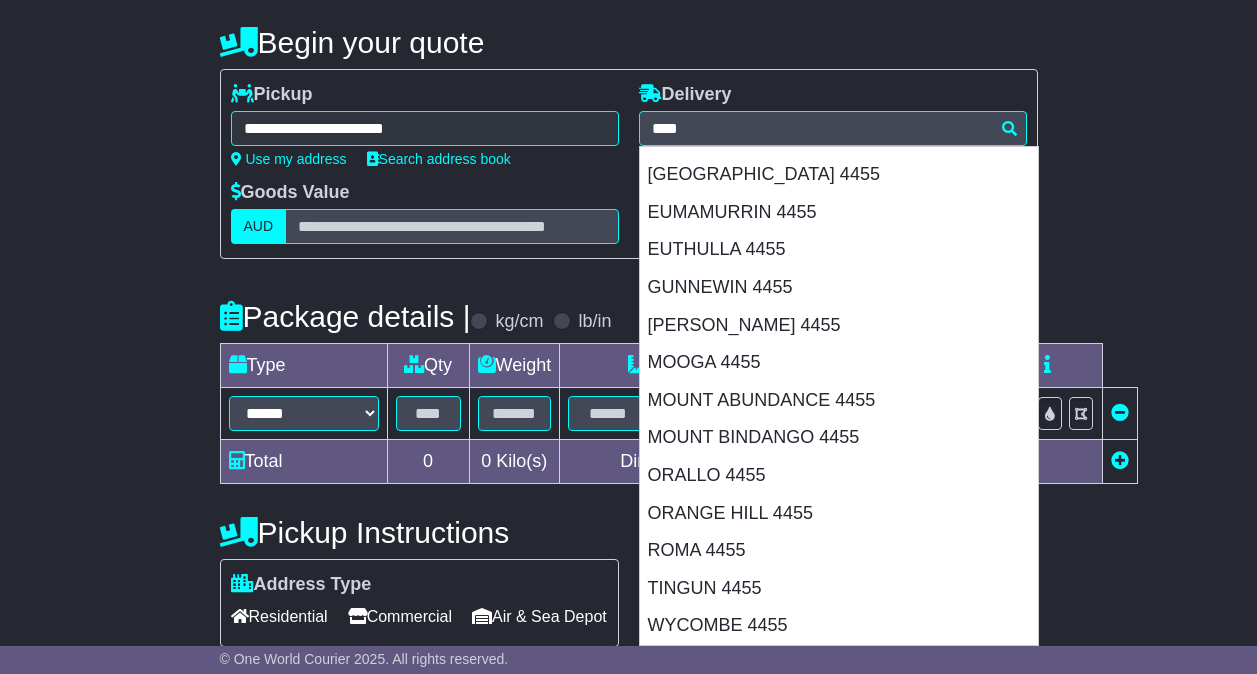 type on "**********" 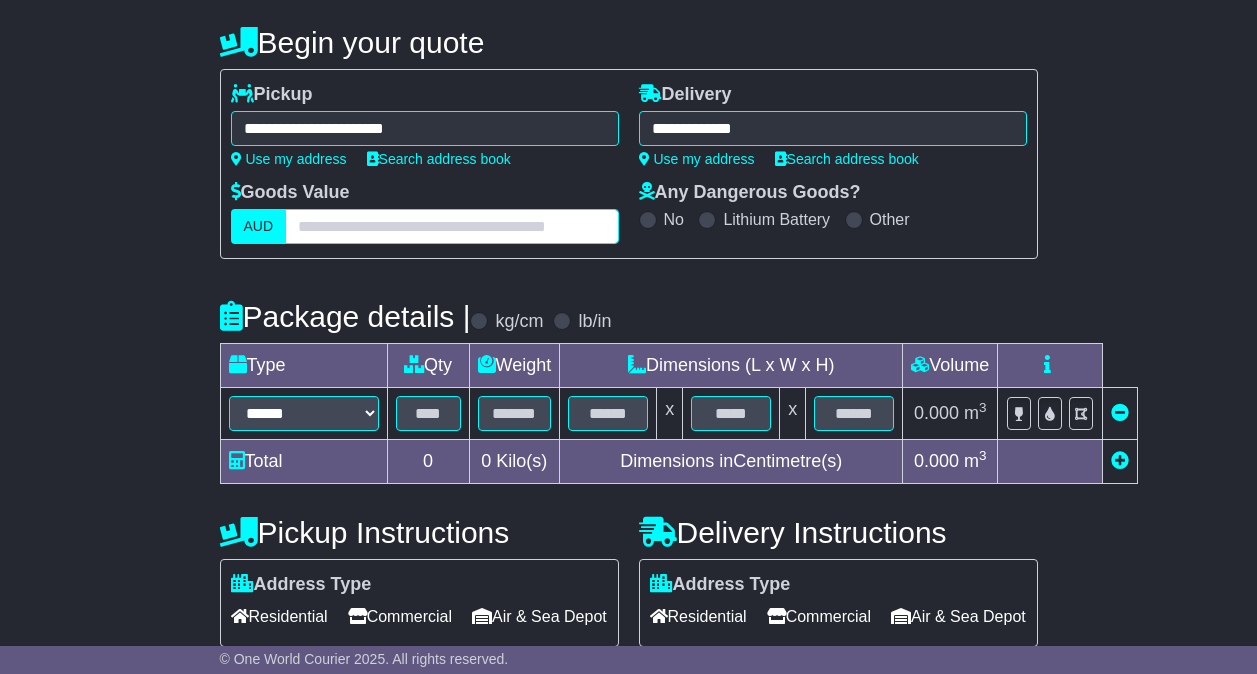 click at bounding box center (451, 226) 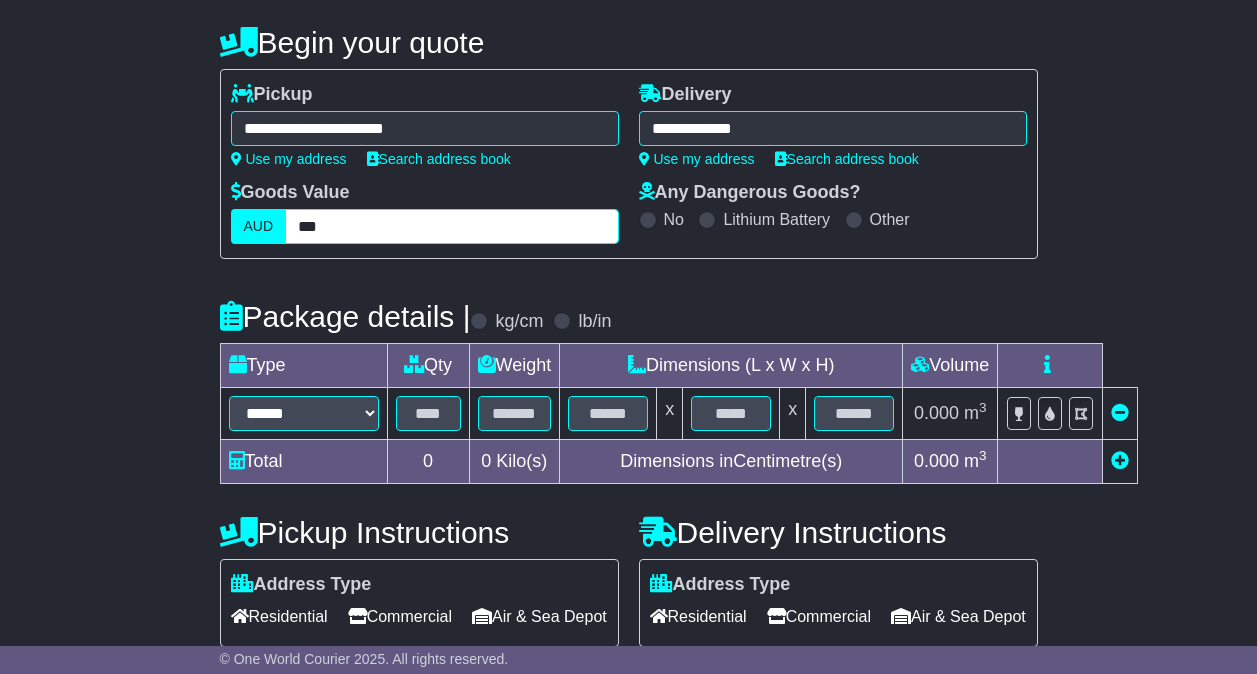 type on "***" 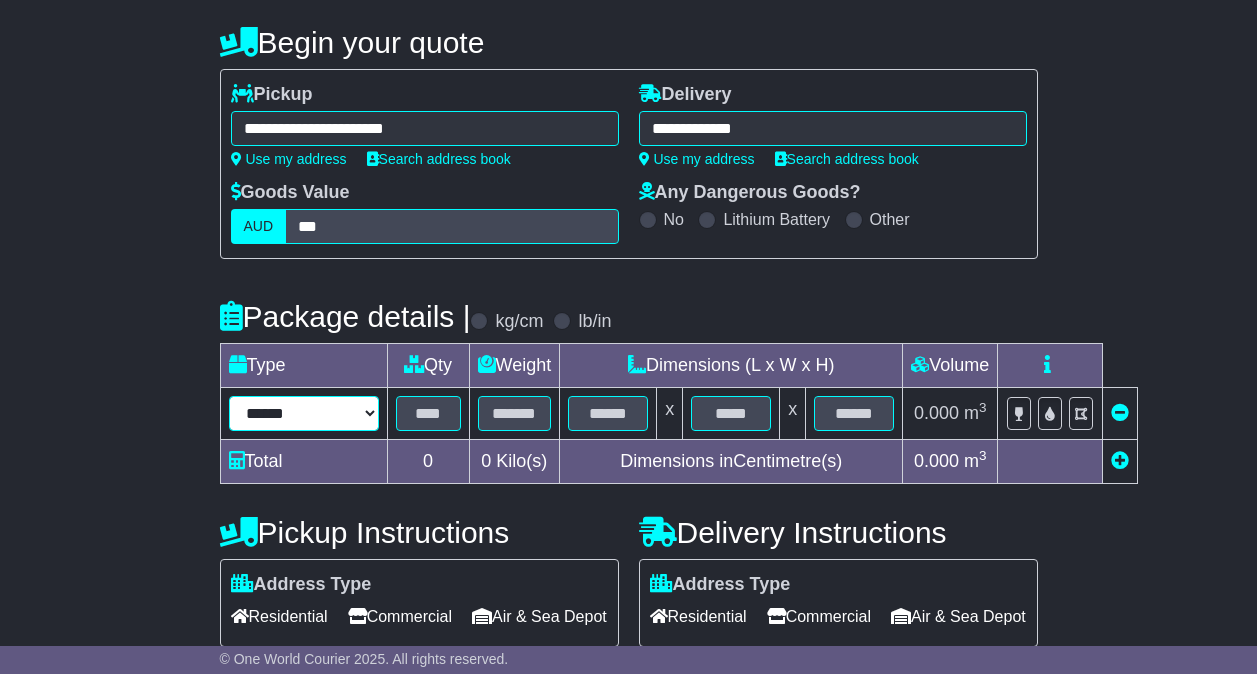 click on "****** ****** *** ******** ***** **** **** ****** *** *******" at bounding box center (304, 413) 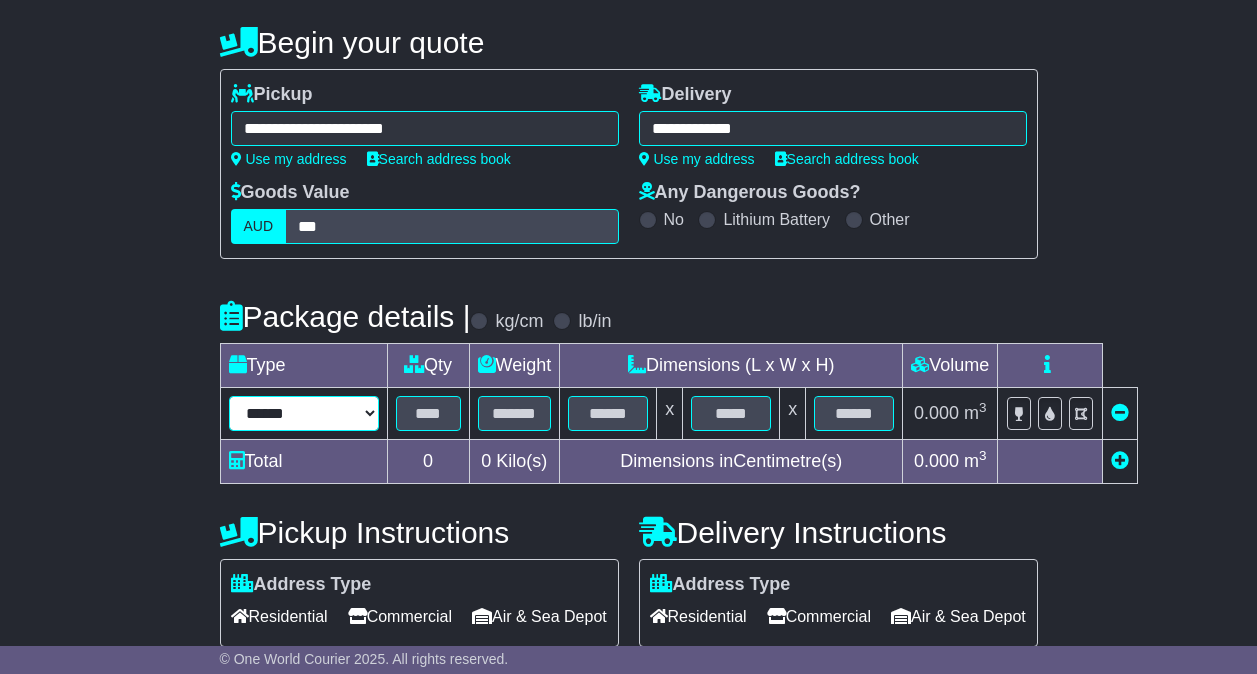 select on "*****" 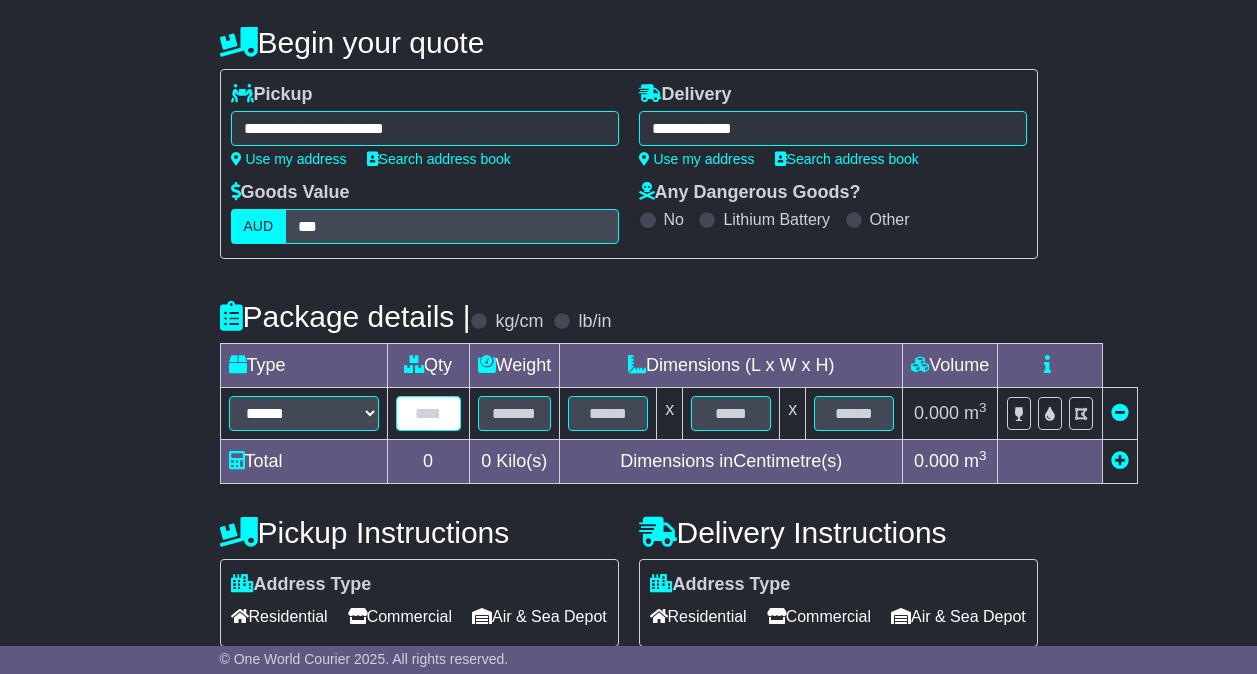 click at bounding box center (428, 413) 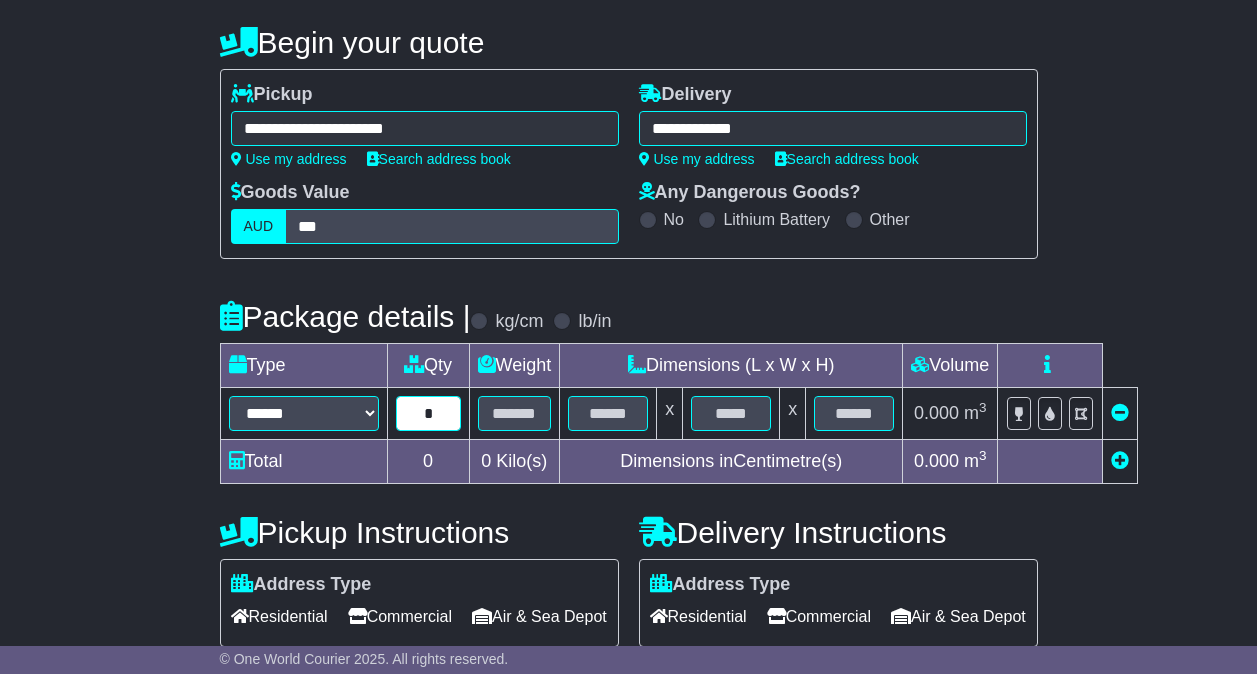type on "*" 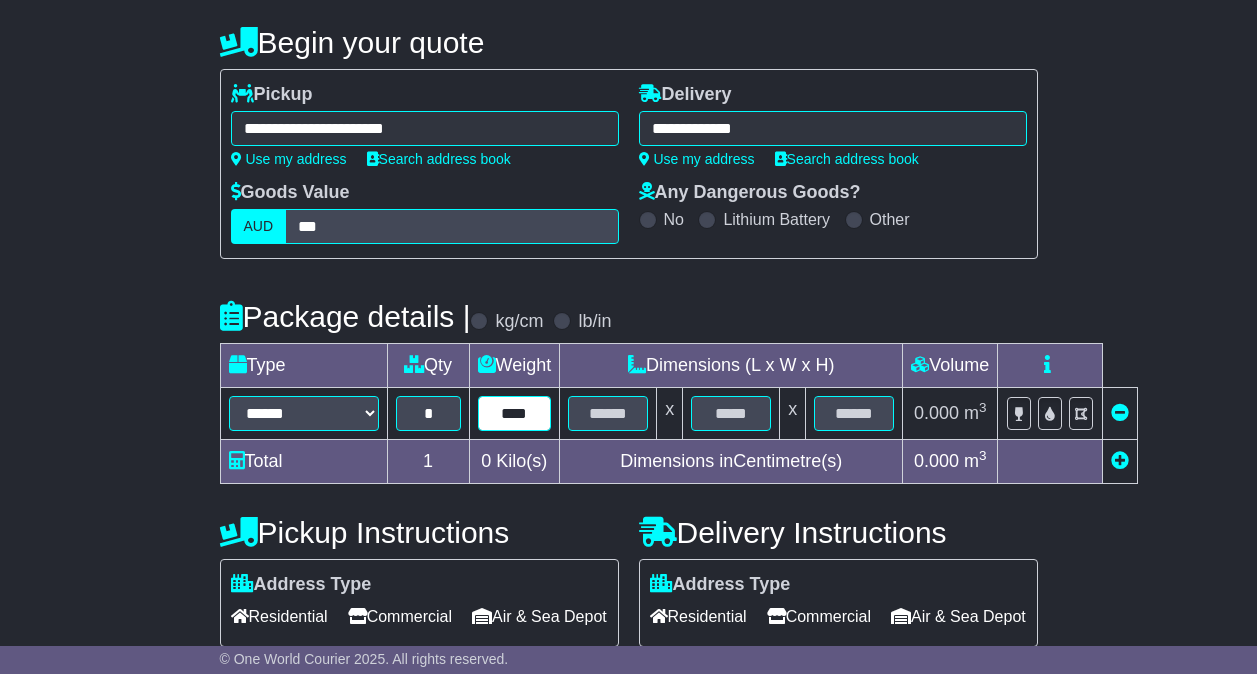 type on "****" 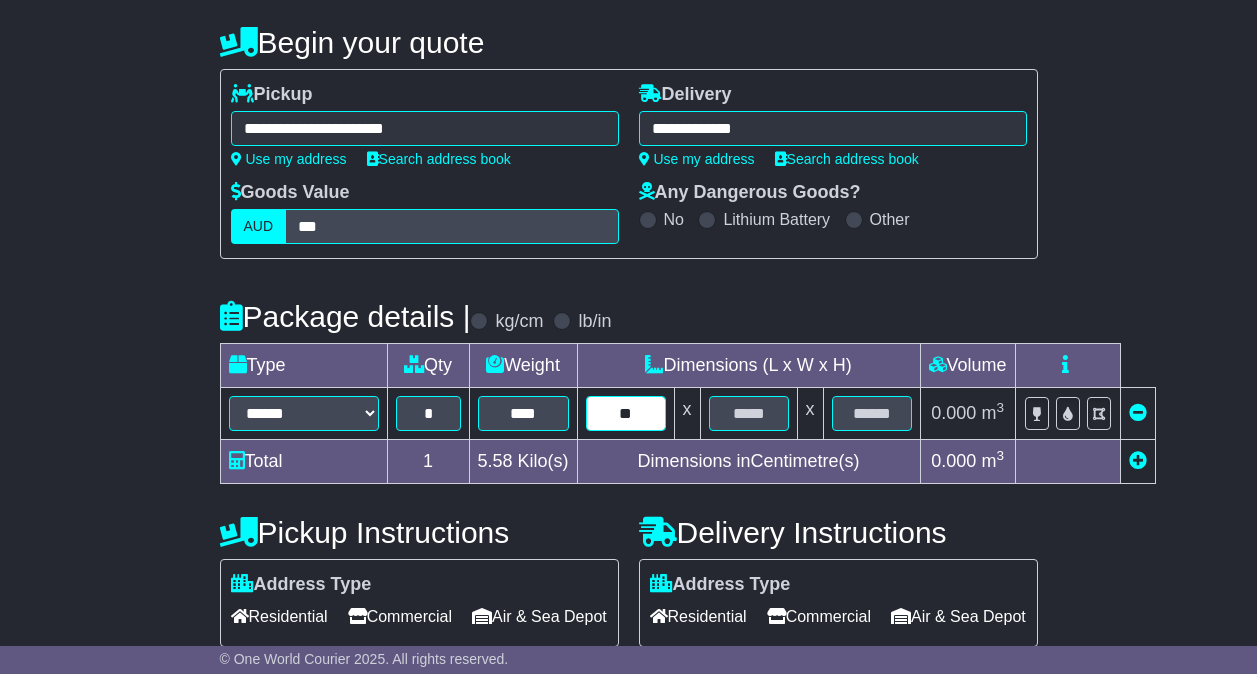 type on "**" 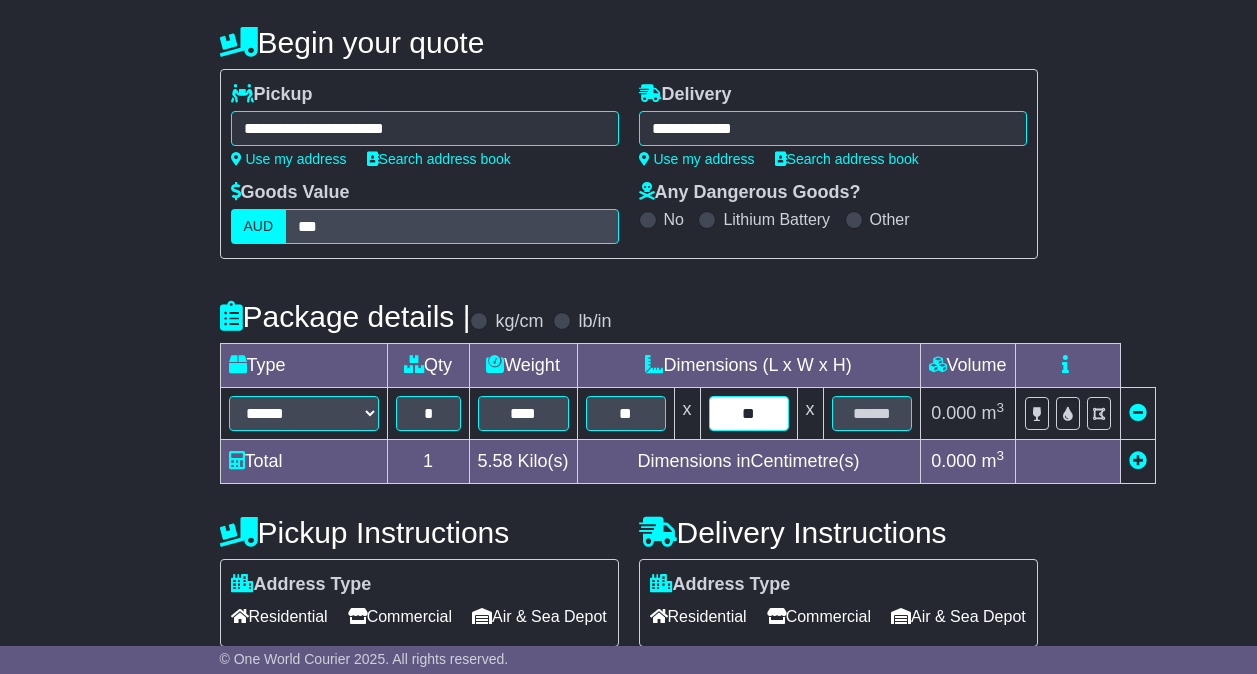 type on "**" 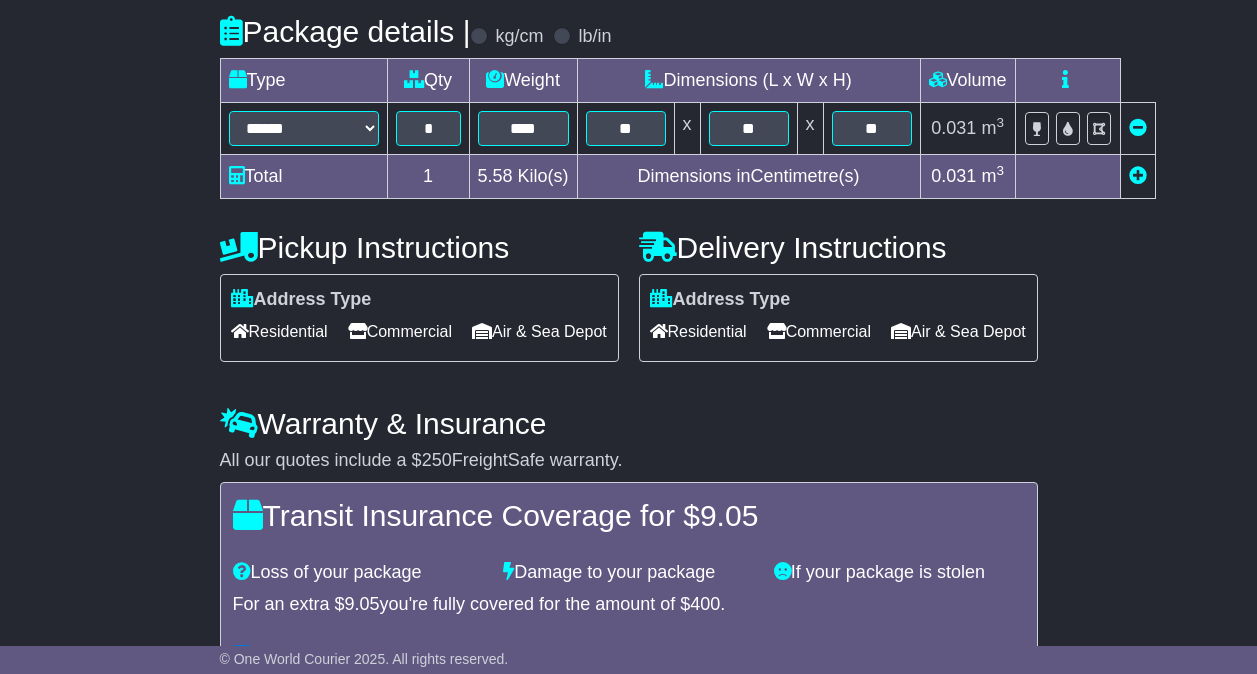 scroll, scrollTop: 467, scrollLeft: 0, axis: vertical 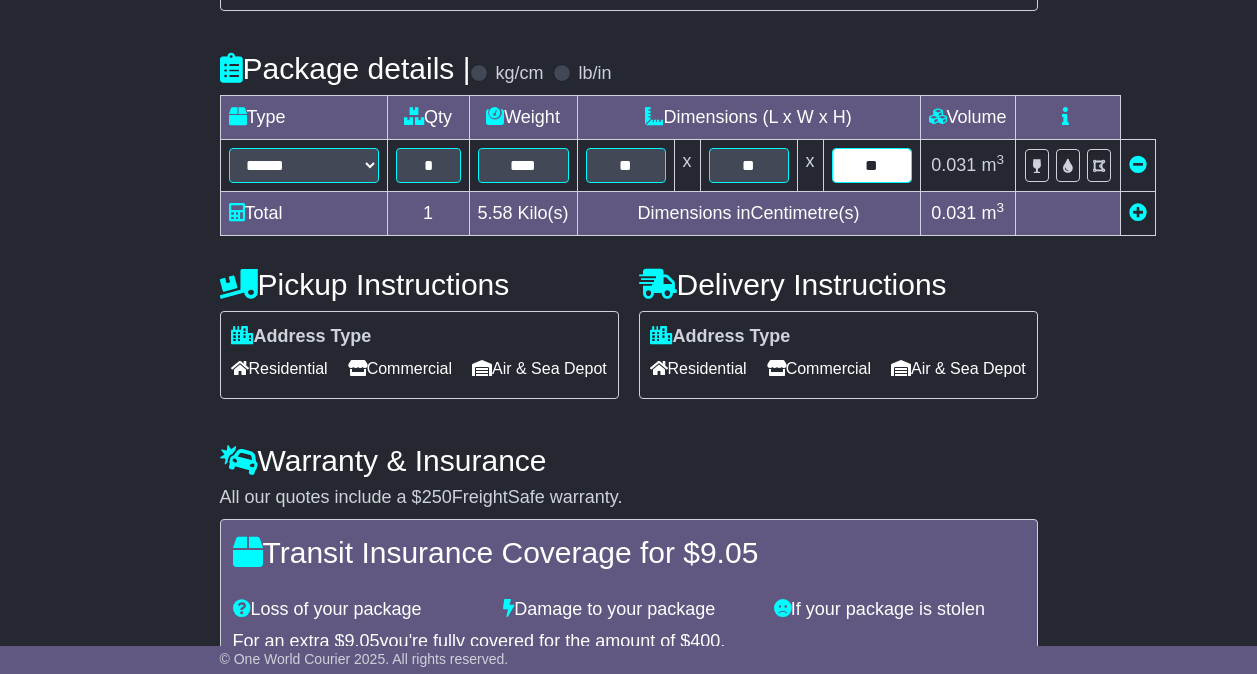 drag, startPoint x: 887, startPoint y: 161, endPoint x: 842, endPoint y: 169, distance: 45.705578 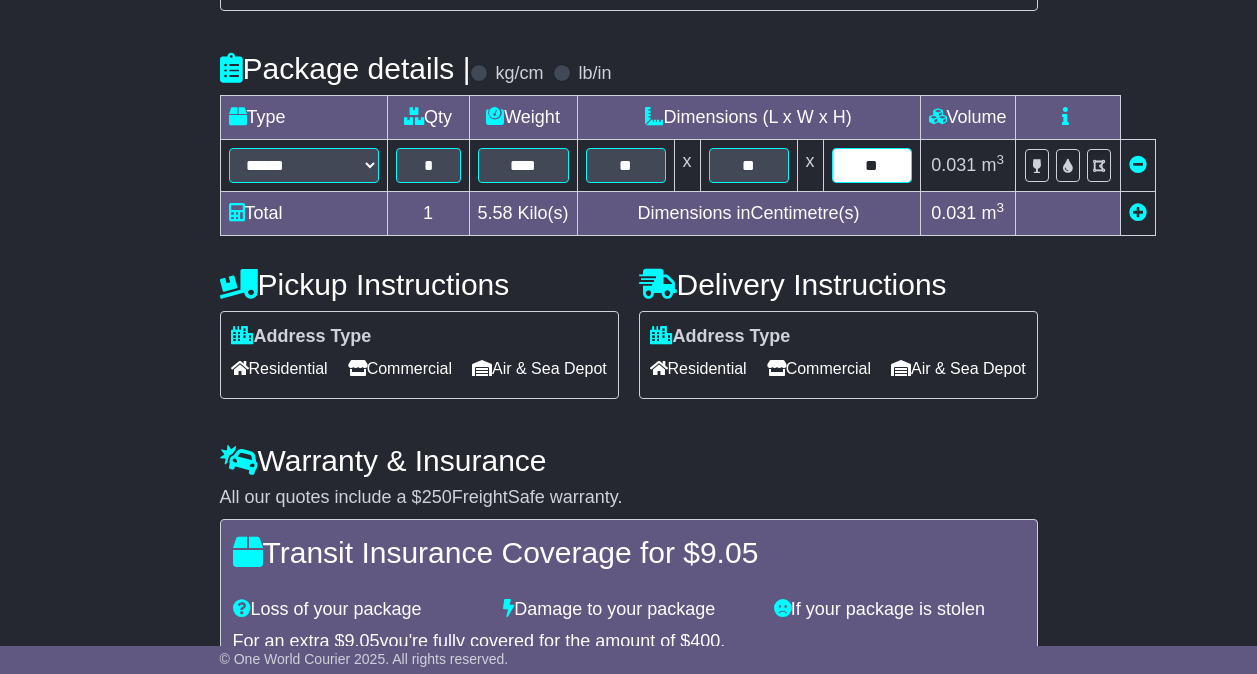 type on "**" 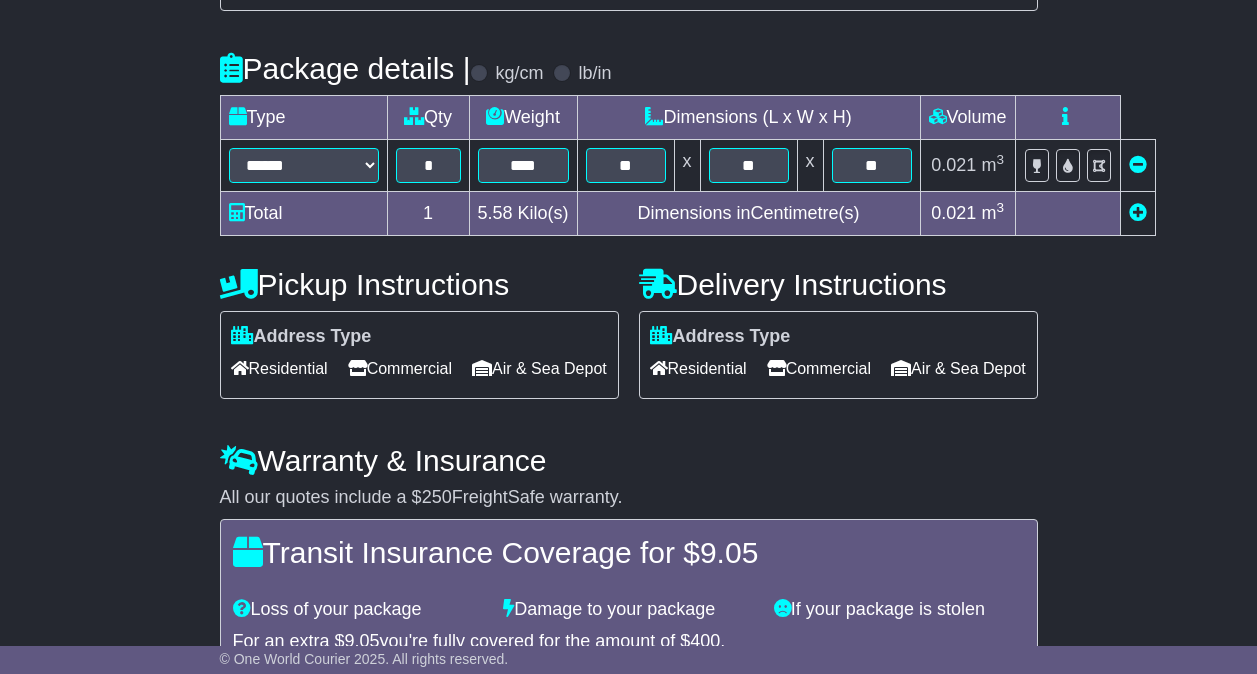 scroll, scrollTop: 667, scrollLeft: 0, axis: vertical 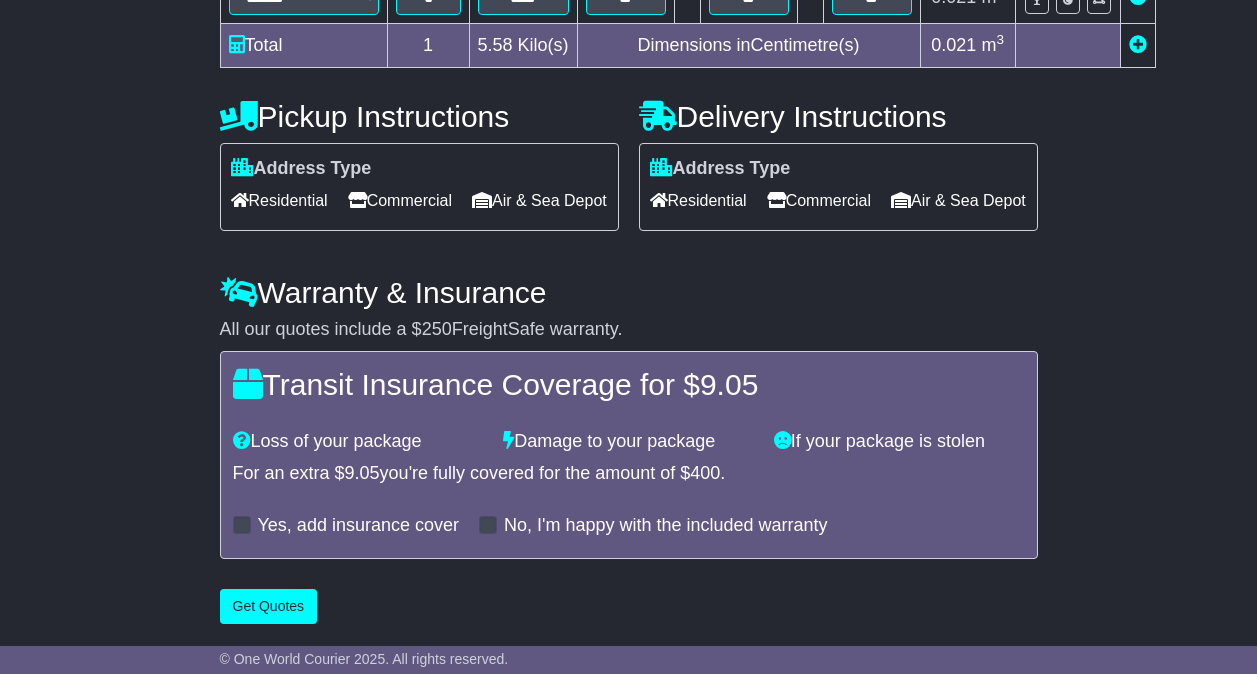 click on "Residential" at bounding box center [279, 200] 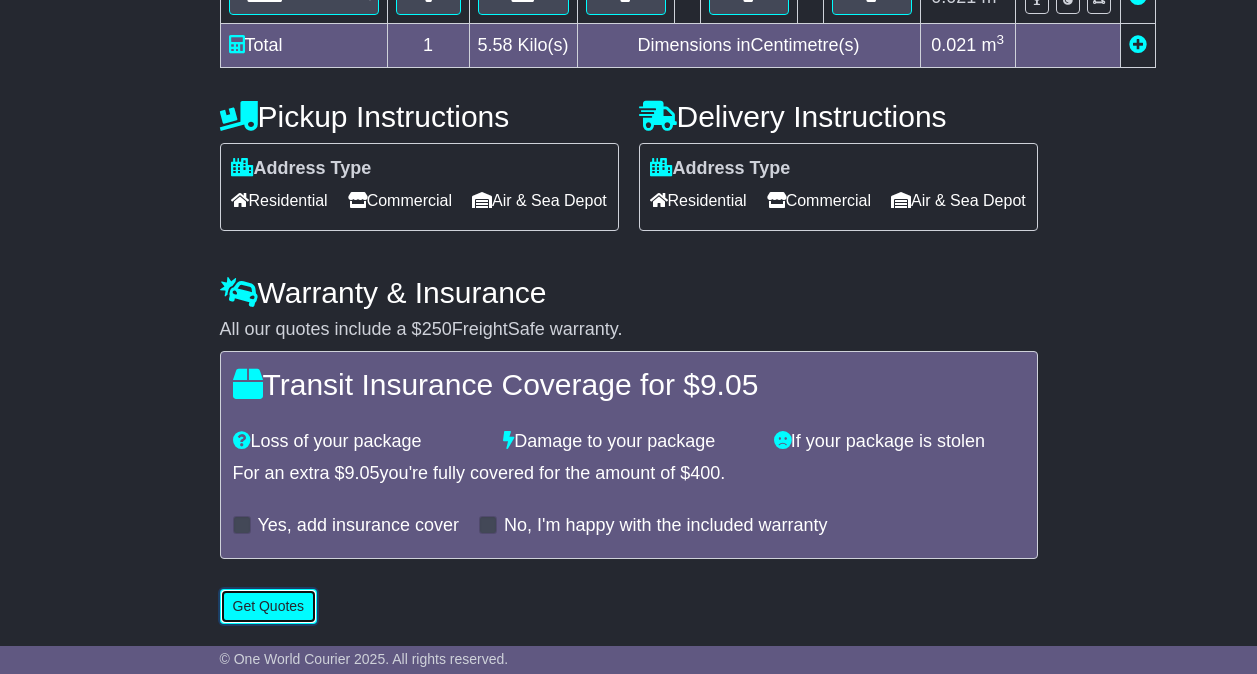 click on "Get Quotes" at bounding box center [269, 606] 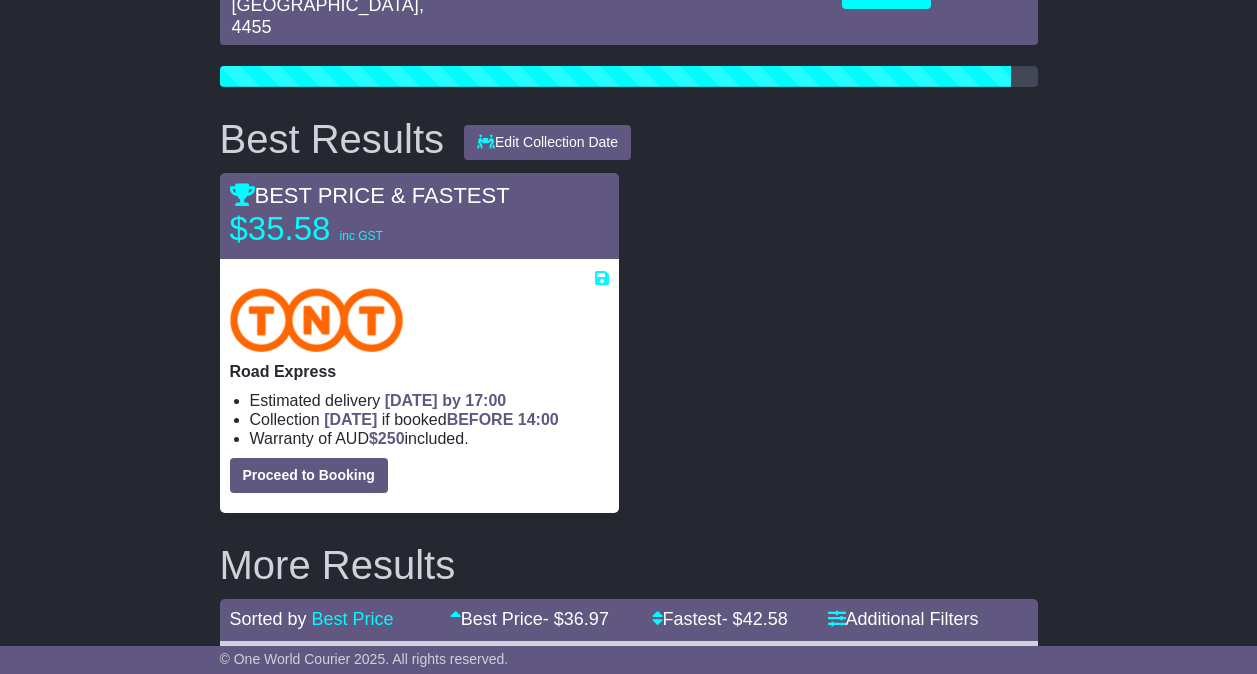 scroll, scrollTop: 258, scrollLeft: 0, axis: vertical 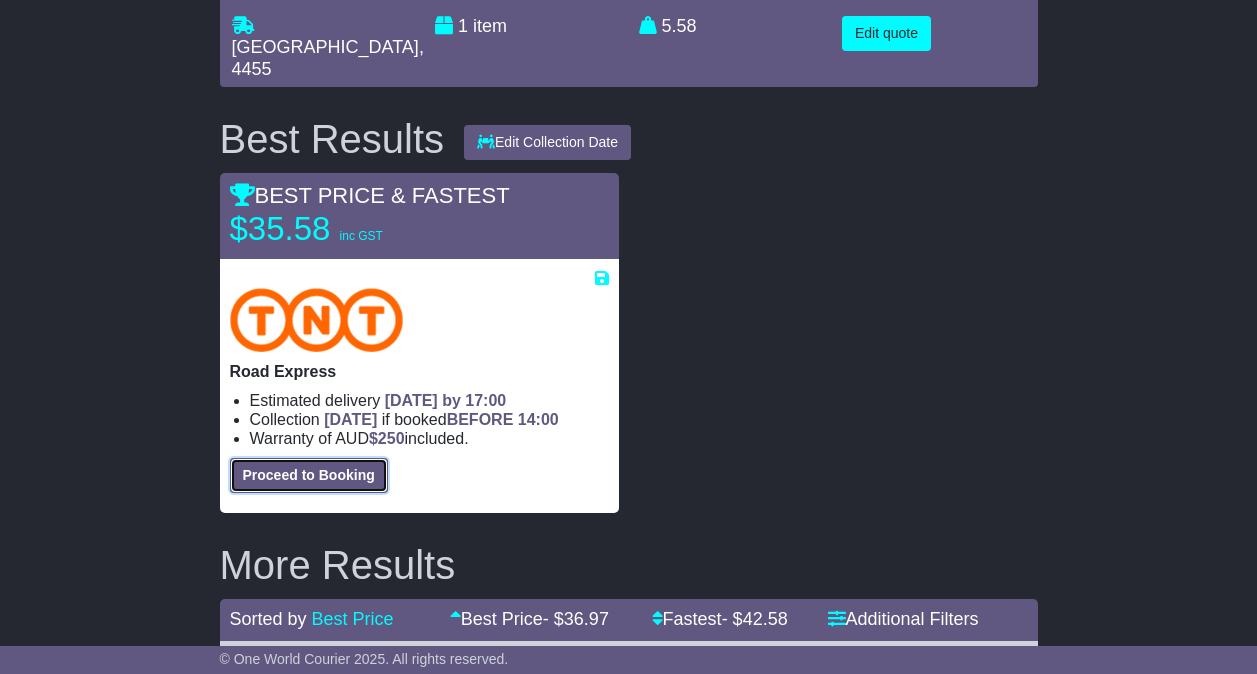 click on "Proceed to Booking" at bounding box center [309, 475] 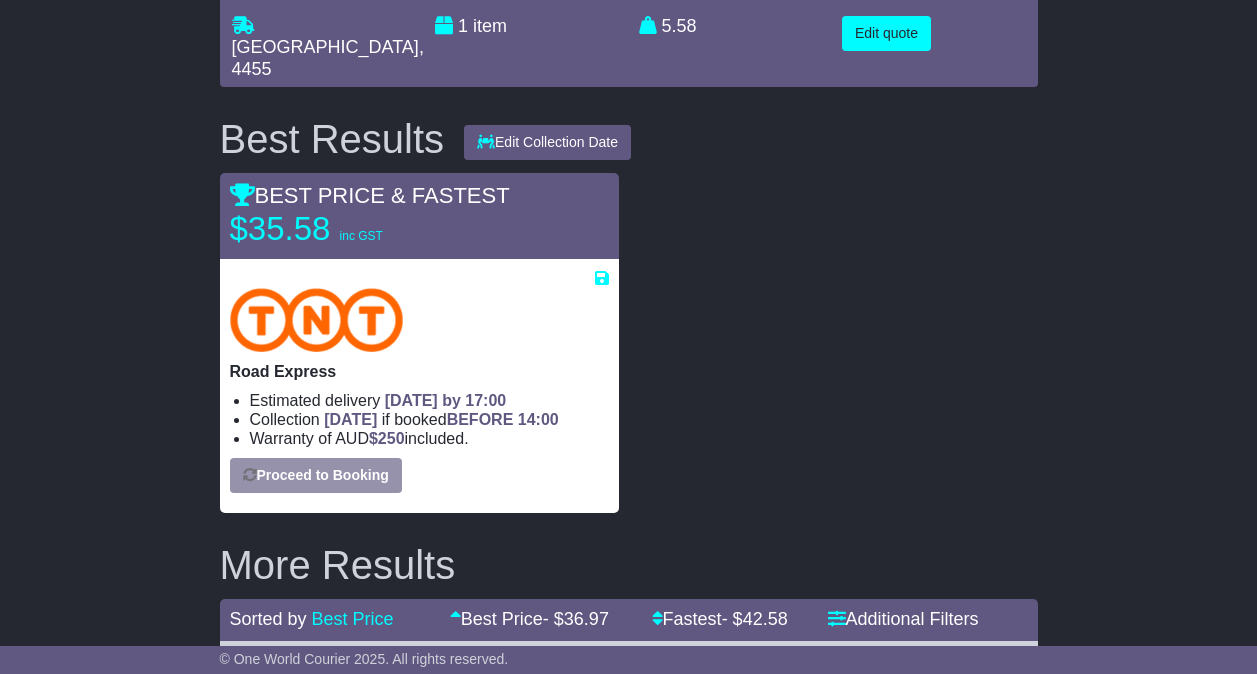 select on "**********" 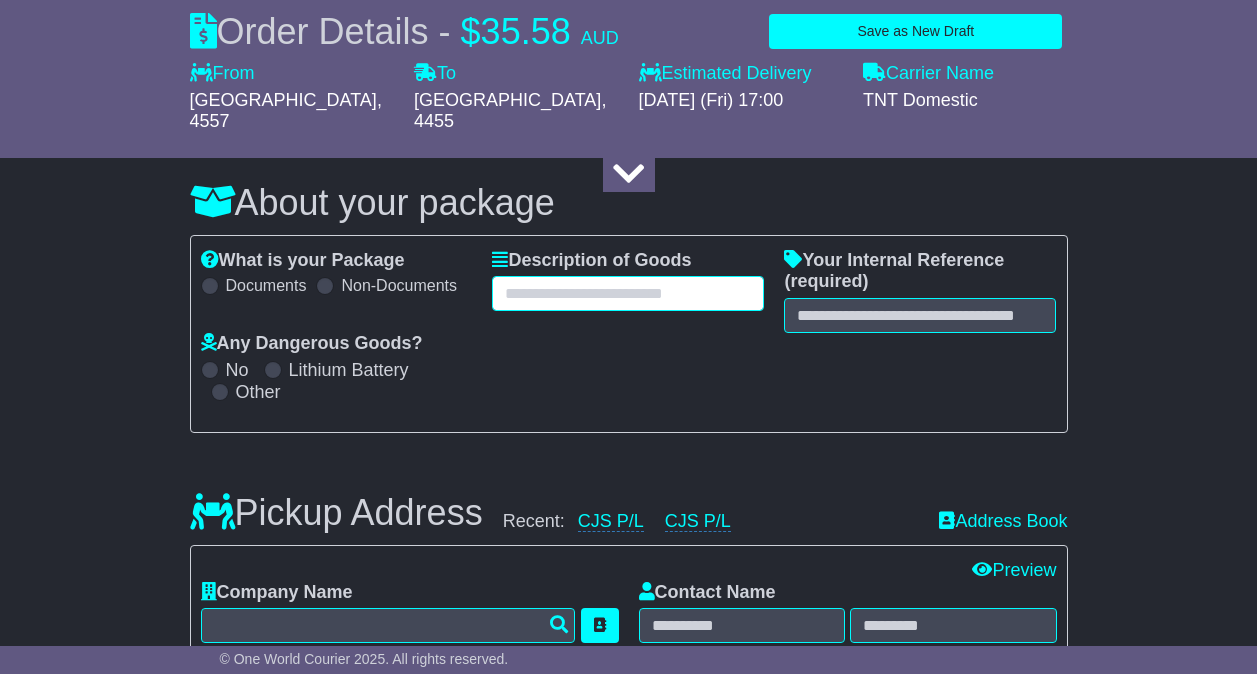 click at bounding box center (628, 293) 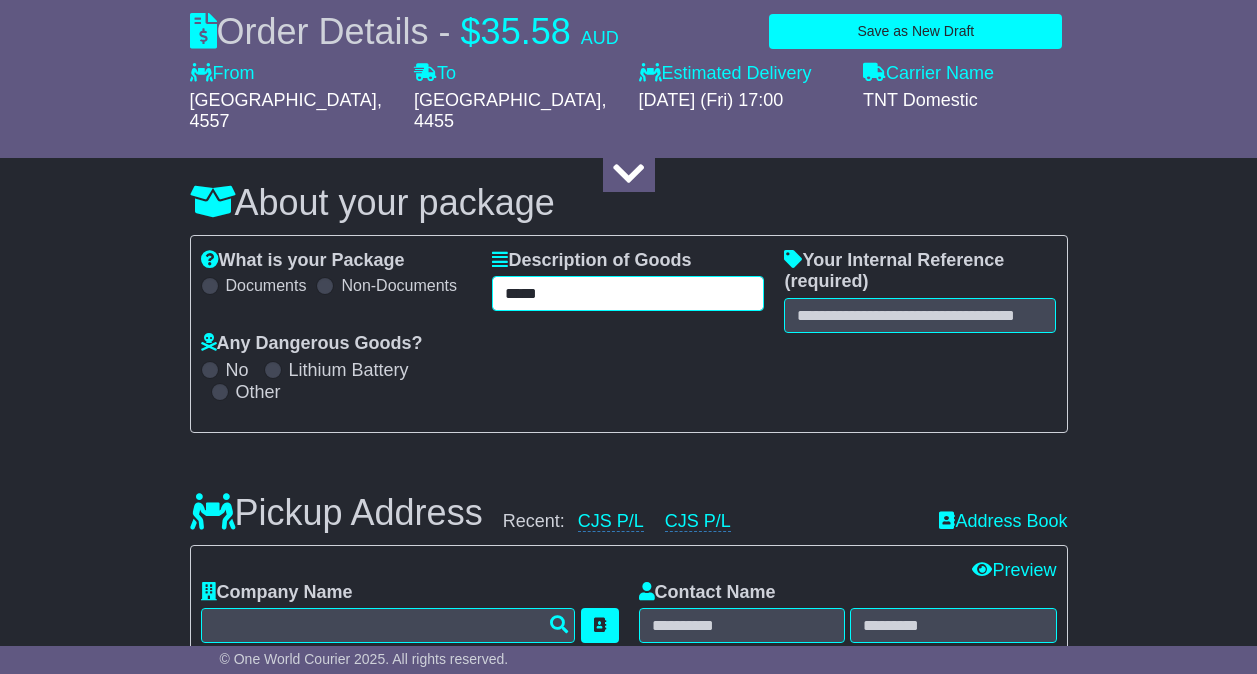 type on "*****" 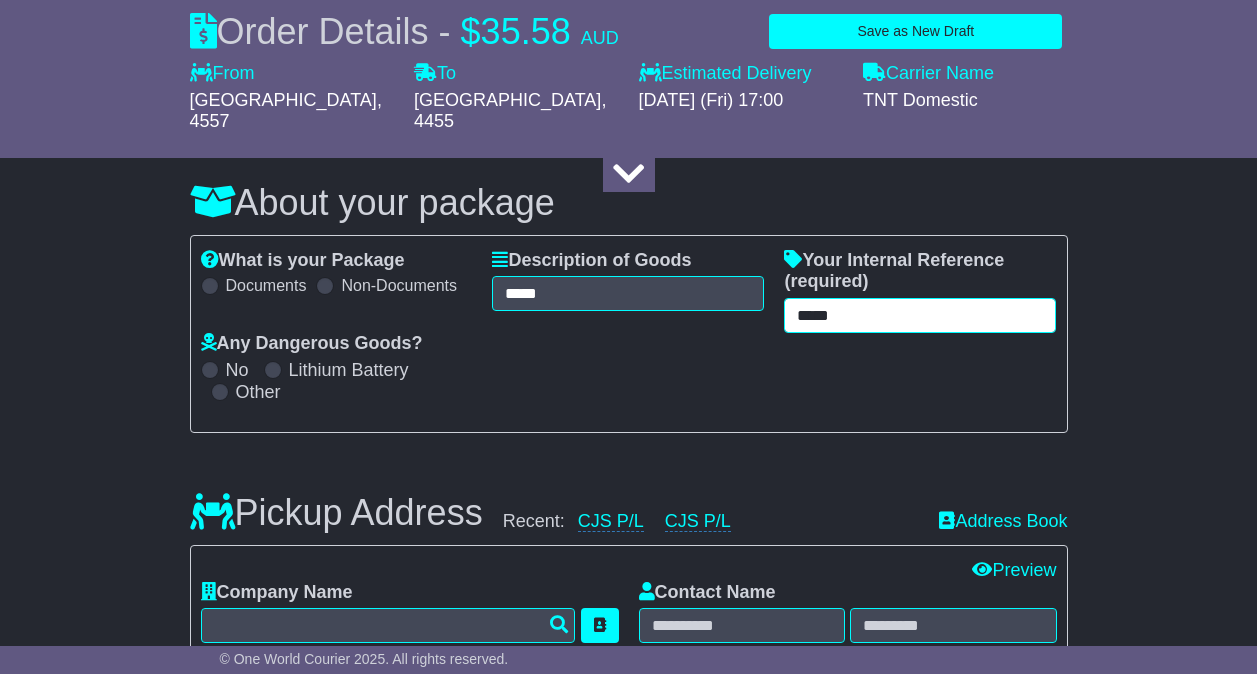 type on "*****" 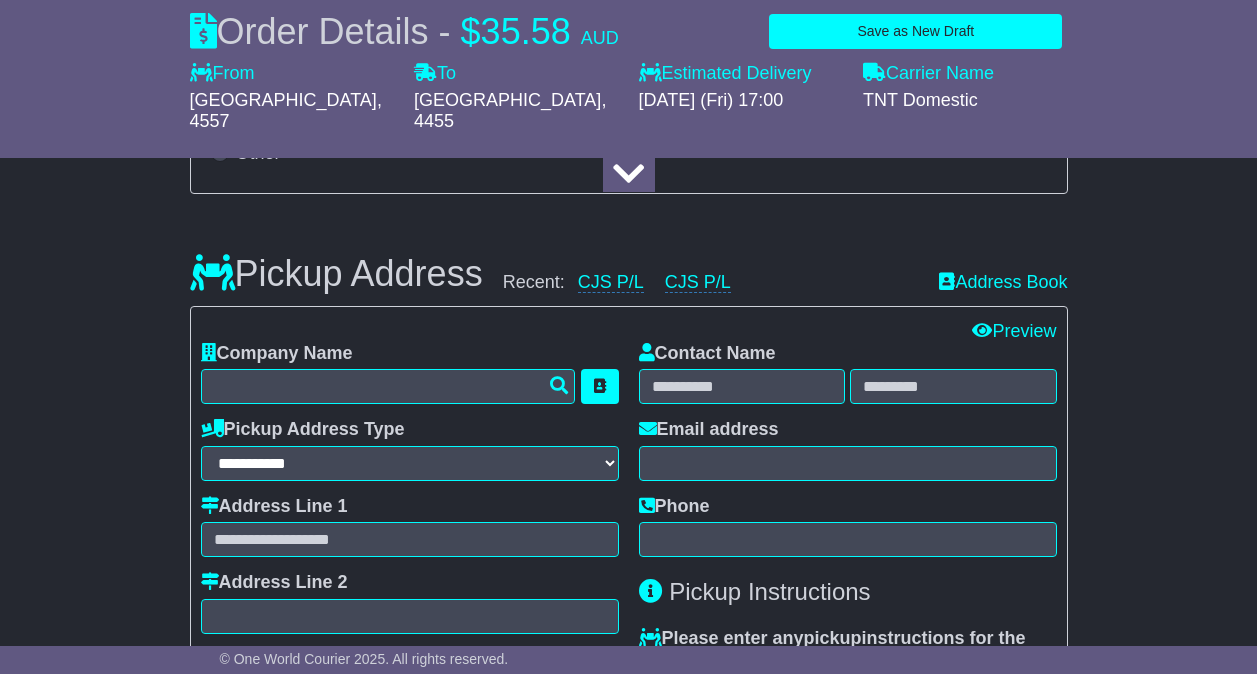 scroll, scrollTop: 558, scrollLeft: 0, axis: vertical 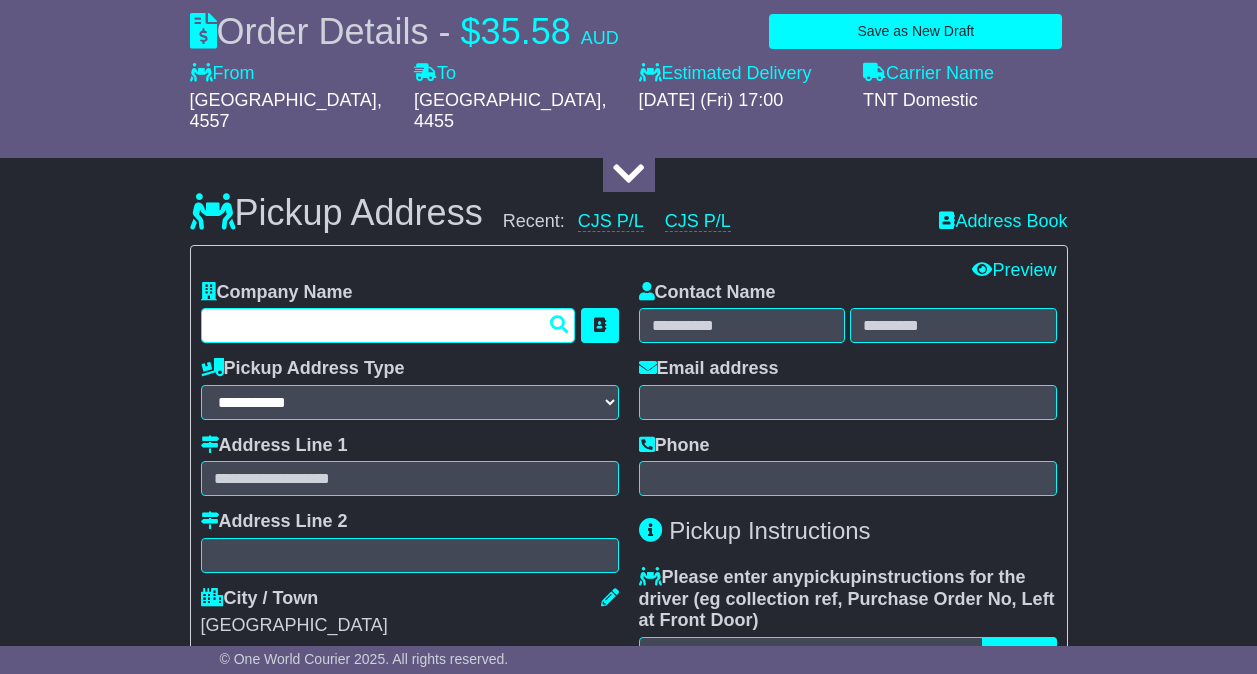 click at bounding box center (388, 325) 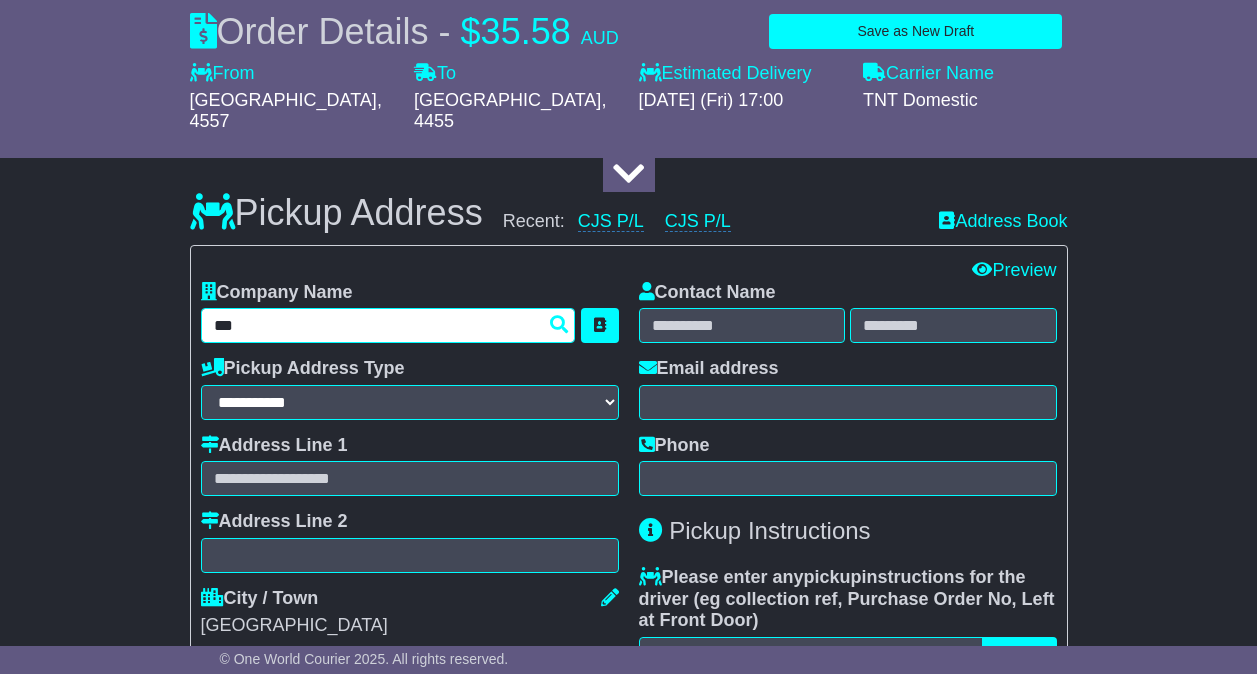 type on "***" 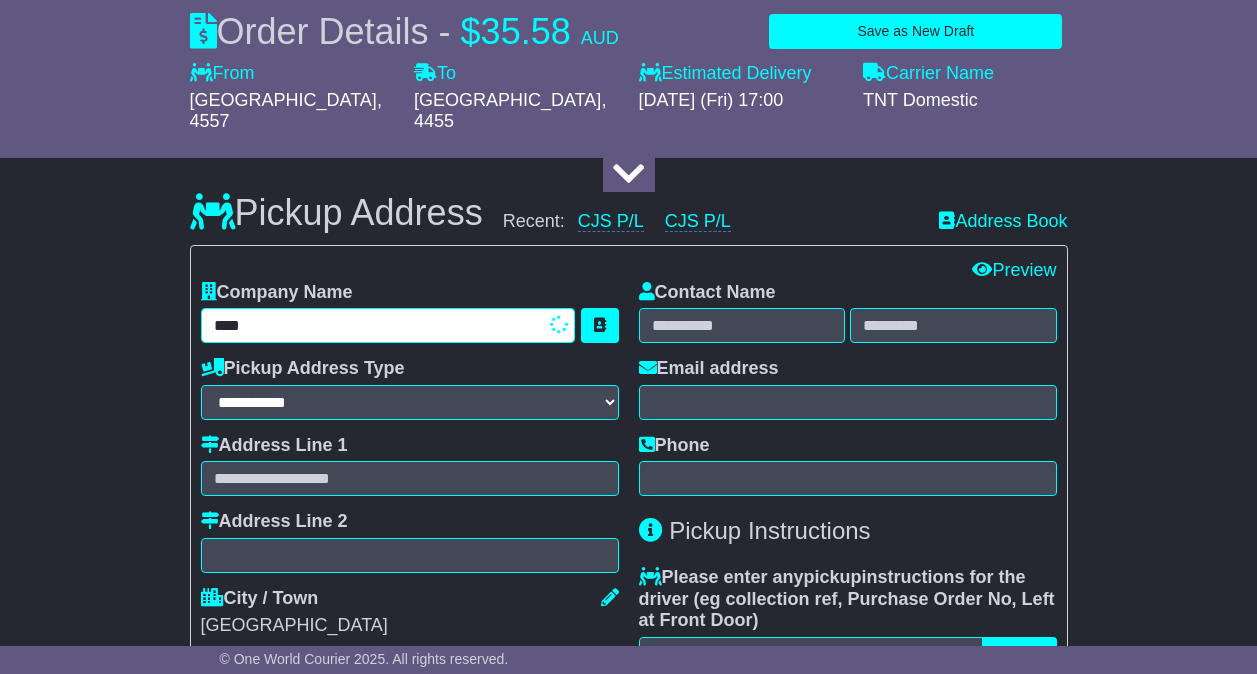 type on "*******" 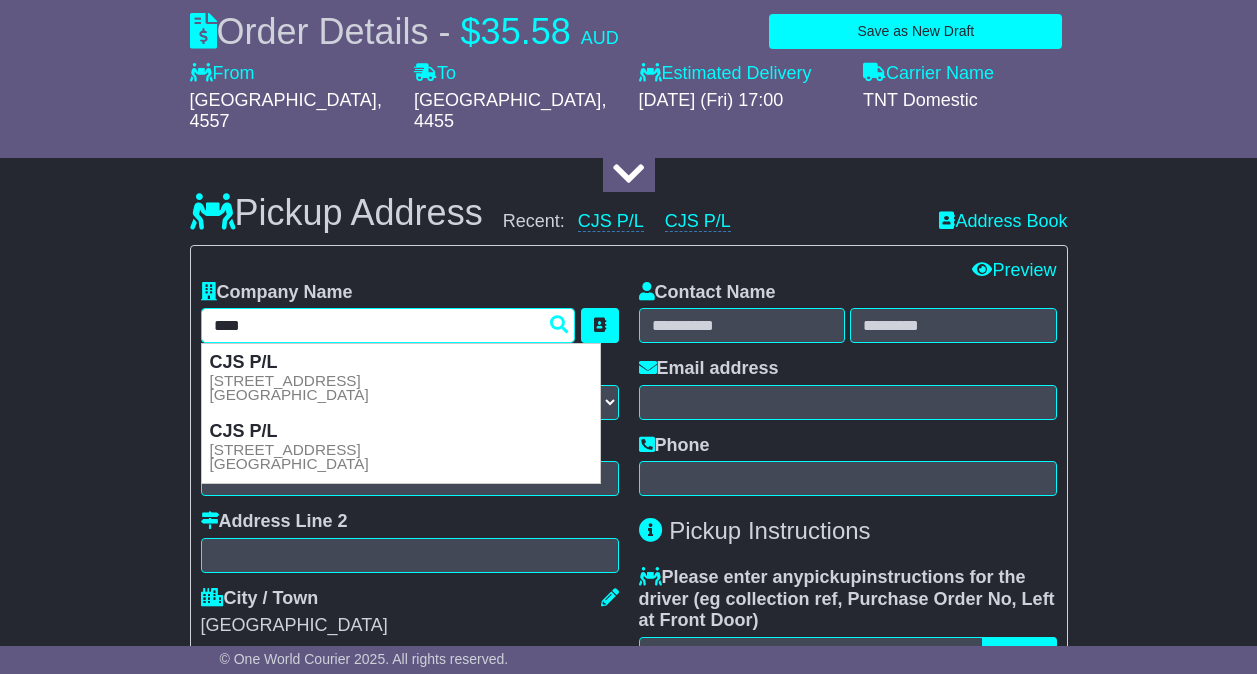 type 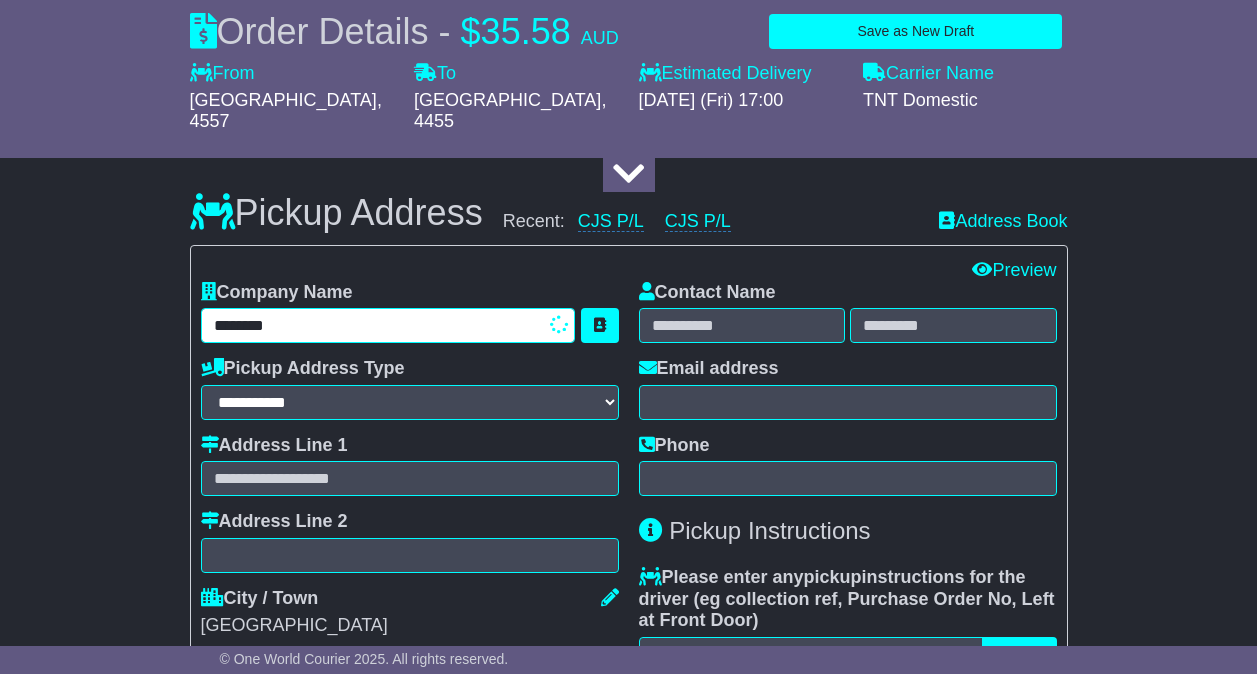 type on "*******" 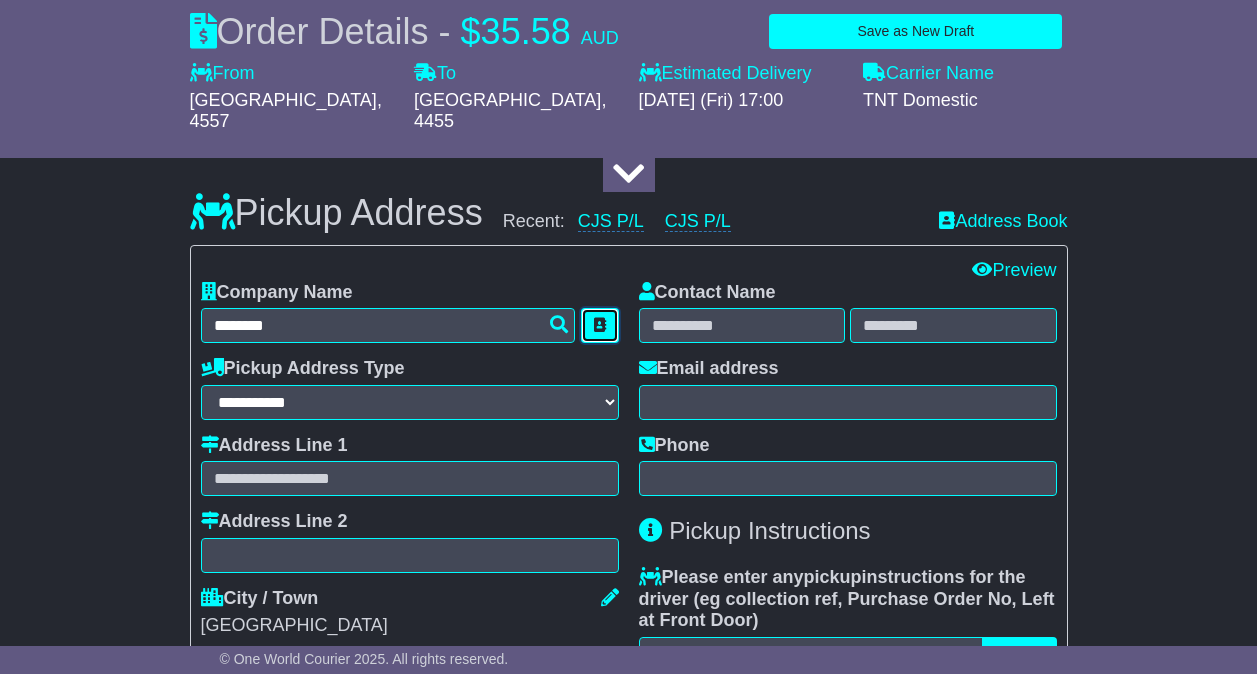 type 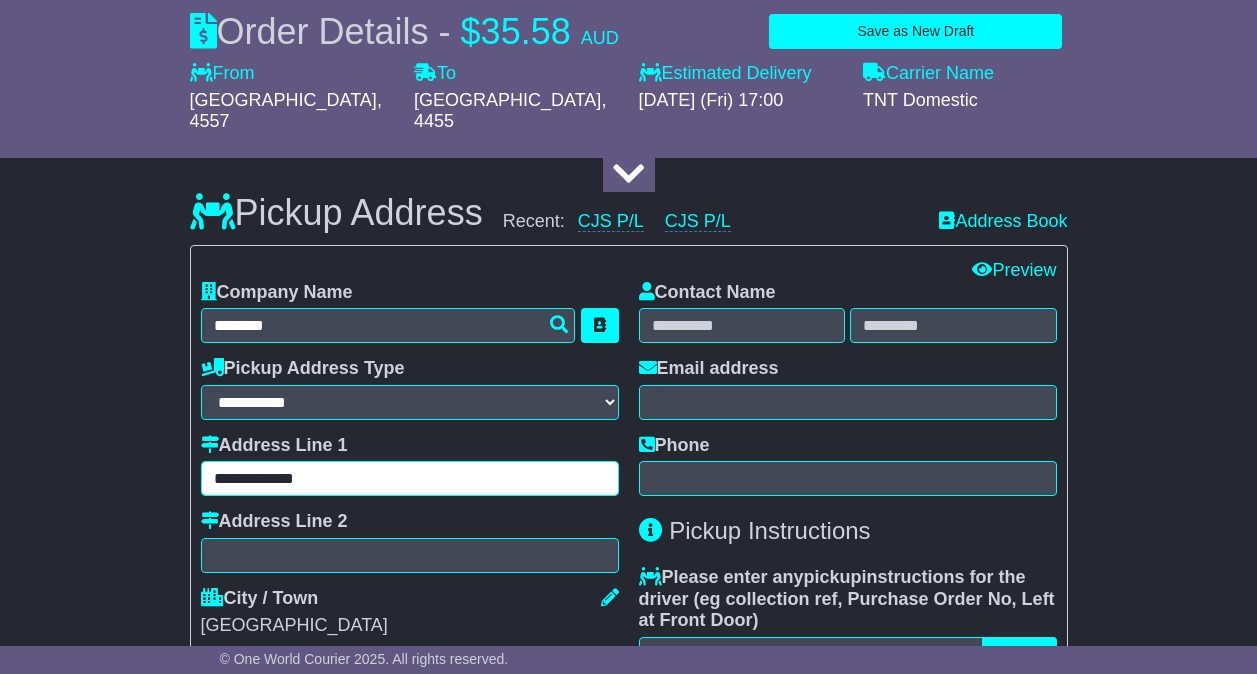 type on "**********" 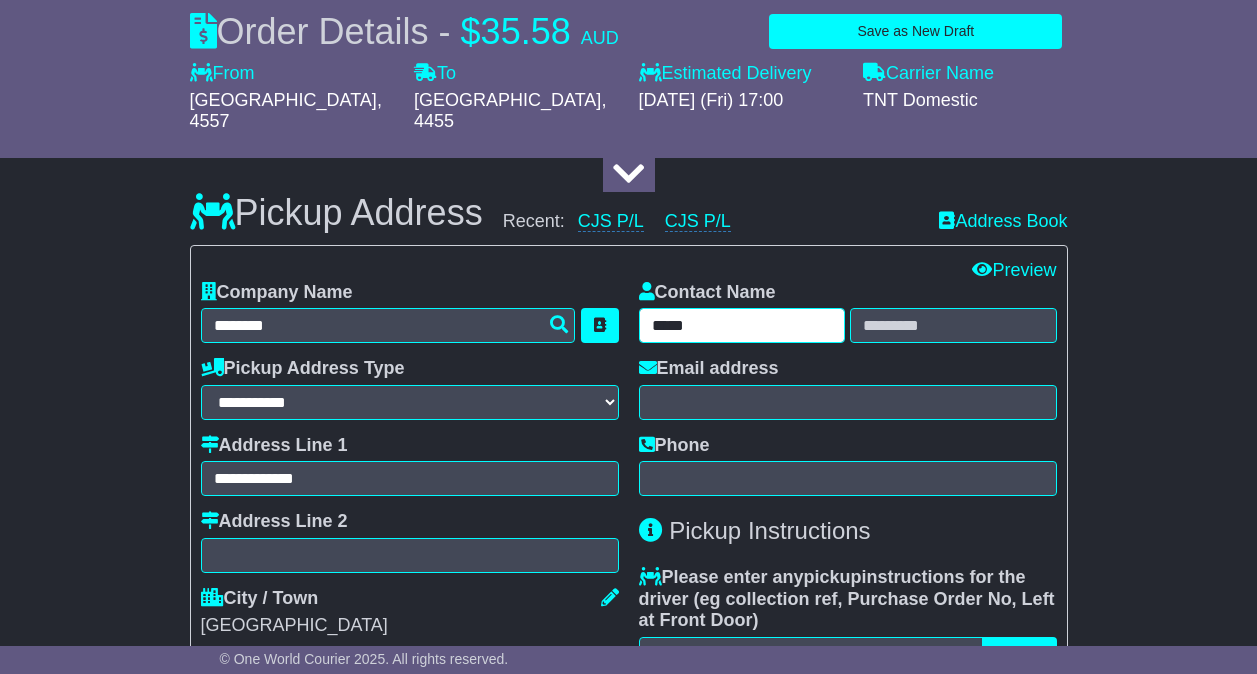 type on "*****" 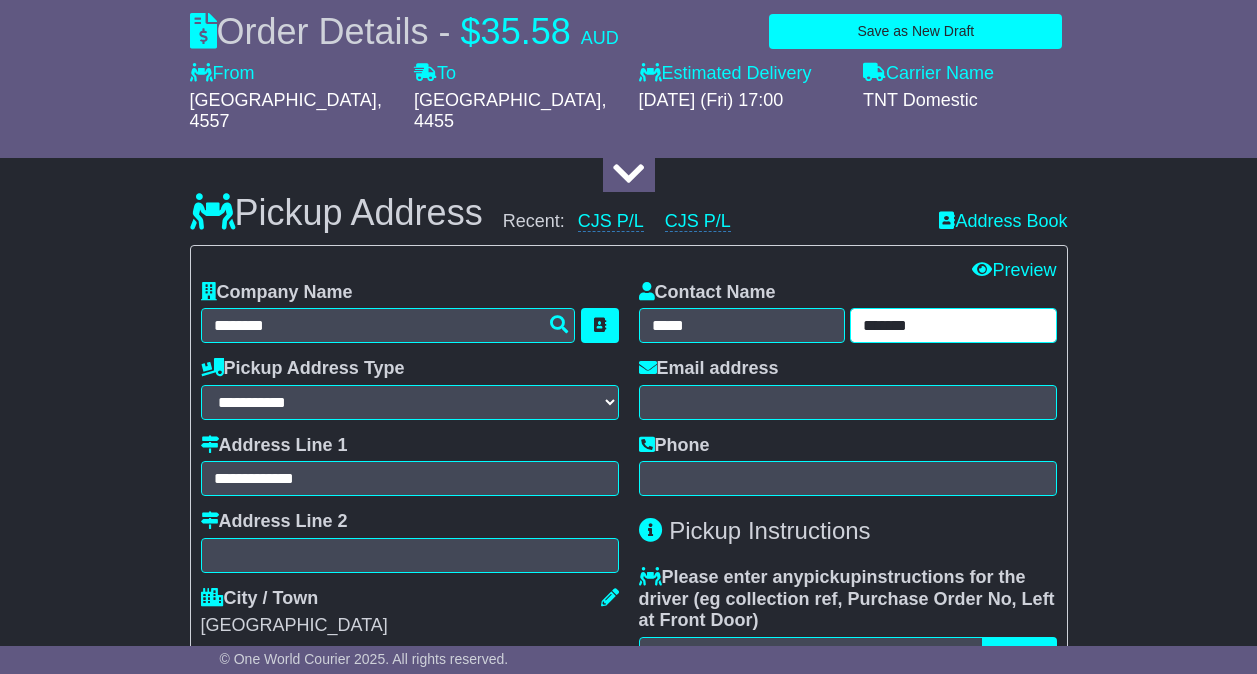 type on "*******" 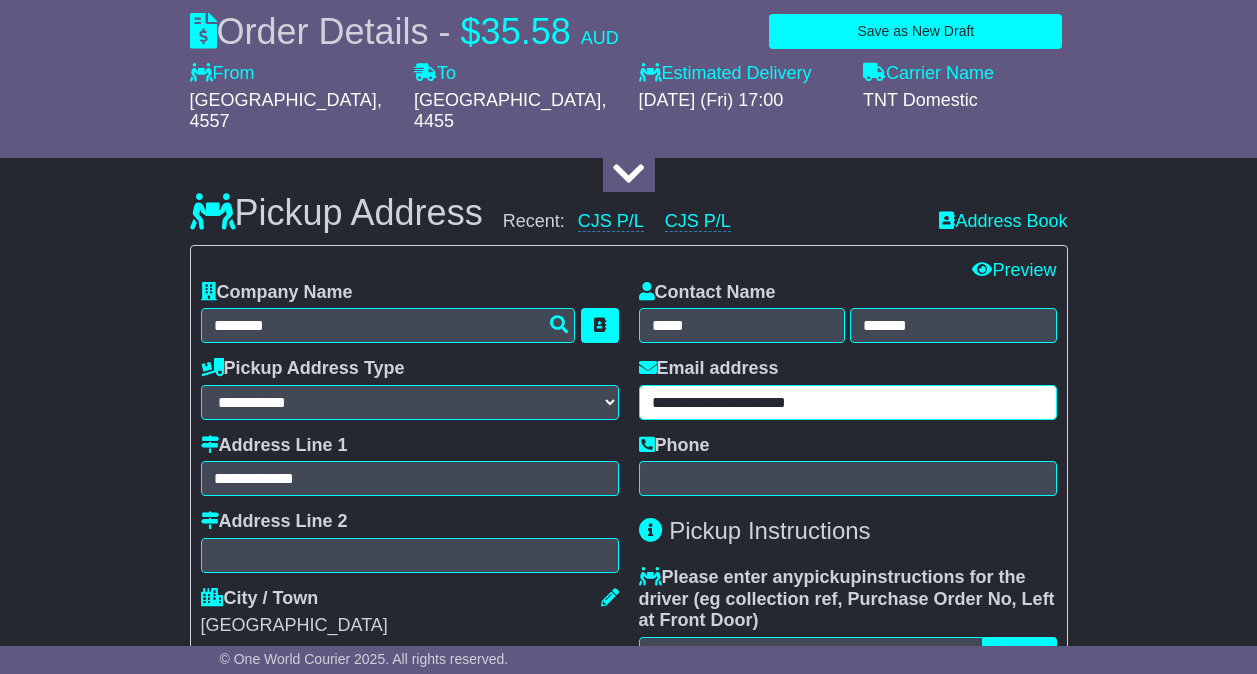 type on "**********" 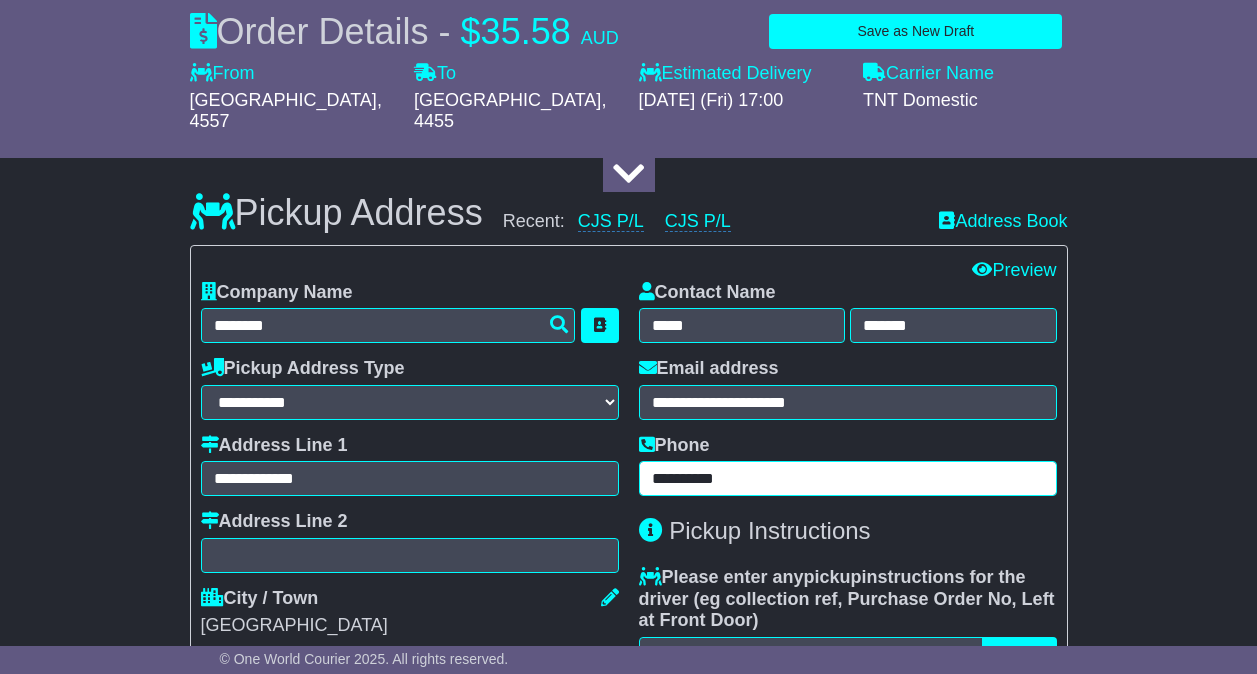 type on "**********" 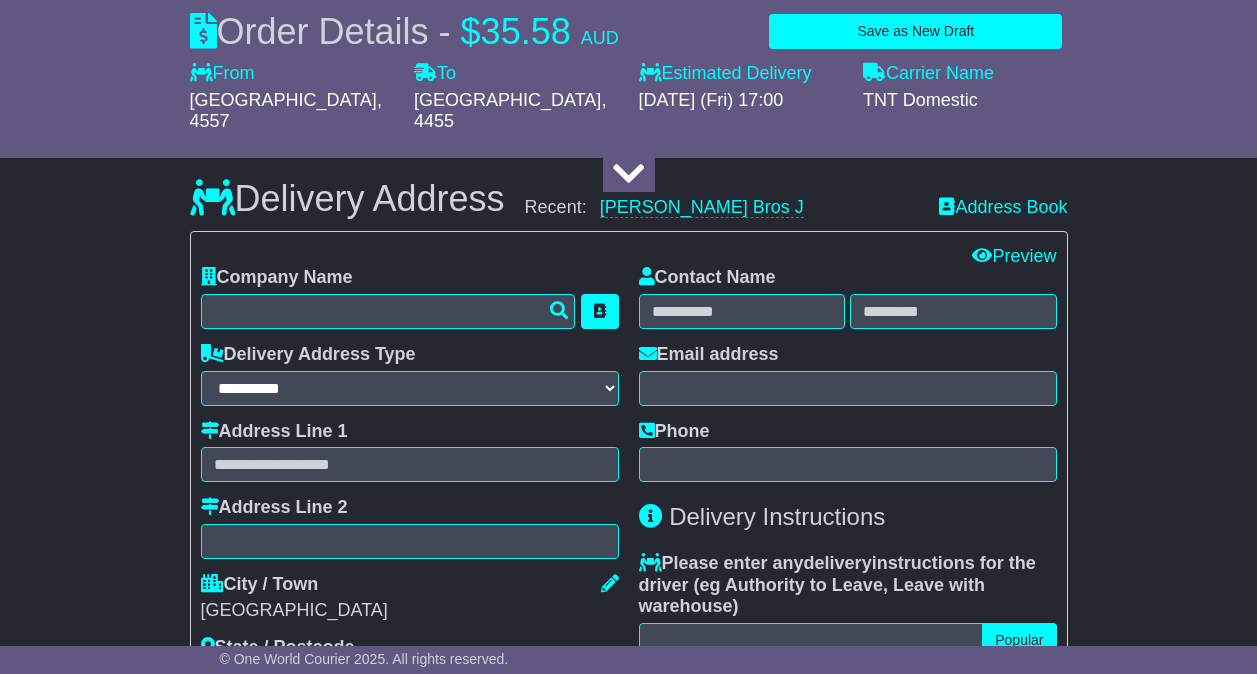 scroll, scrollTop: 1458, scrollLeft: 0, axis: vertical 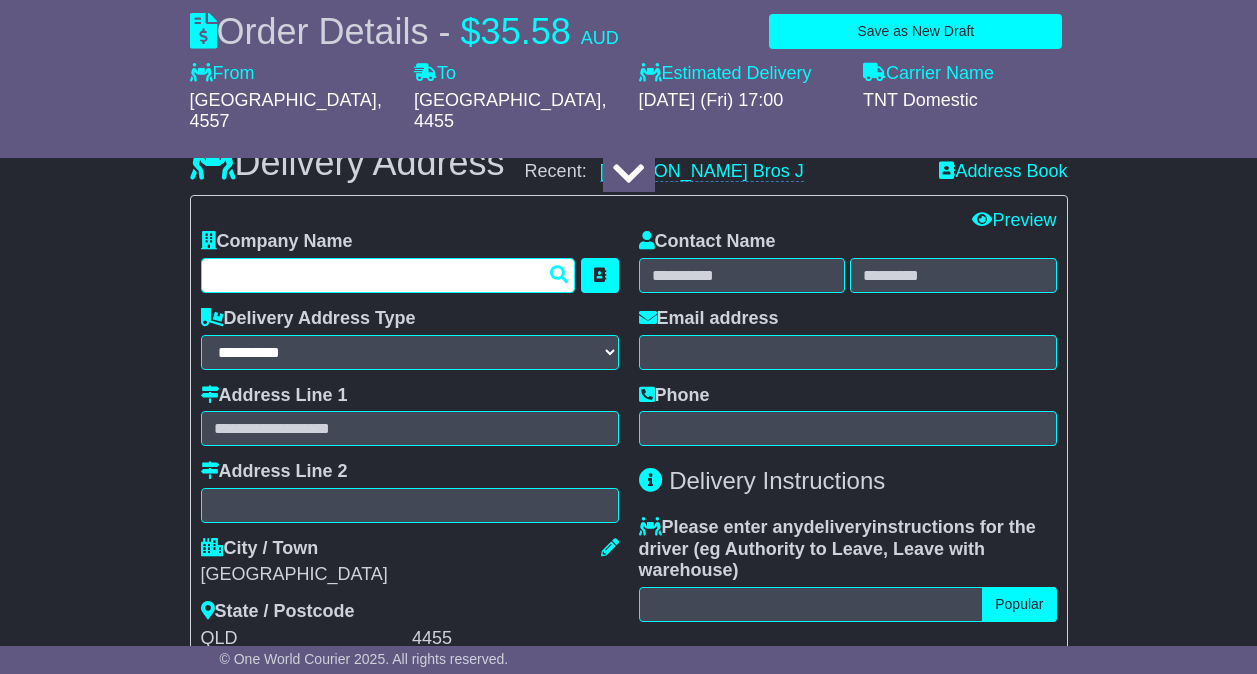 click at bounding box center (388, 275) 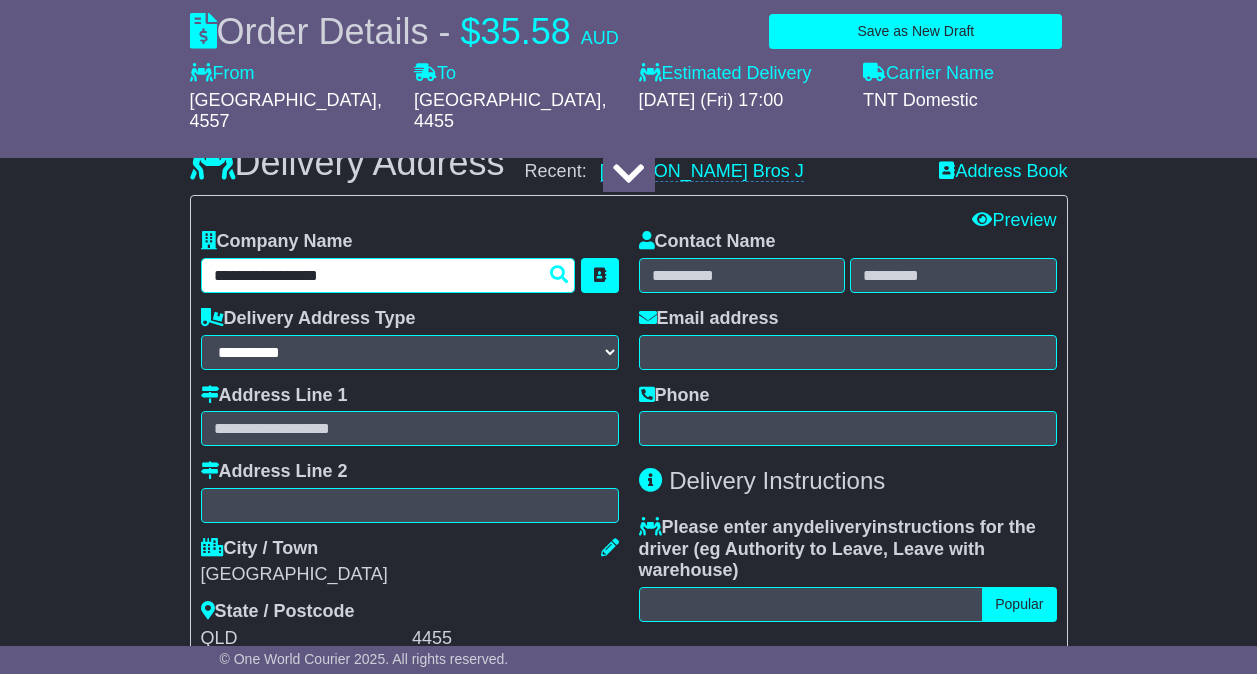 type on "**********" 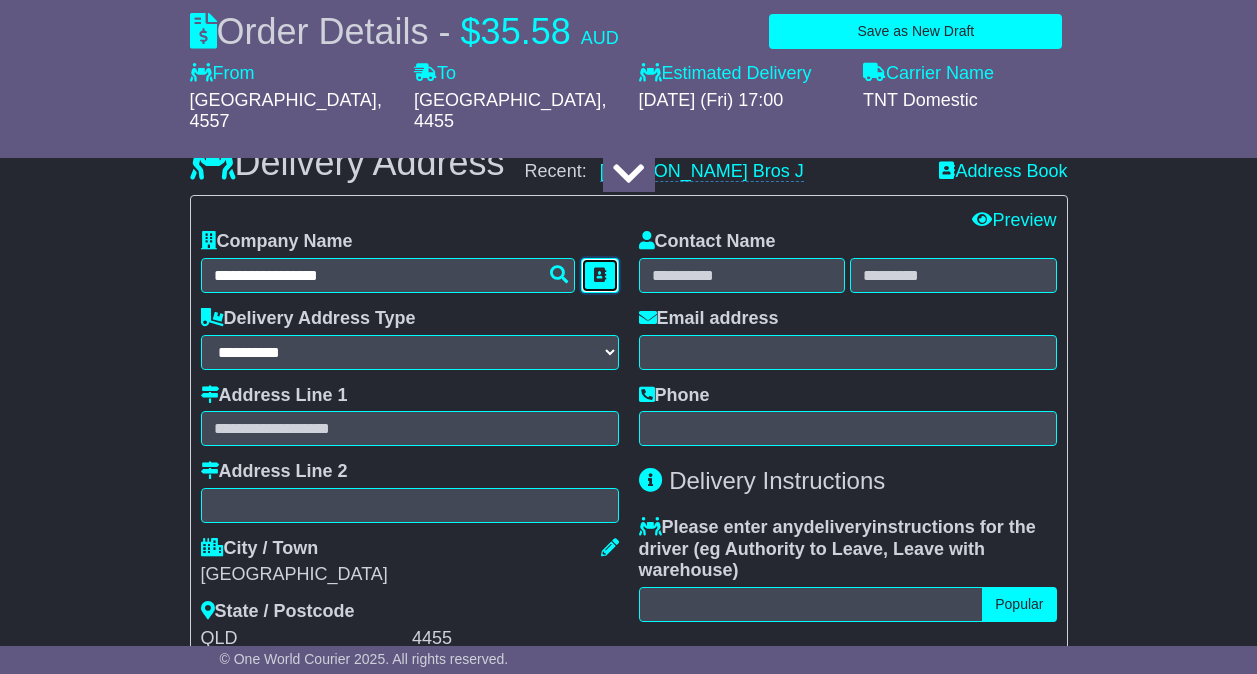 type 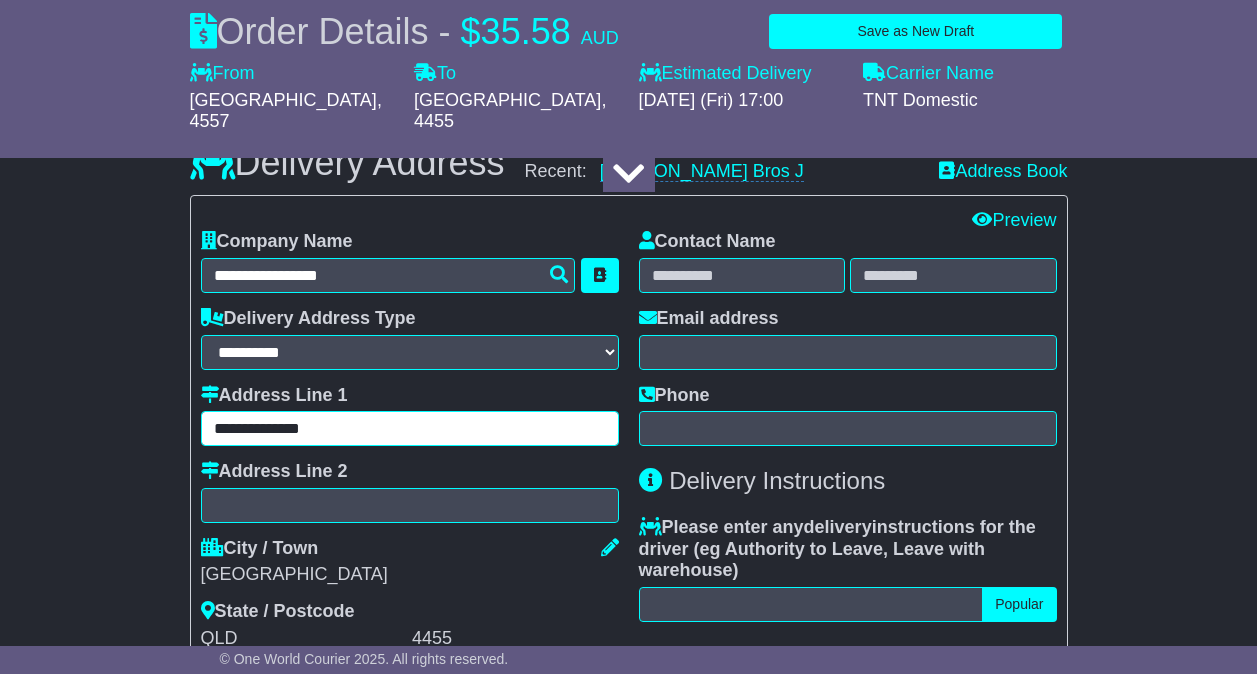 type on "**********" 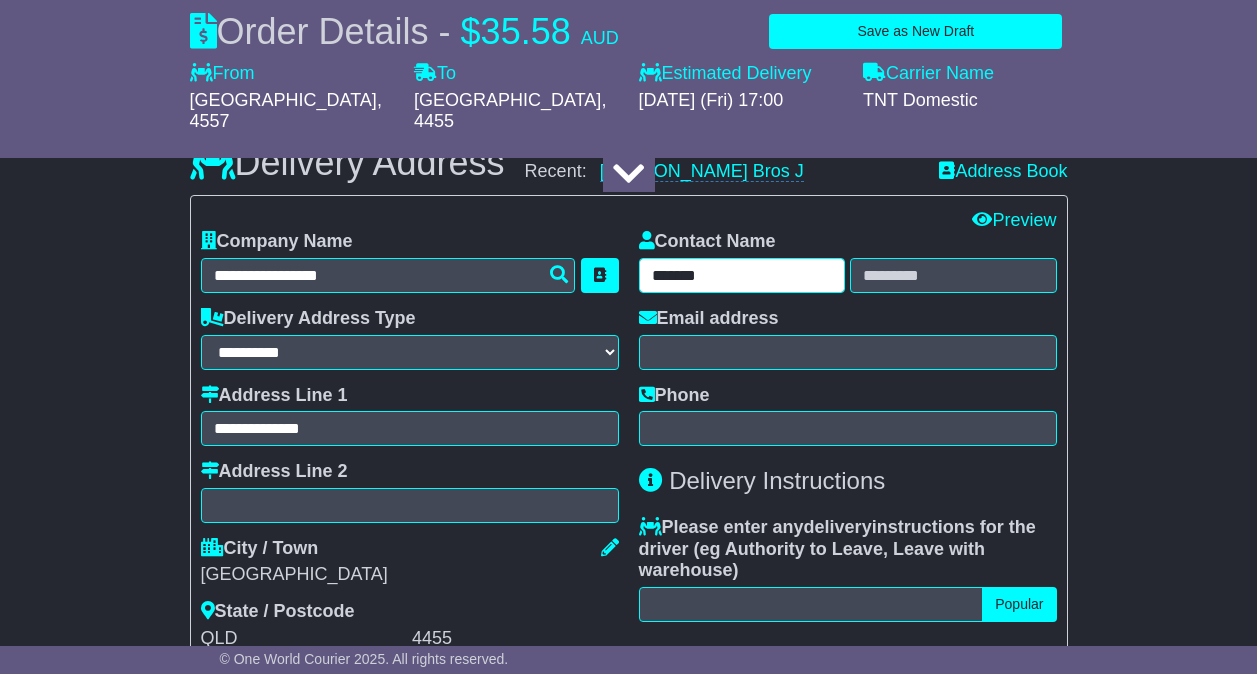 type on "*******" 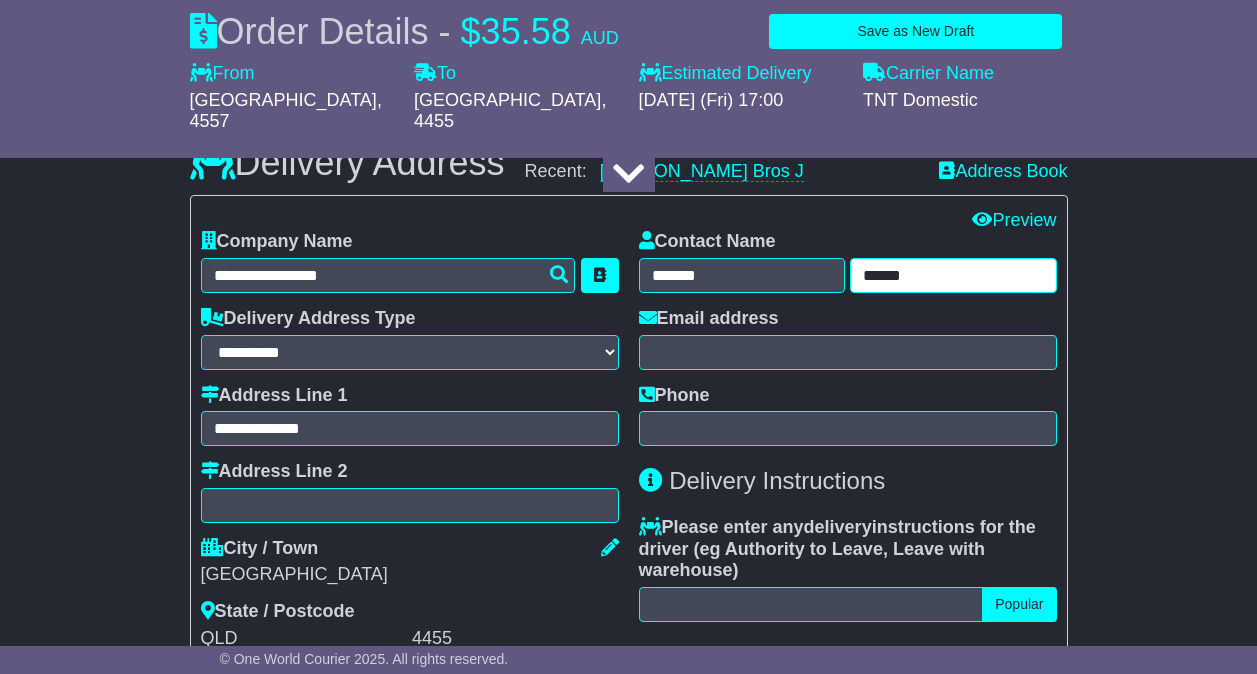type on "******" 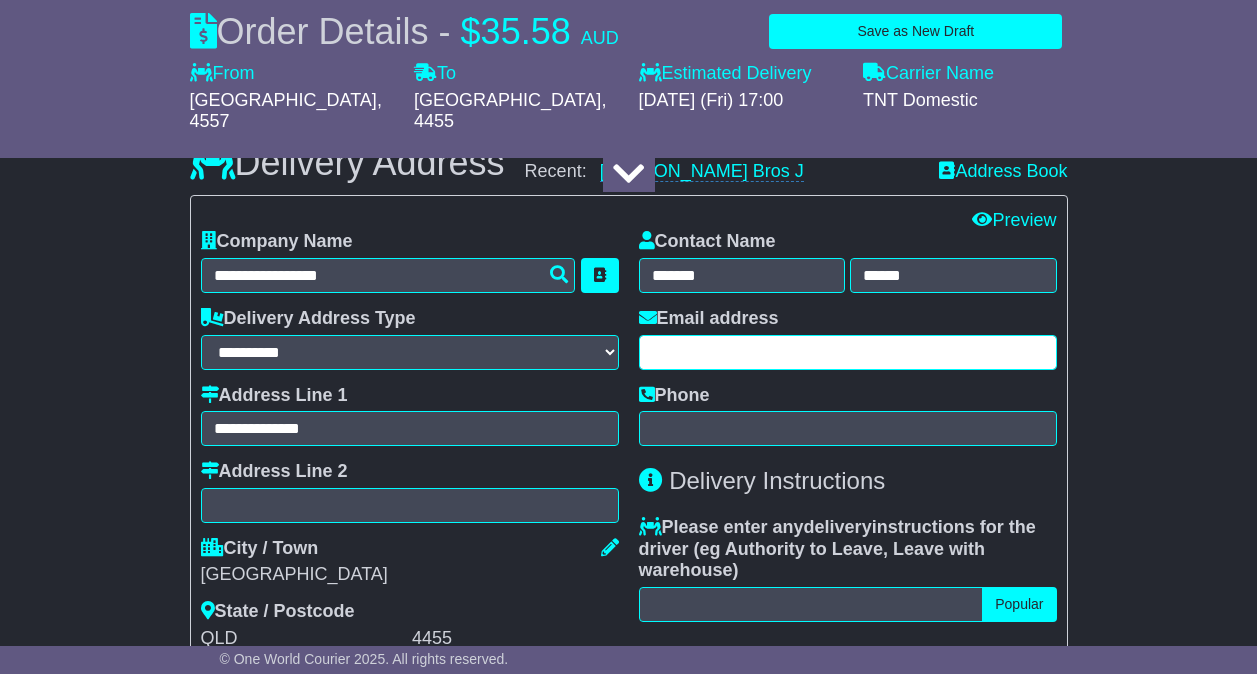 paste on "**********" 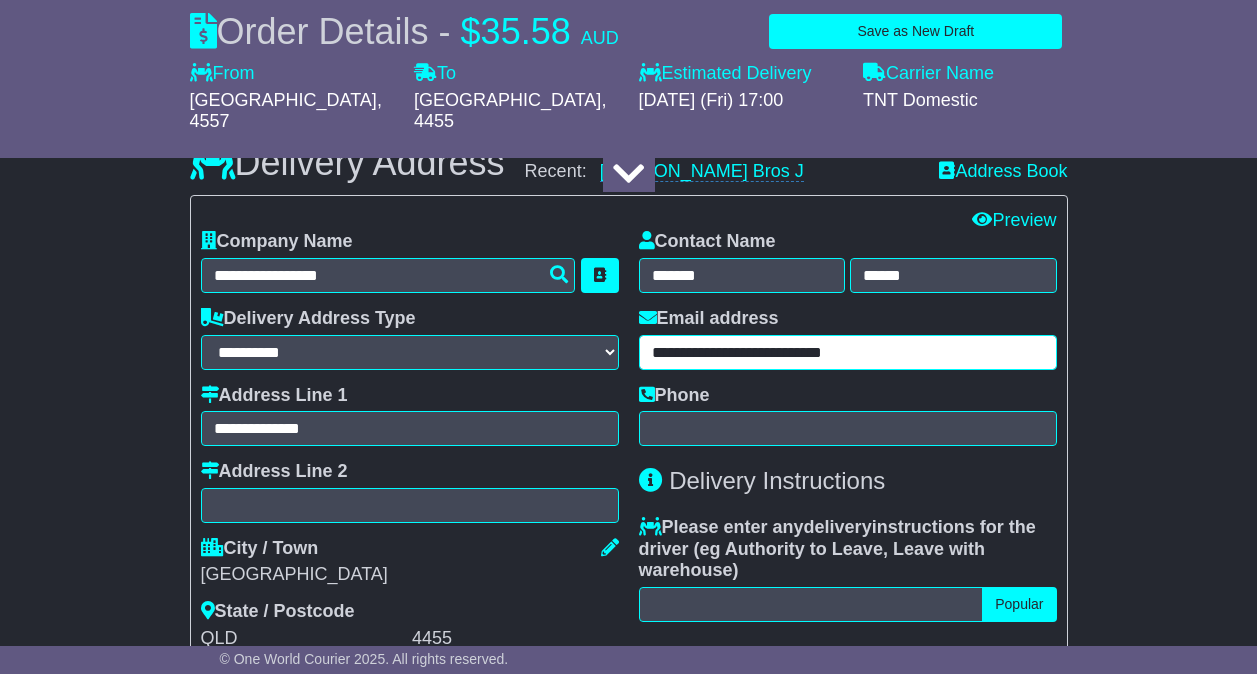 paste on "**********" 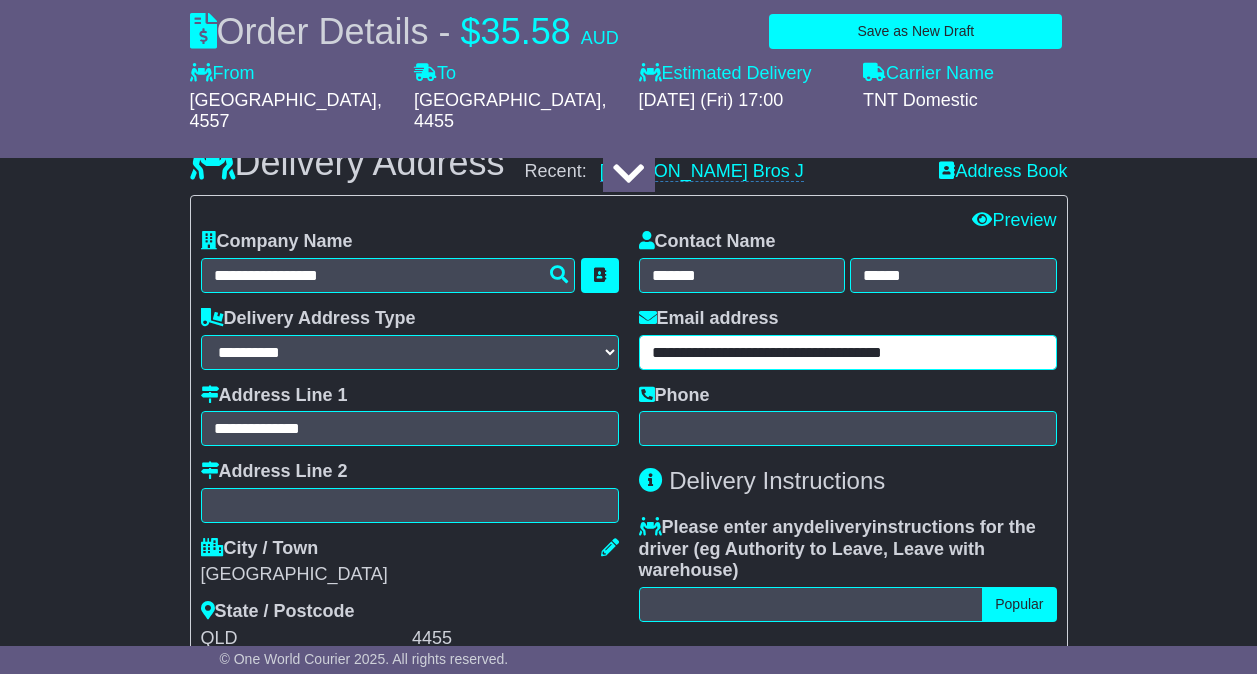 type on "**********" 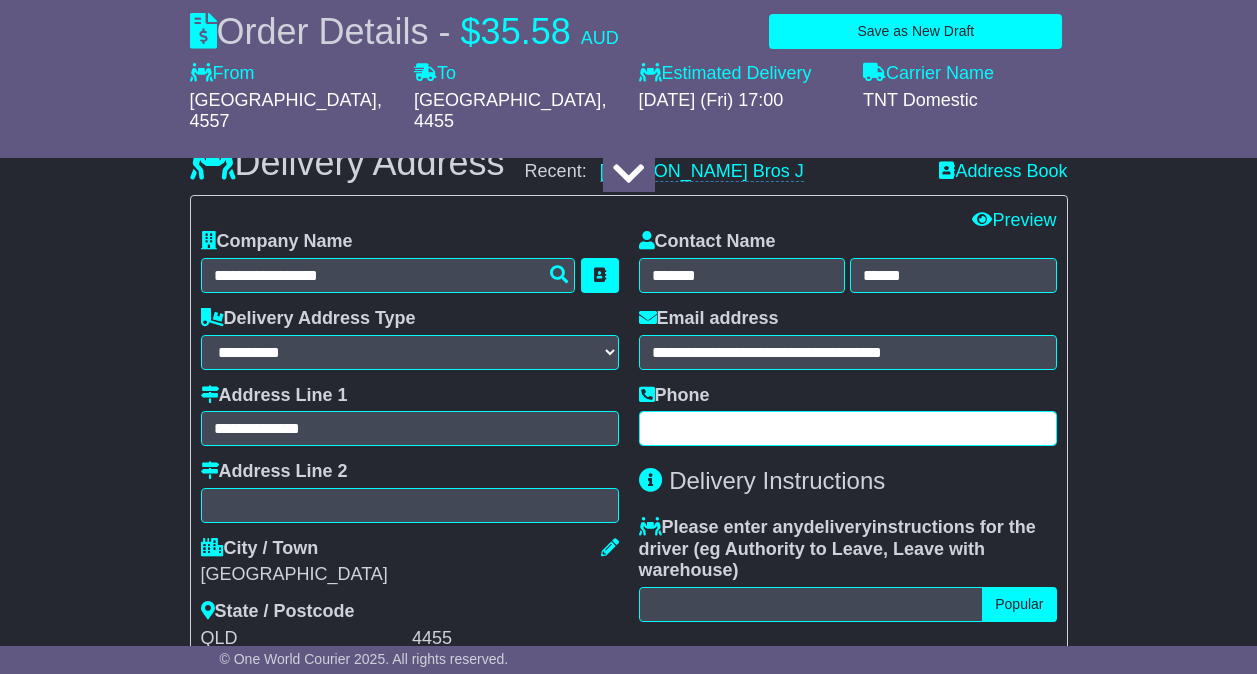 click at bounding box center (848, 428) 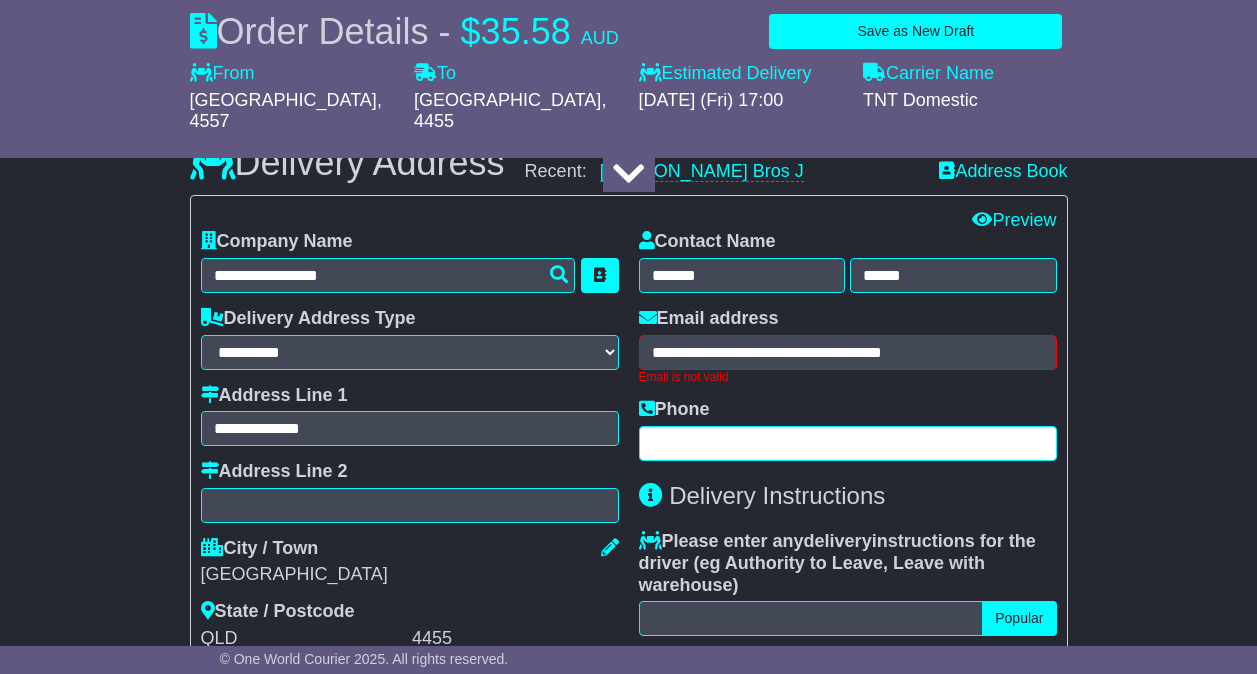 paste on "**********" 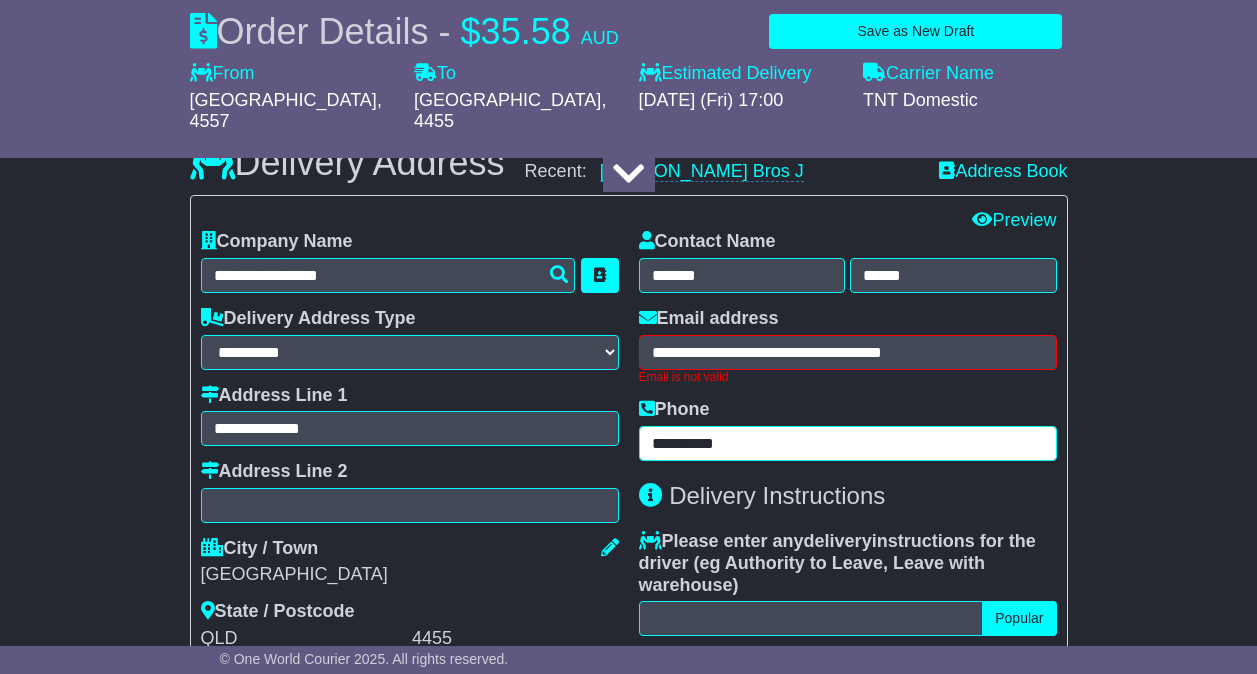type on "**********" 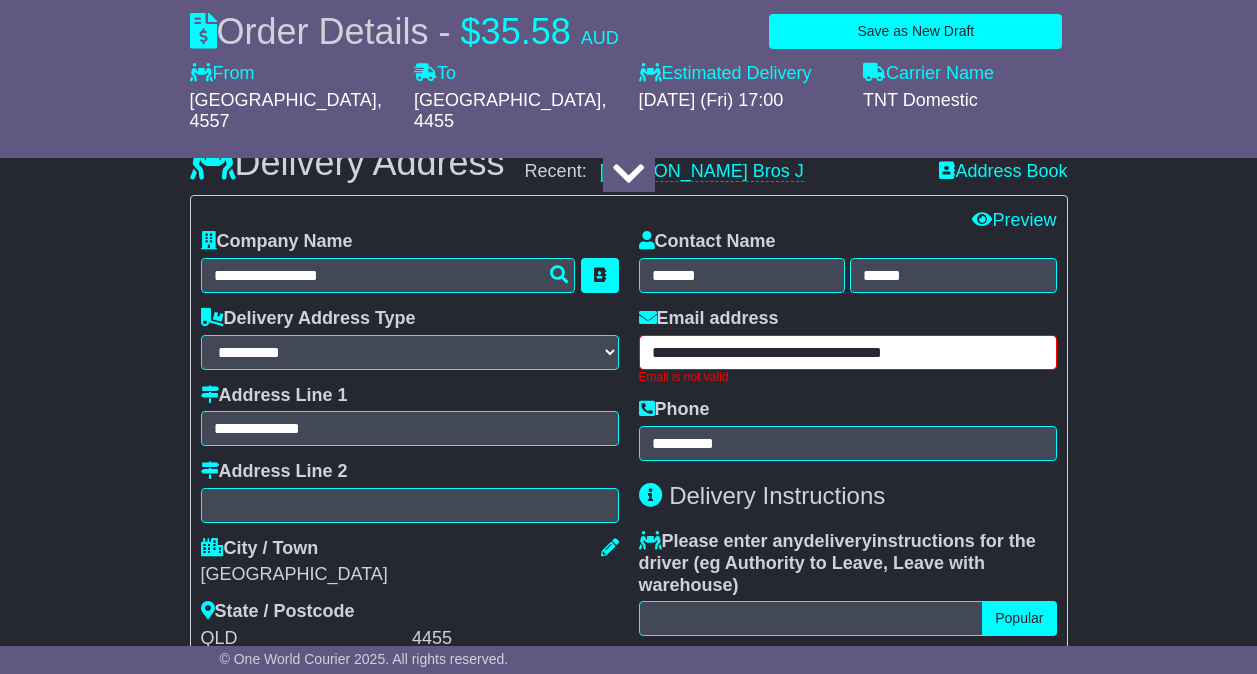 click on "**********" at bounding box center (848, 352) 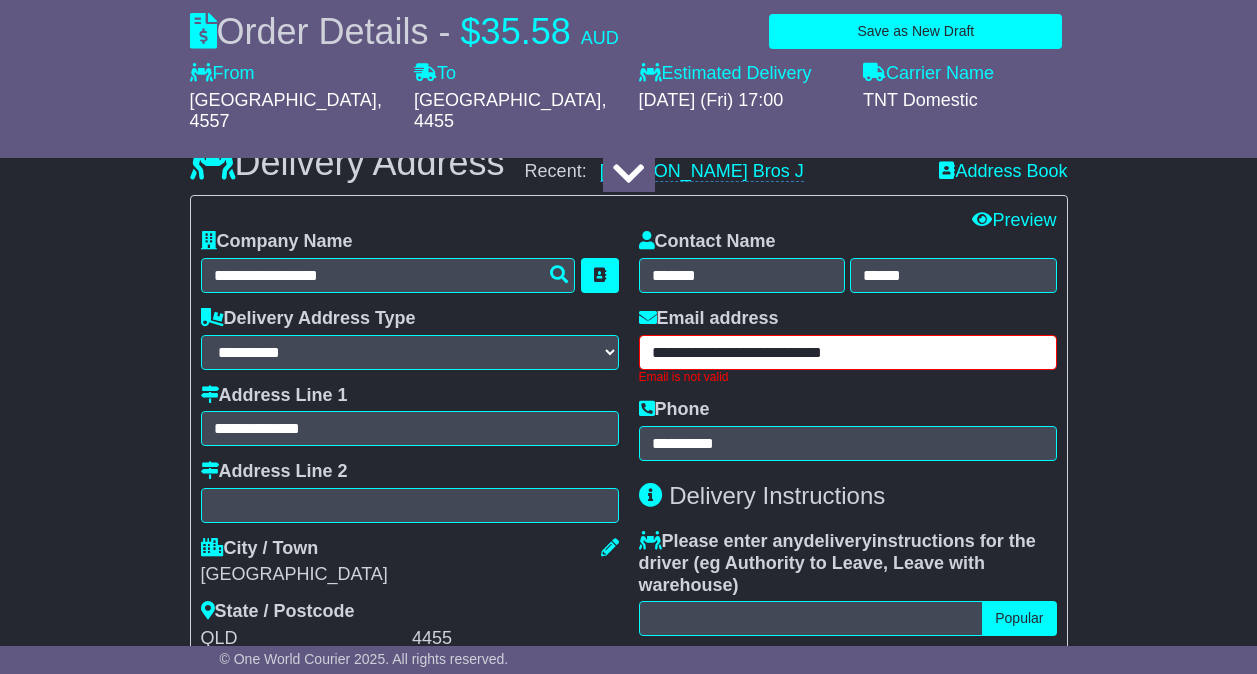 type on "**********" 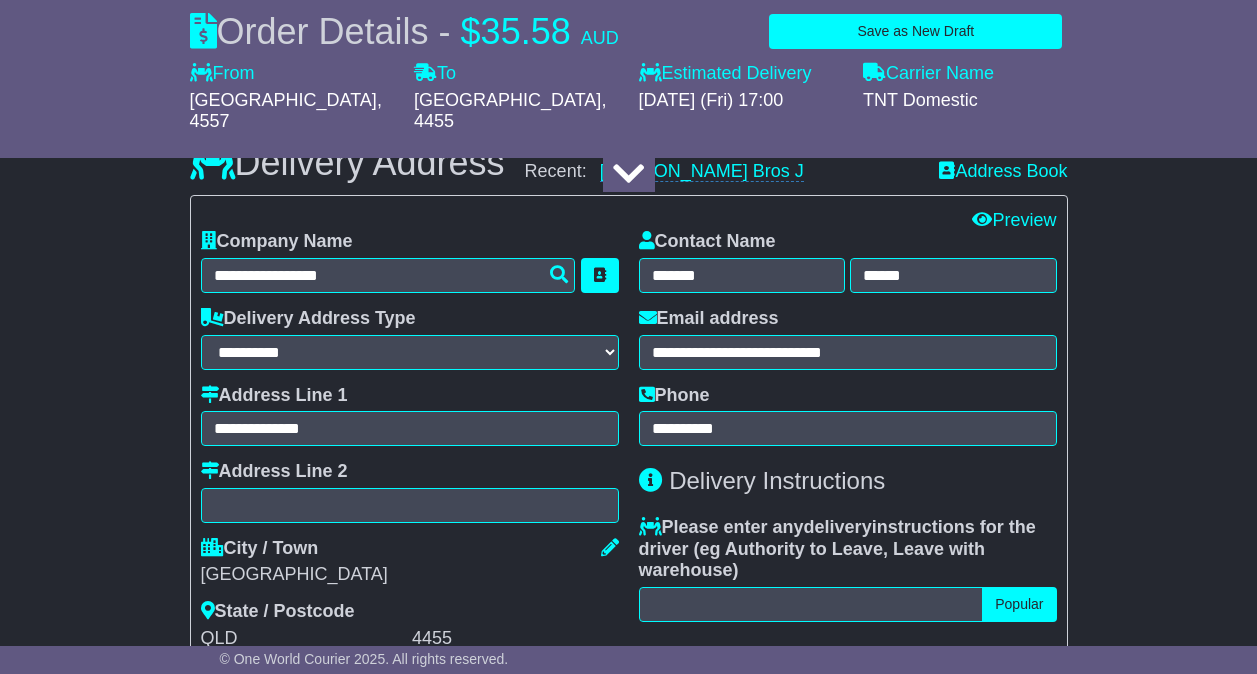 click on "Please enter any  delivery  instructions for the driver ( eg Authority to Leave, Leave with warehouse )" at bounding box center (848, 549) 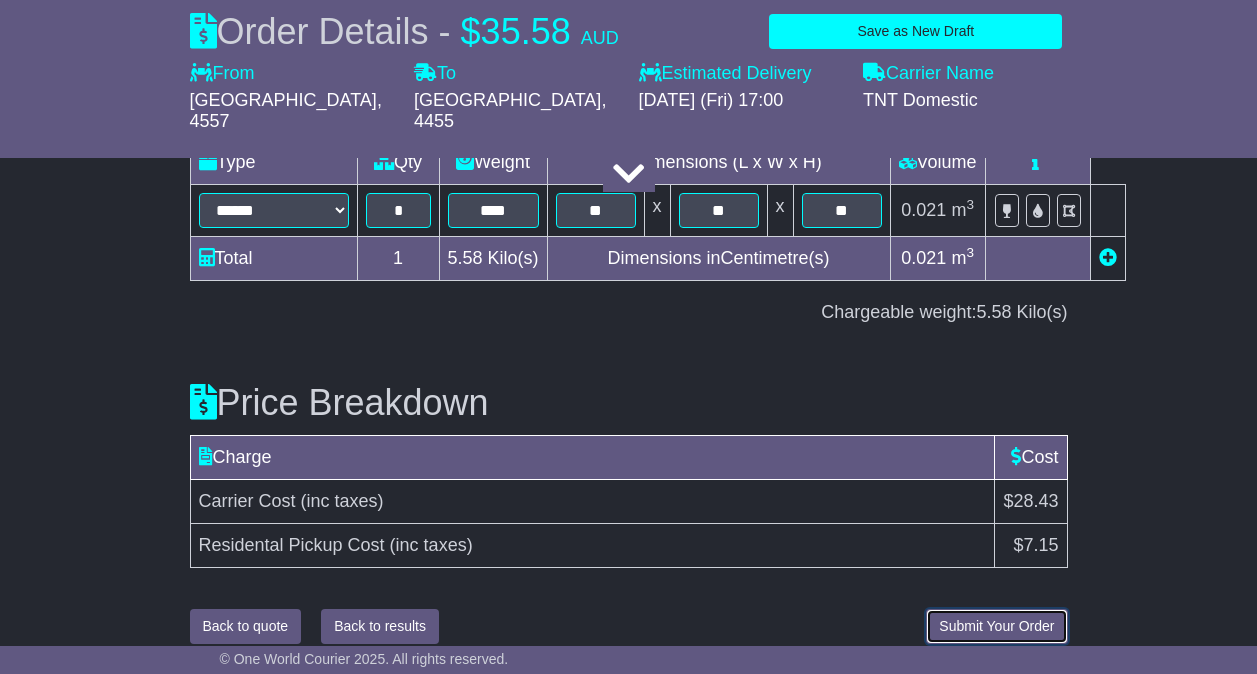 click on "Submit Your Order" at bounding box center [996, 626] 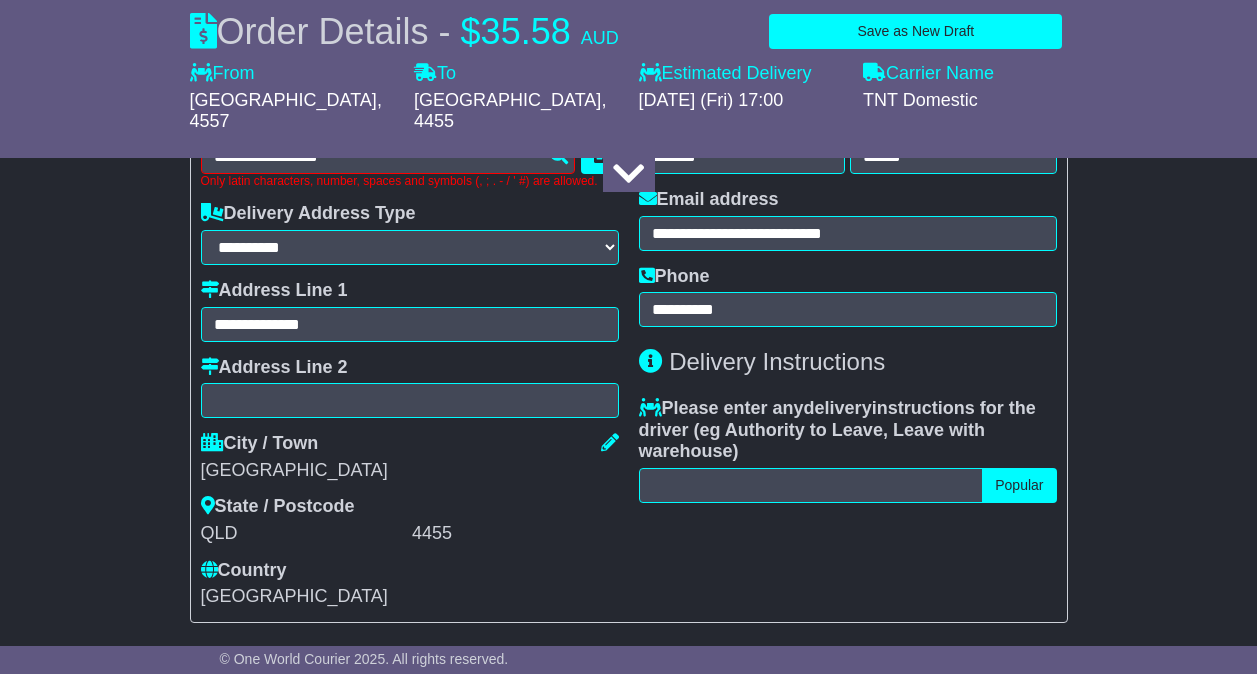scroll, scrollTop: 1510, scrollLeft: 0, axis: vertical 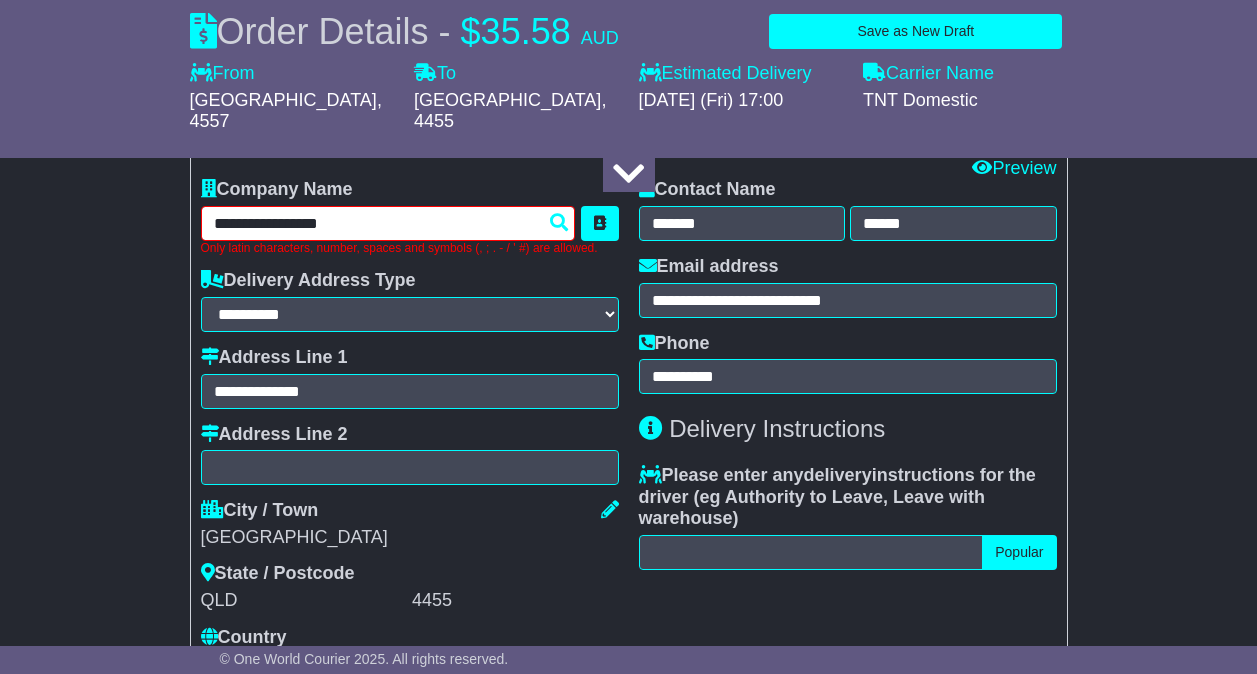 click on "**********" at bounding box center [388, 223] 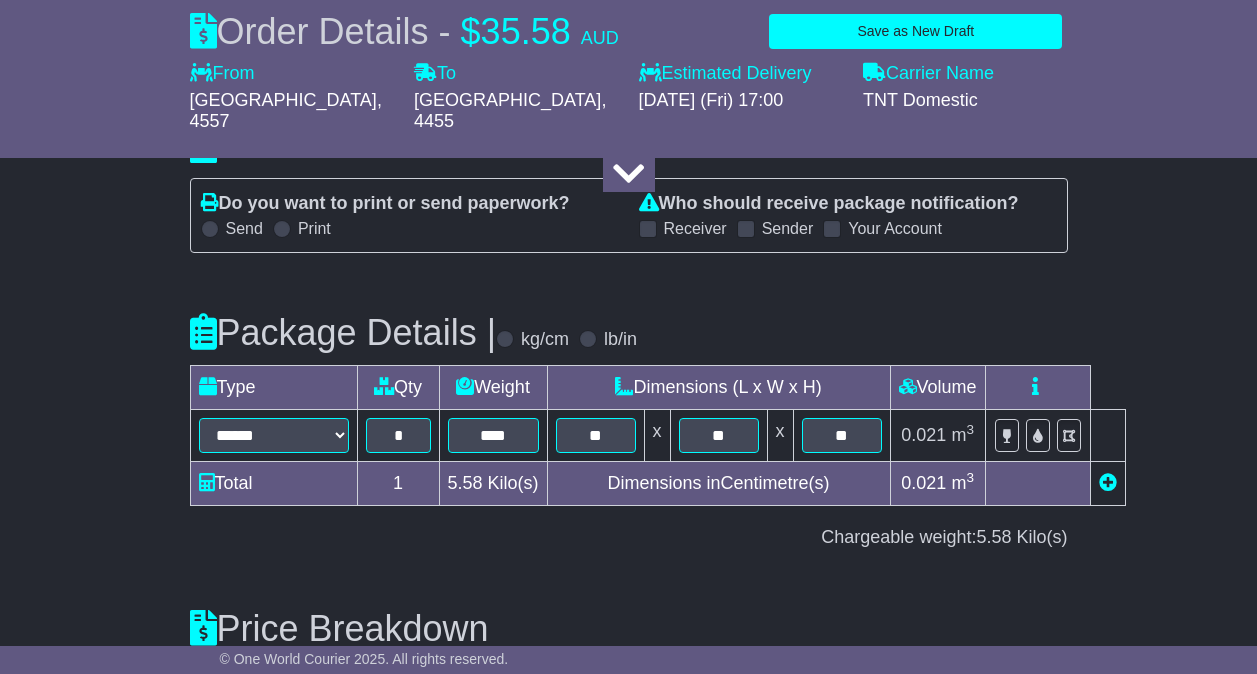 scroll, scrollTop: 2577, scrollLeft: 0, axis: vertical 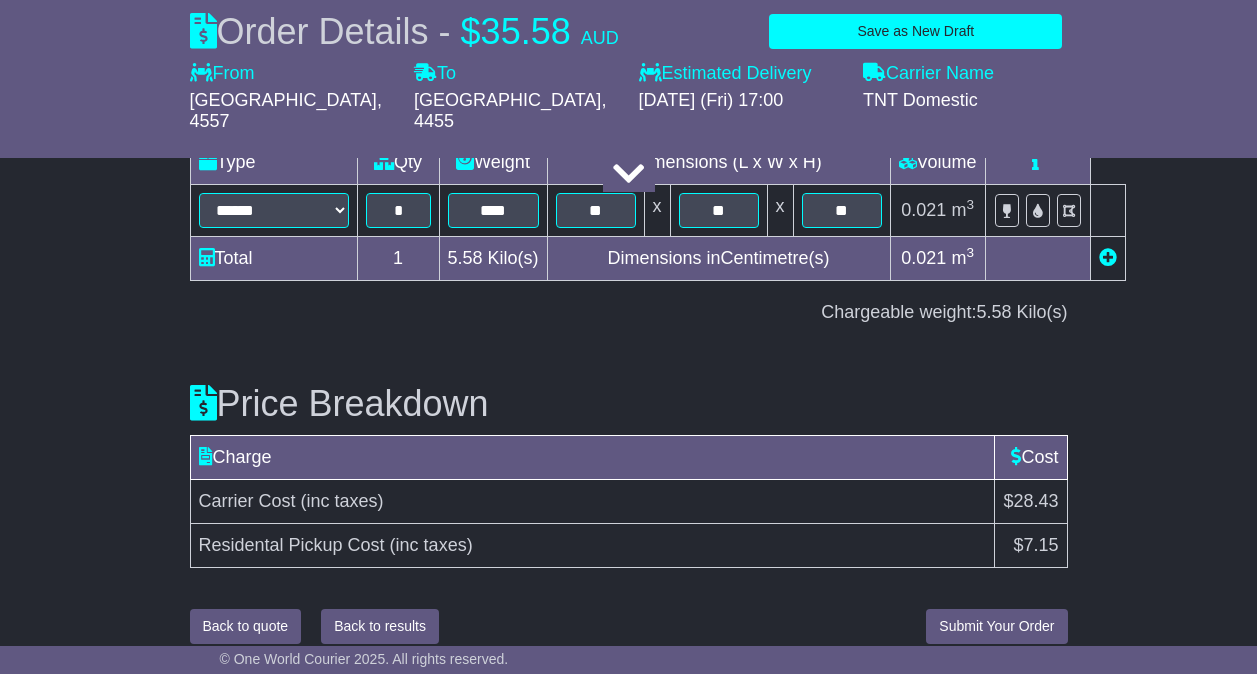 type on "**********" 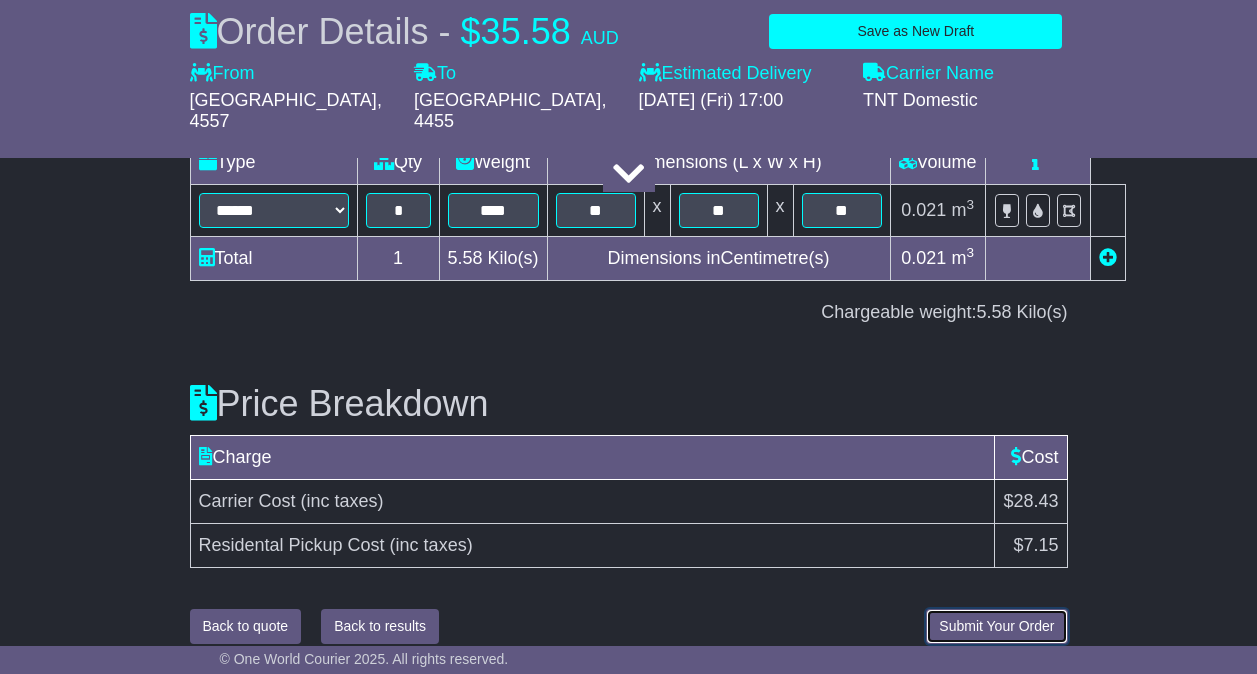 click on "Submit Your Order" at bounding box center [996, 626] 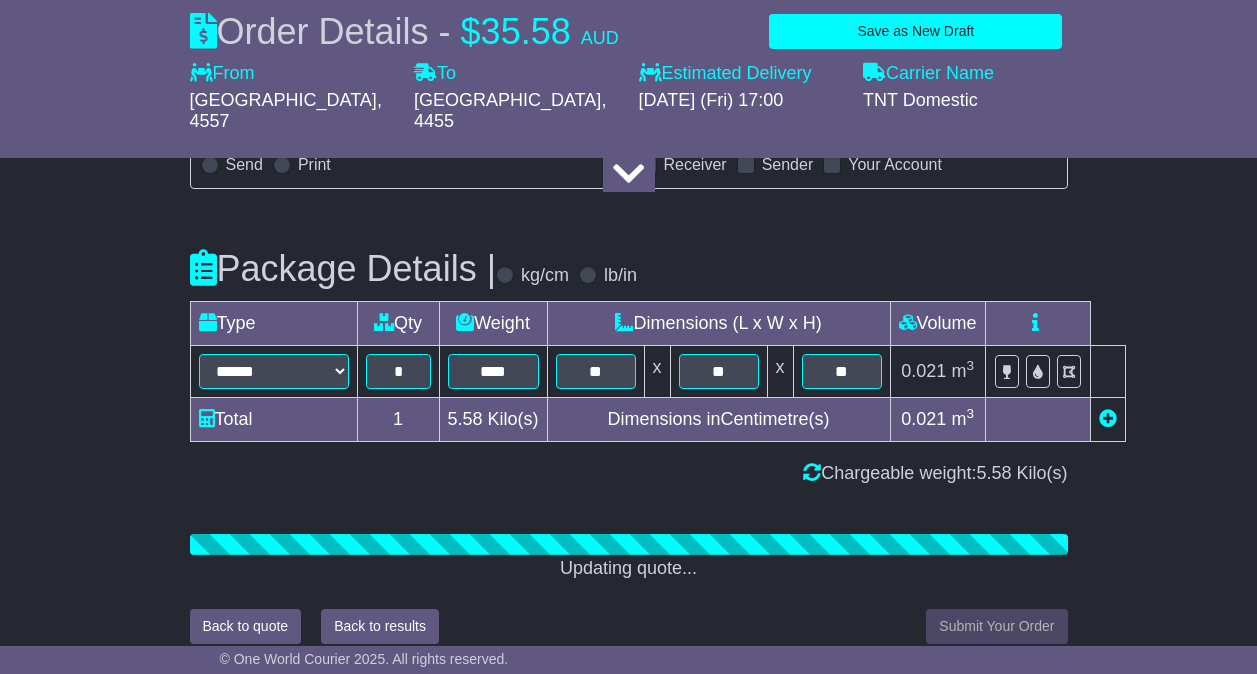 scroll, scrollTop: 2563, scrollLeft: 0, axis: vertical 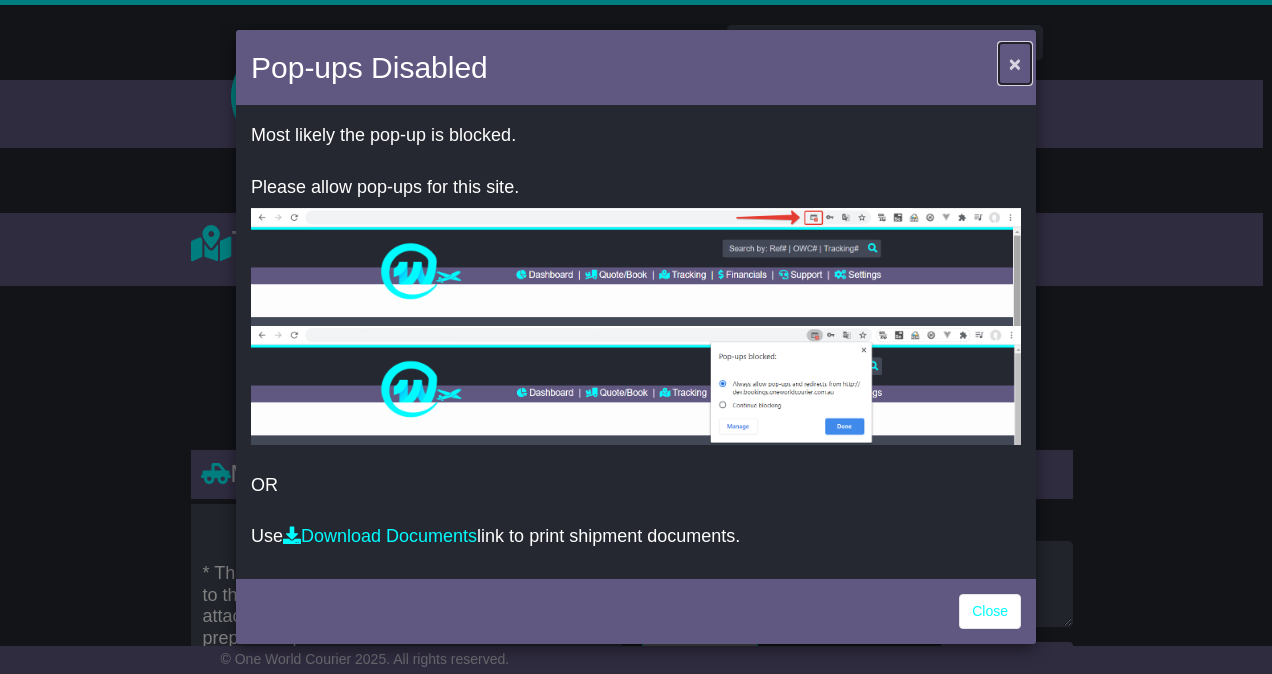 click on "×" at bounding box center [1015, 63] 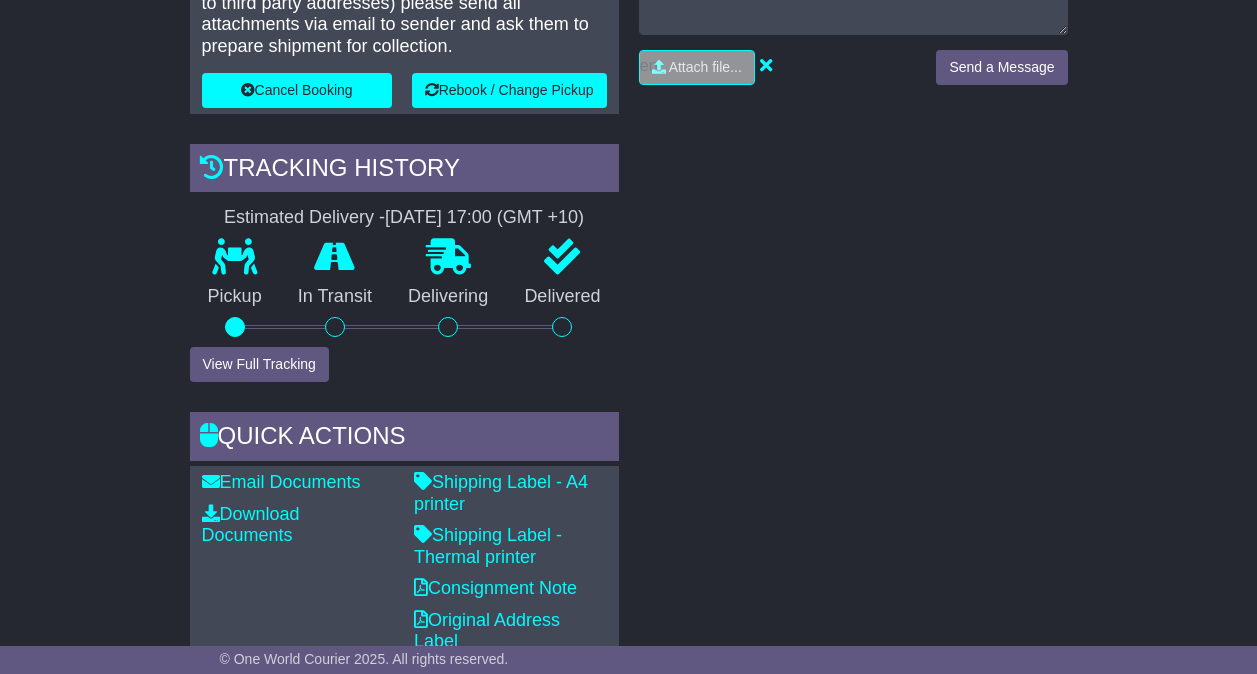 scroll, scrollTop: 600, scrollLeft: 0, axis: vertical 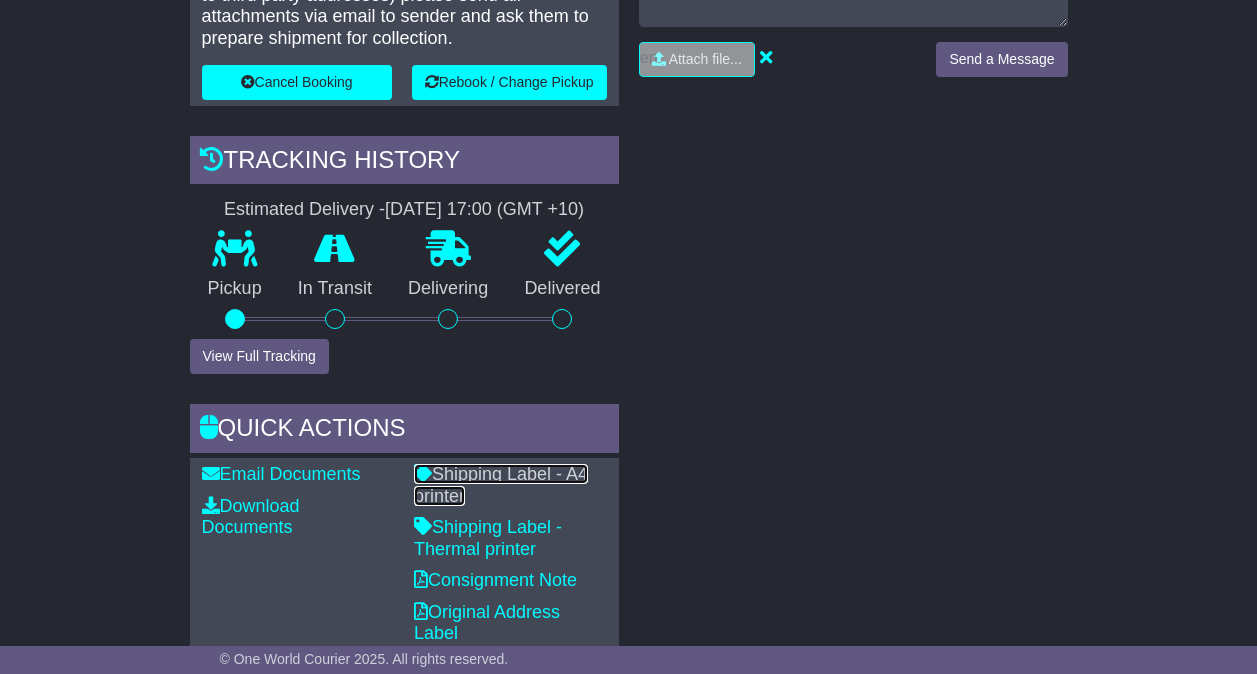 click on "Shipping Label - A4 printer" at bounding box center [501, 485] 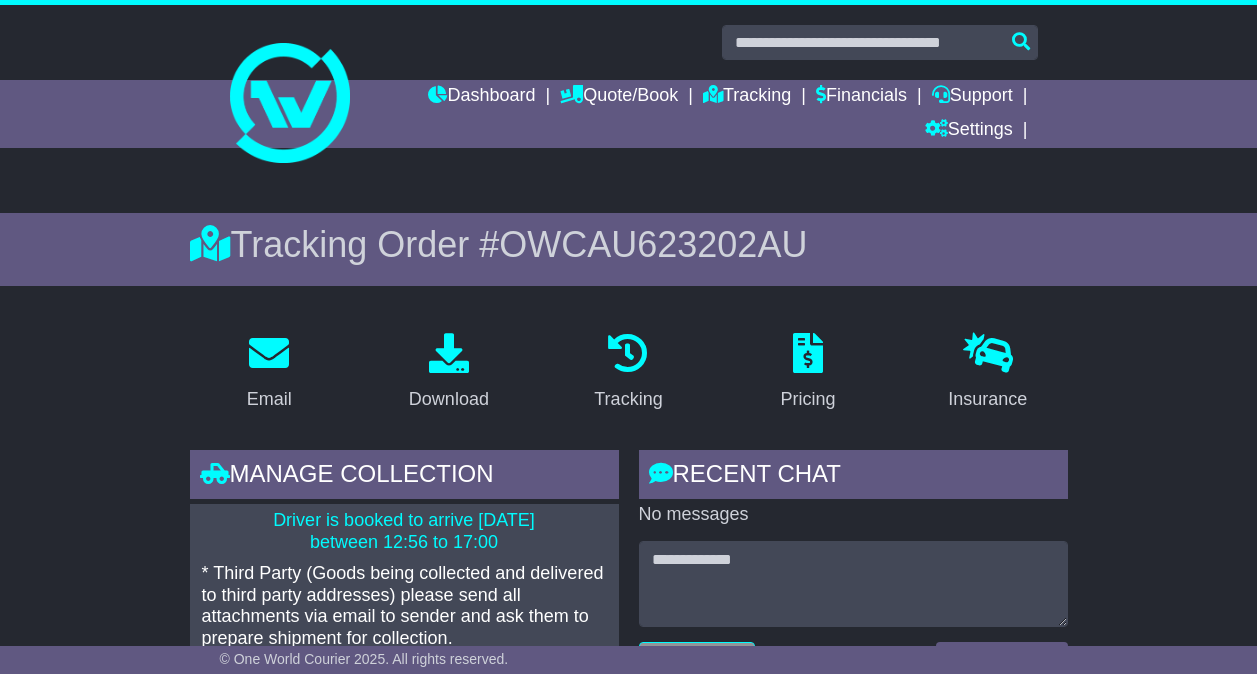 scroll, scrollTop: 0, scrollLeft: 0, axis: both 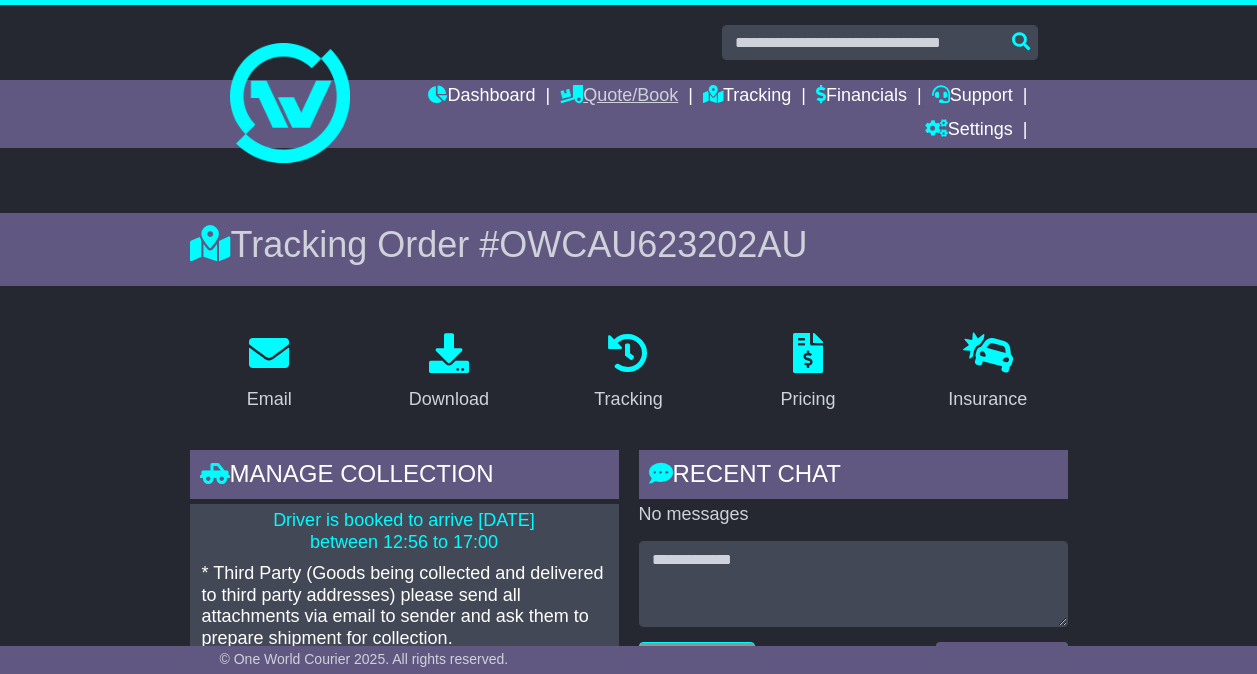 click on "Quote/Book" at bounding box center (619, 97) 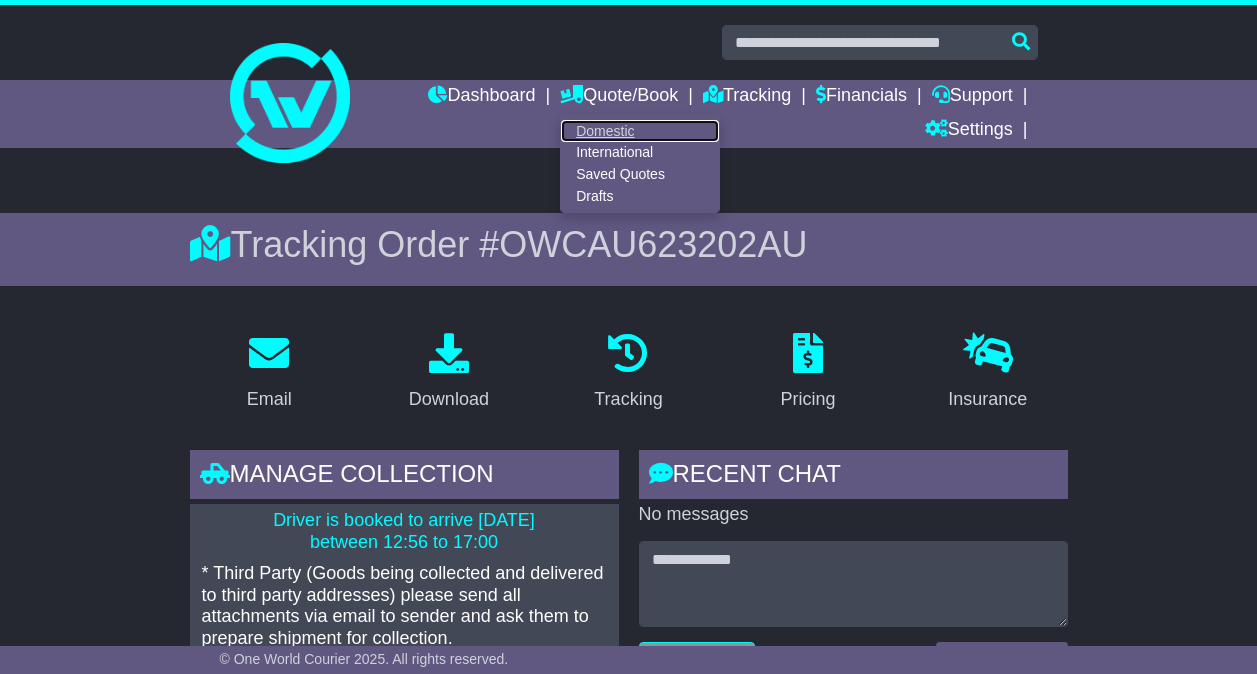 click on "Domestic" at bounding box center (640, 131) 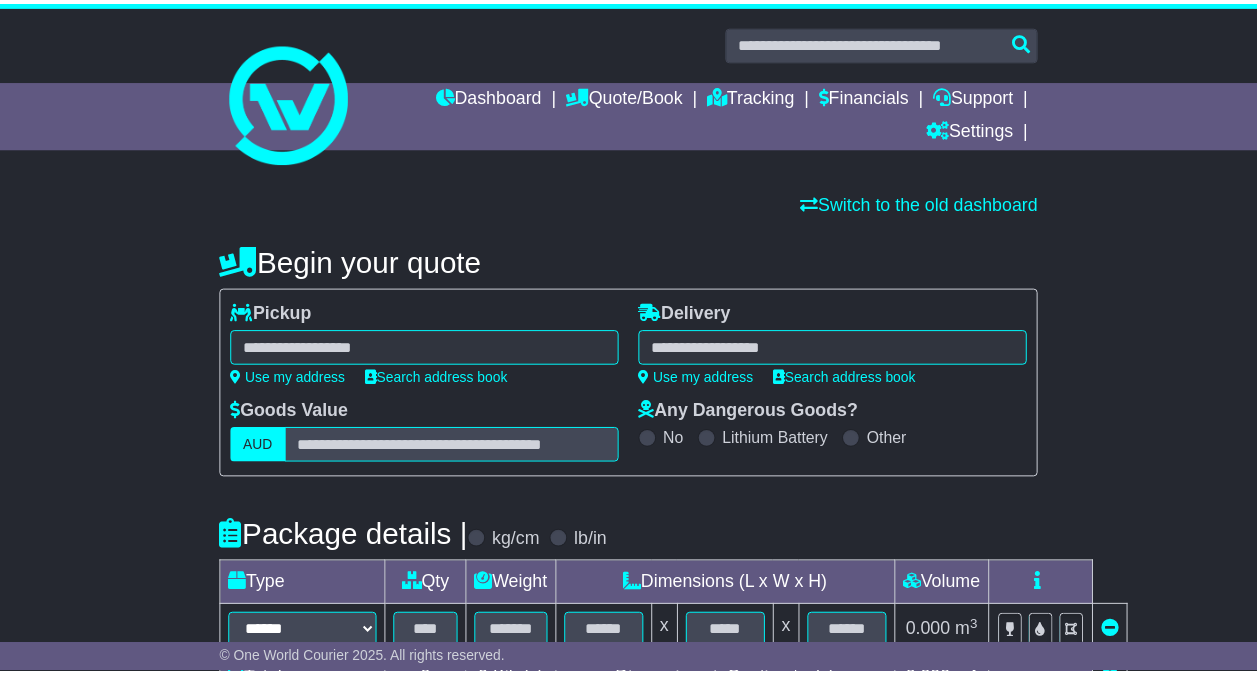 scroll, scrollTop: 0, scrollLeft: 0, axis: both 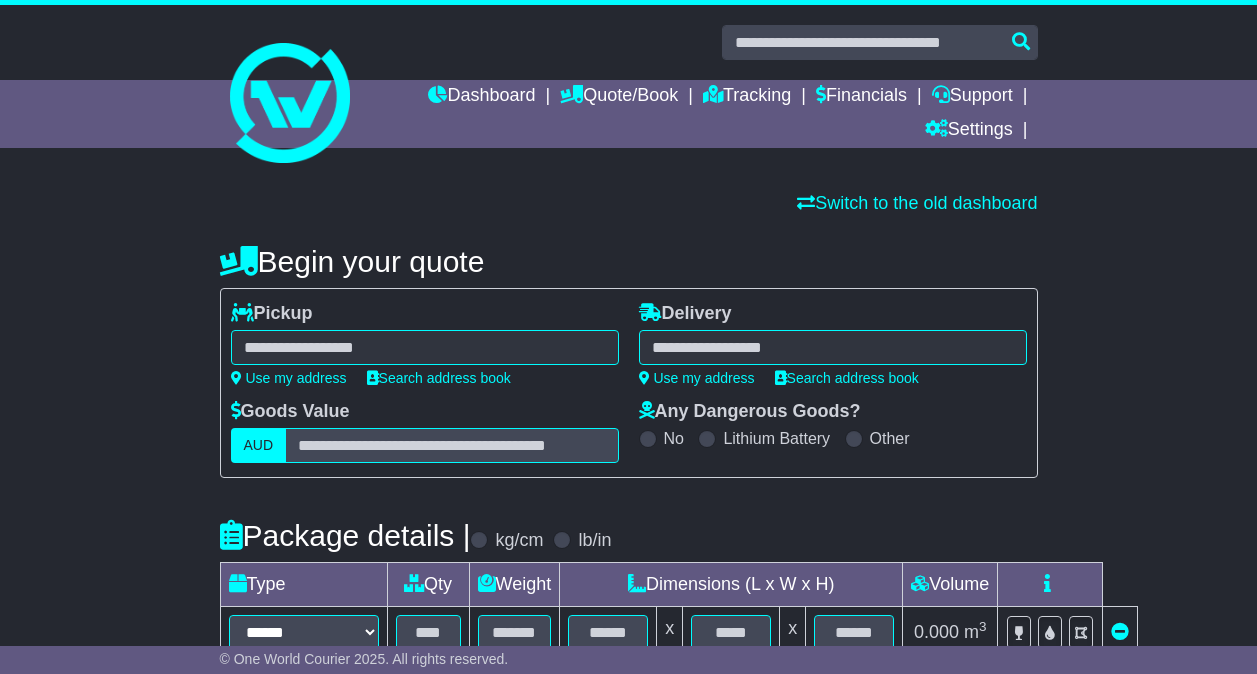 click at bounding box center (425, 347) 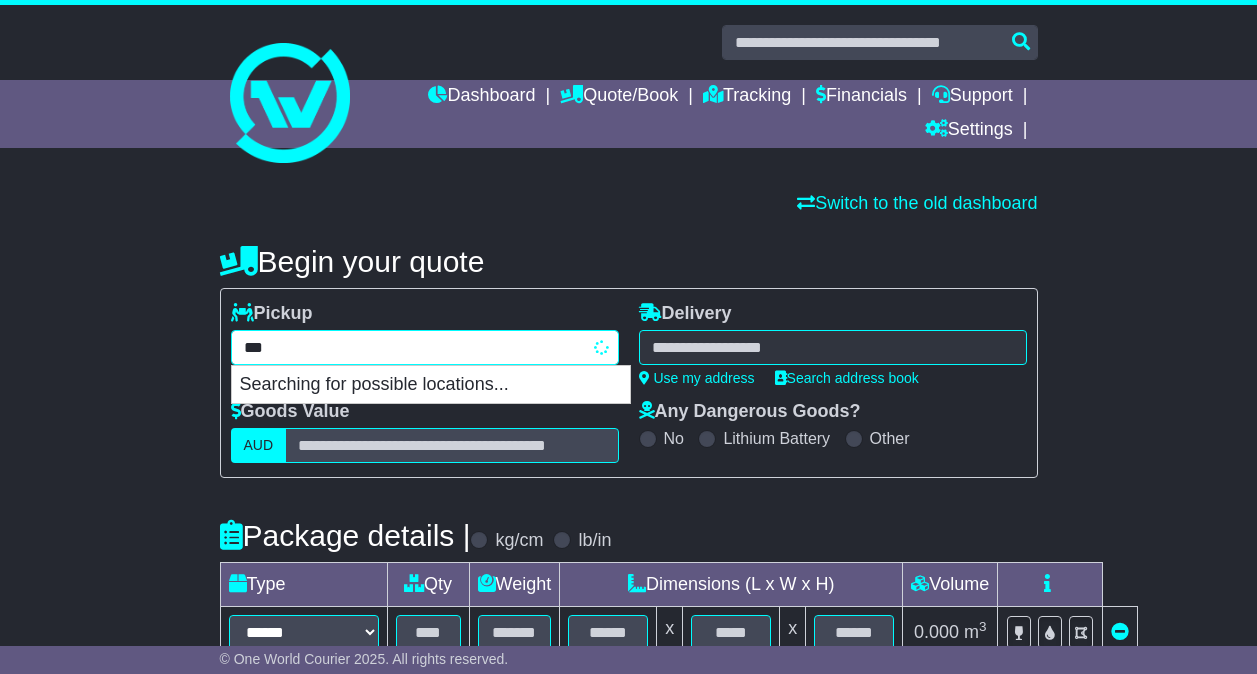 type on "****" 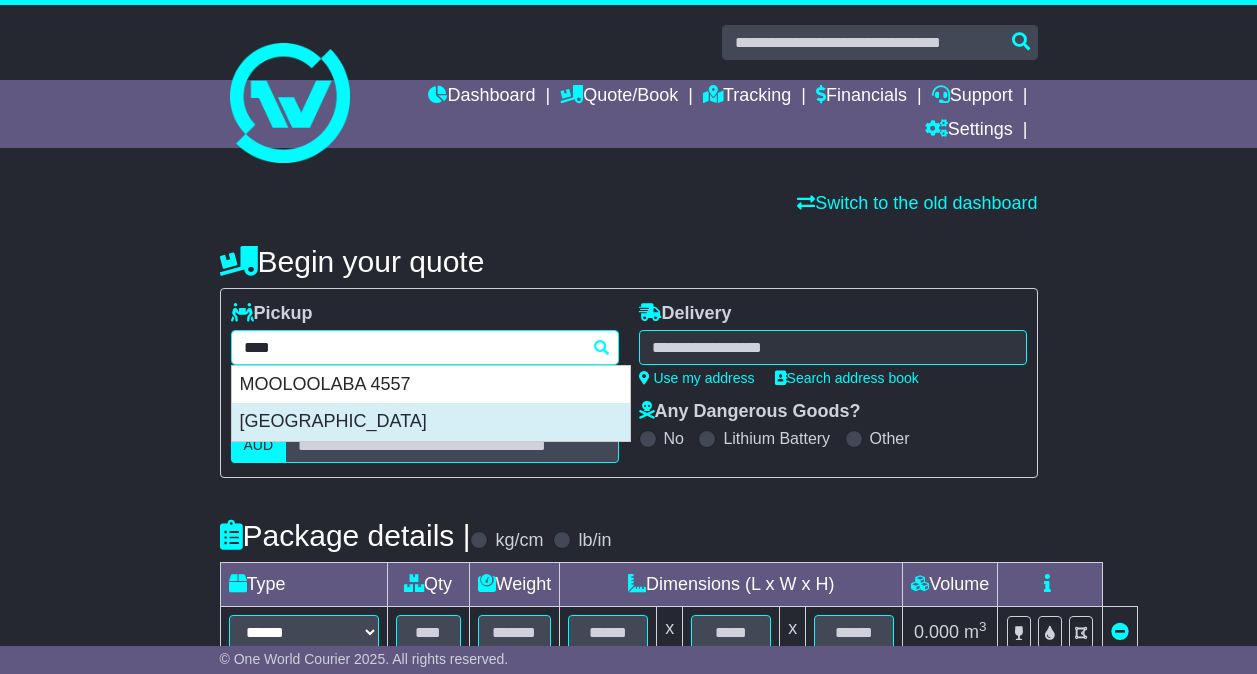click on "MOUNTAIN CREEK 4557" at bounding box center (431, 422) 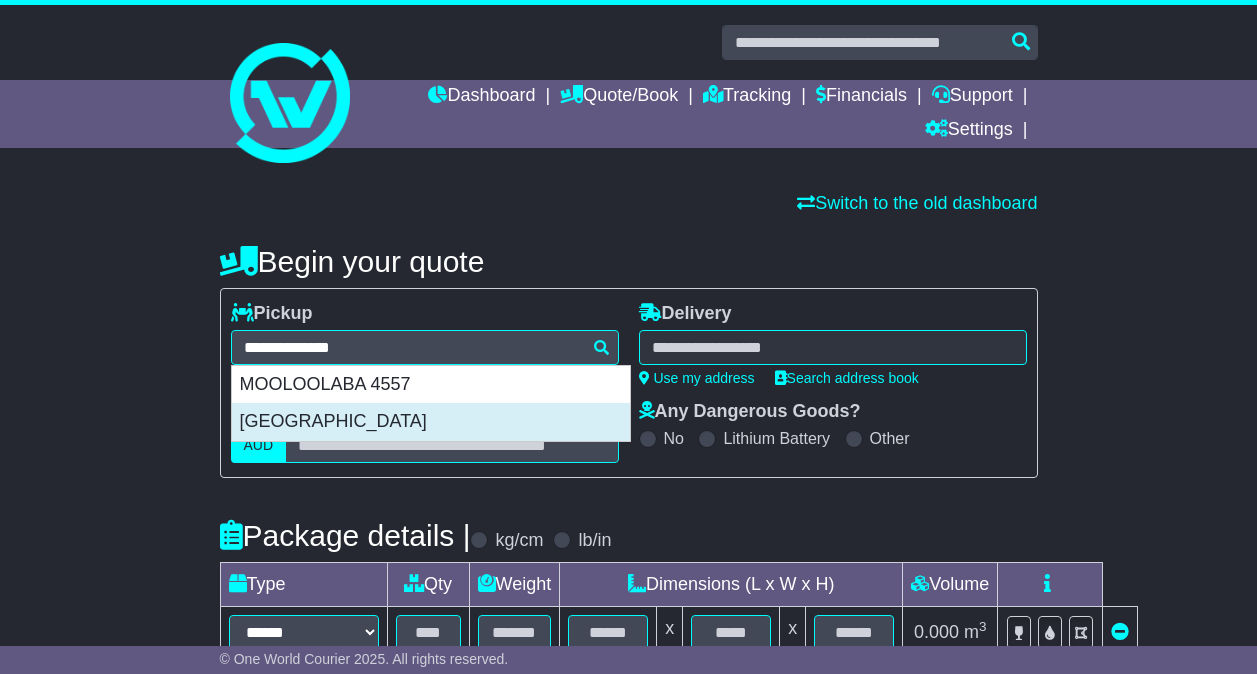 type on "**********" 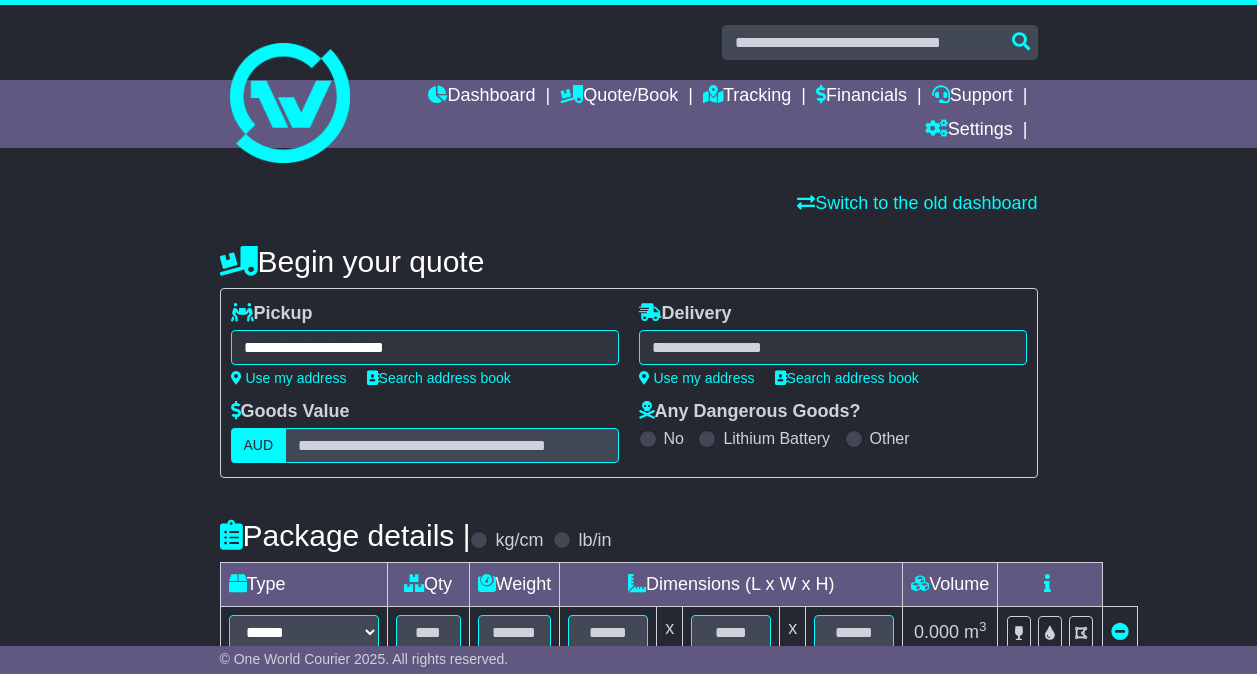 click at bounding box center [833, 347] 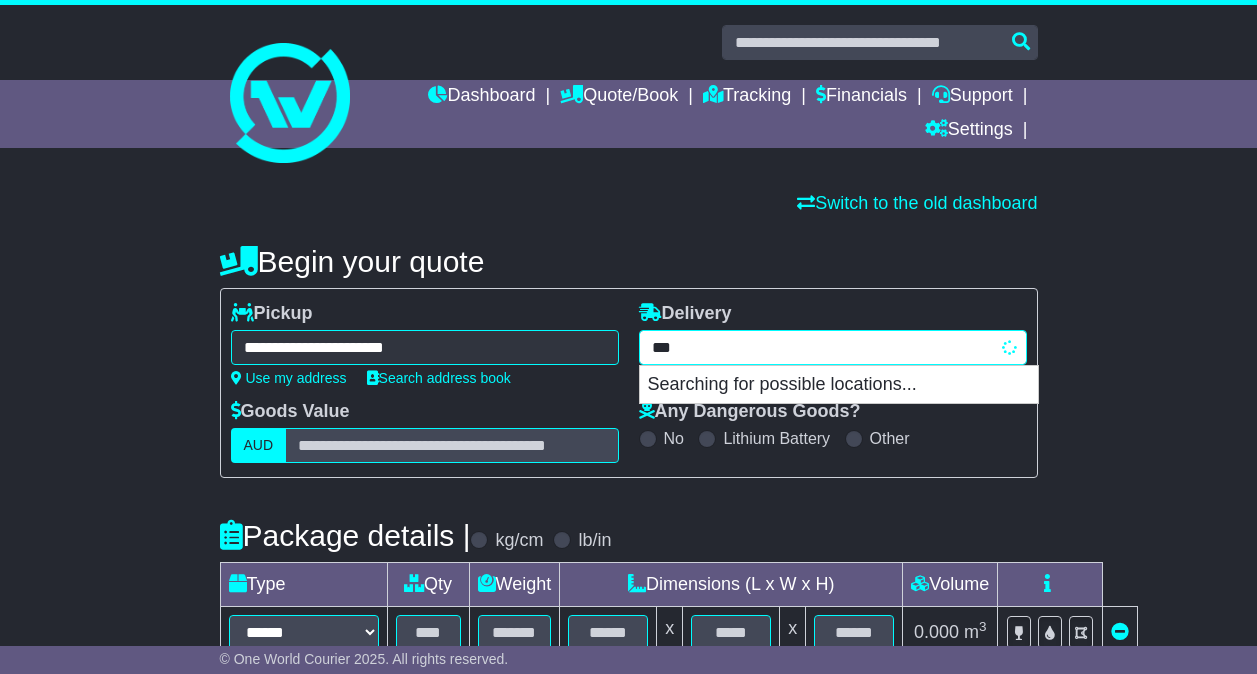 type on "****" 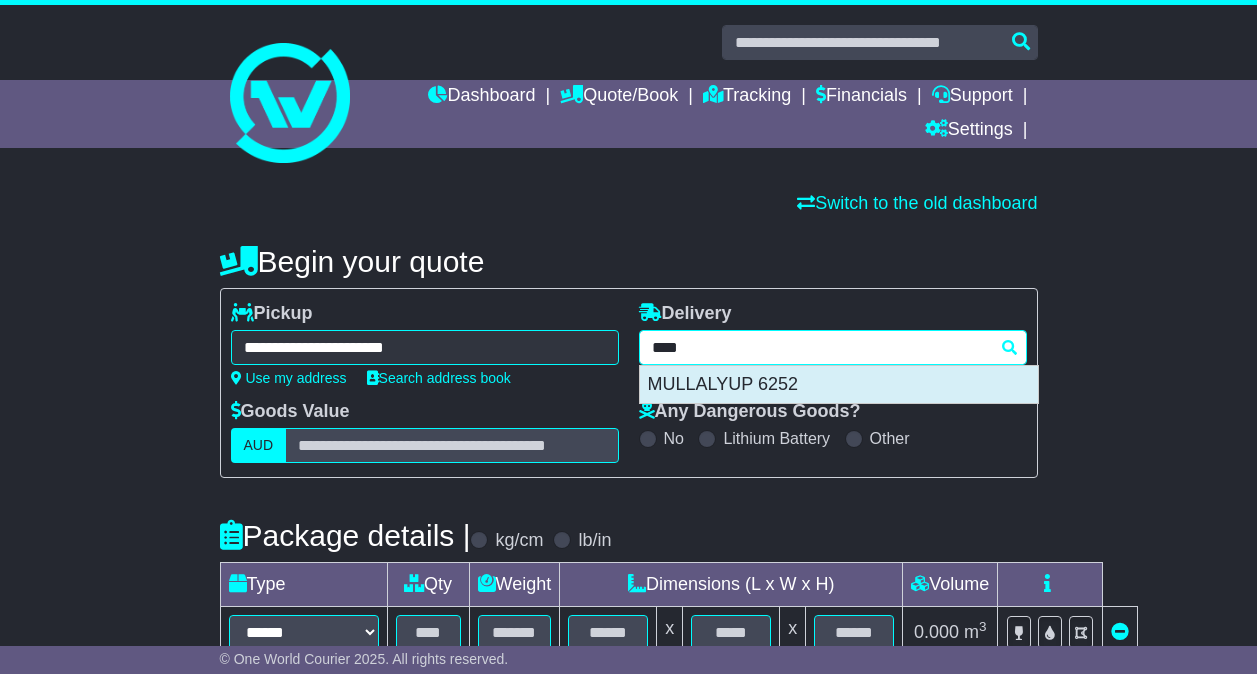 click on "MULLALYUP 6252" at bounding box center [839, 385] 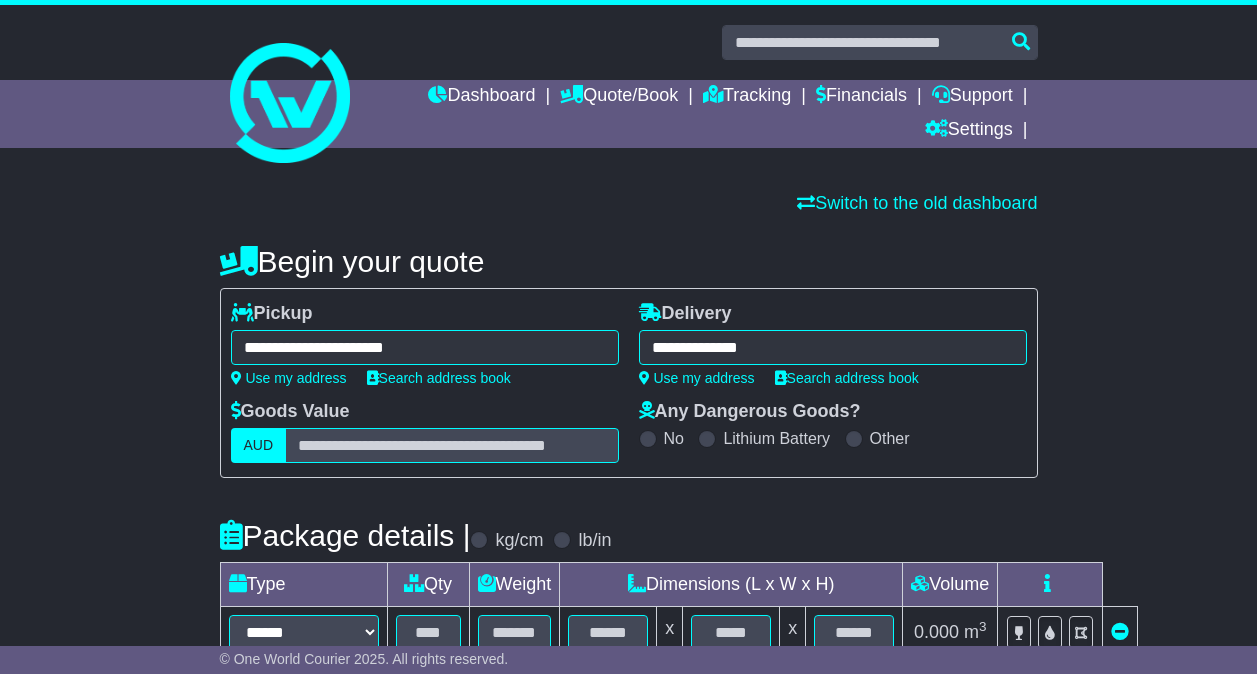 type on "**********" 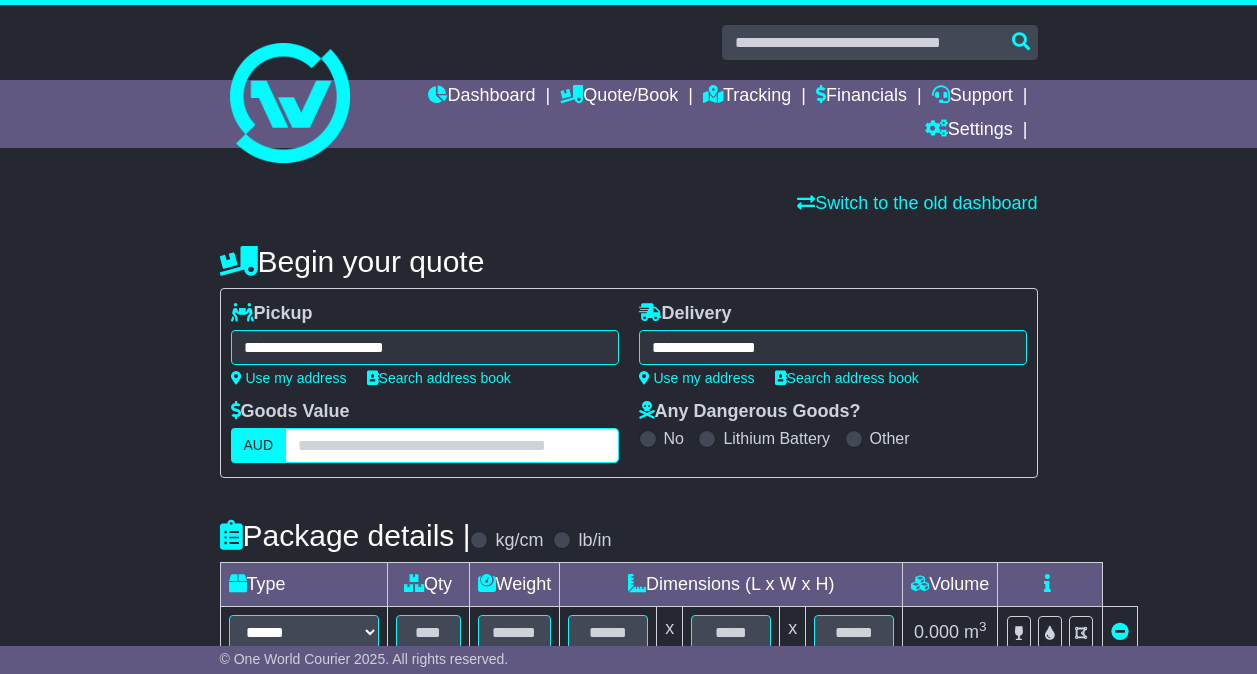 click at bounding box center [451, 445] 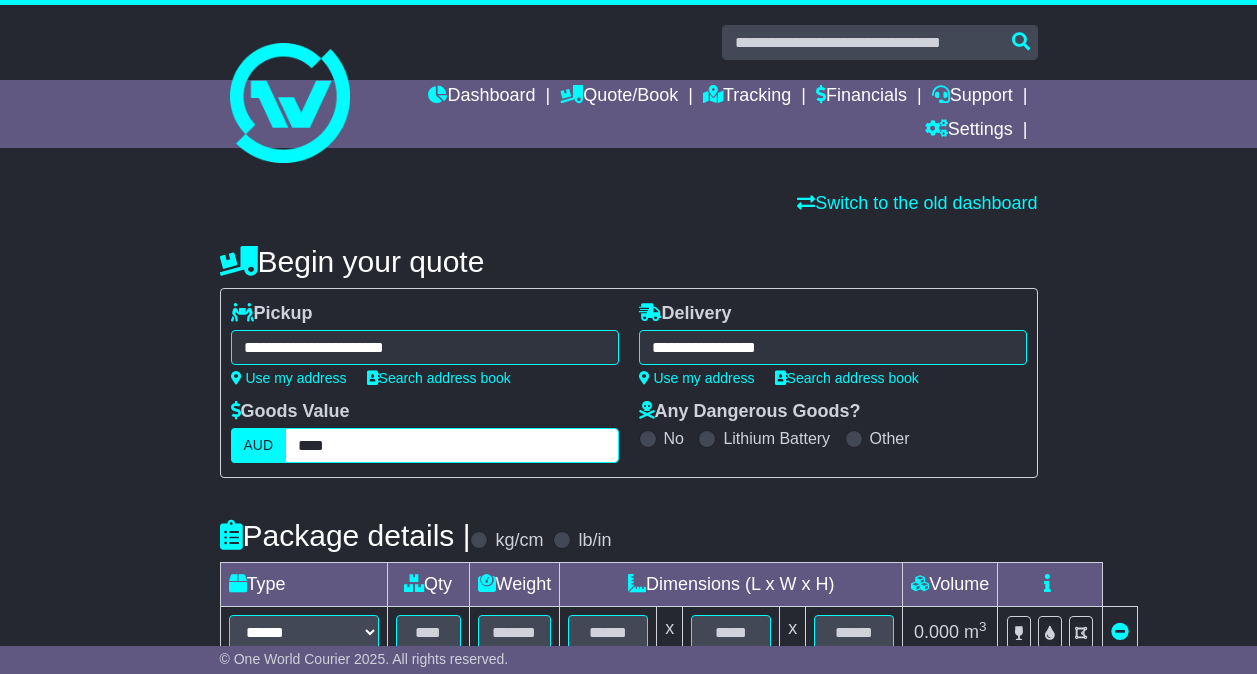 type on "****" 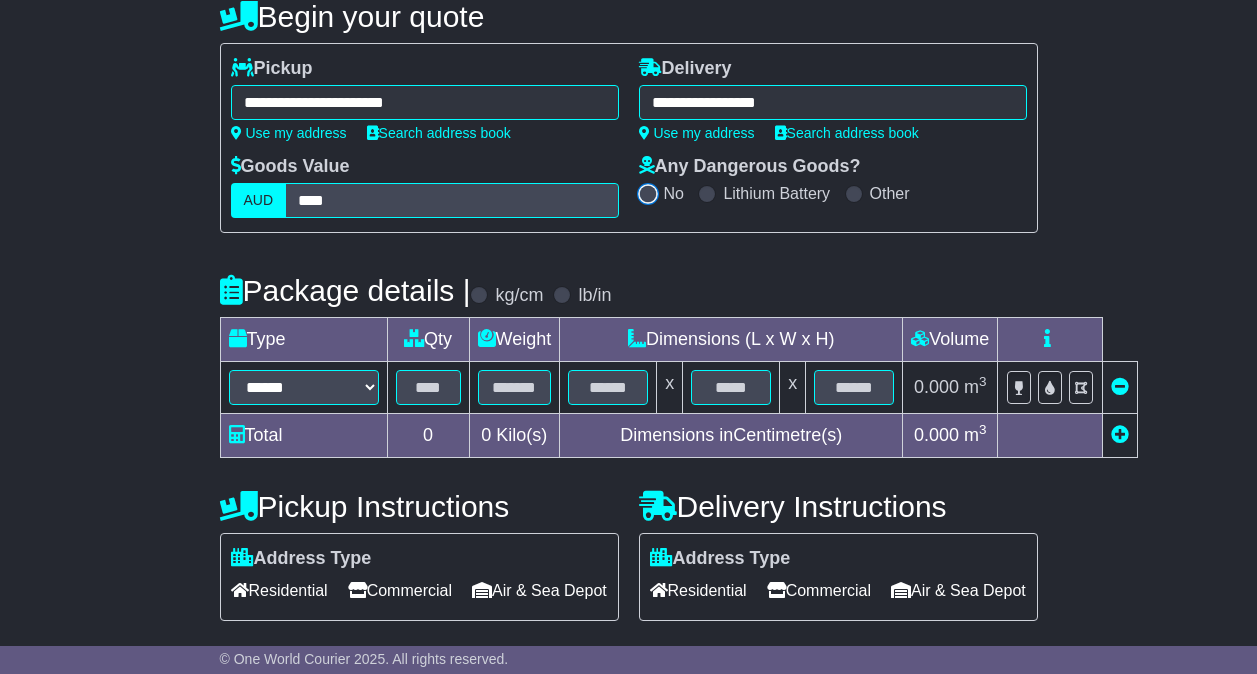scroll, scrollTop: 400, scrollLeft: 0, axis: vertical 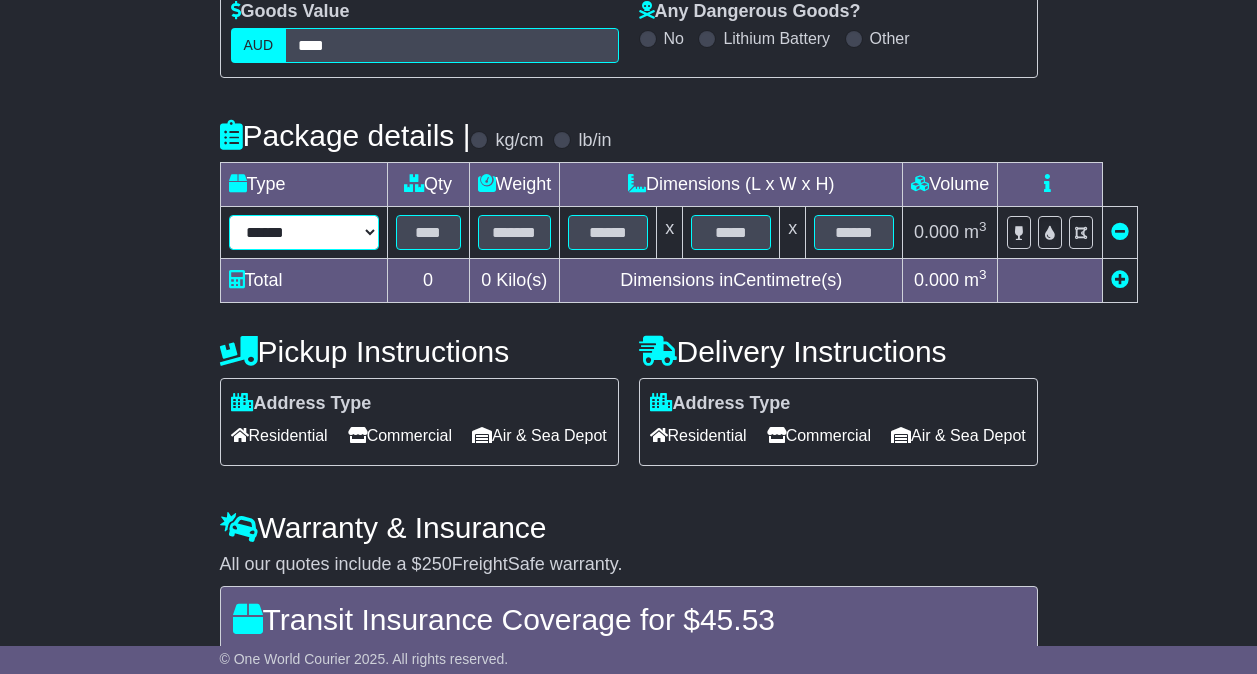 click on "****** ****** *** ******** ***** **** **** ****** *** *******" at bounding box center (304, 232) 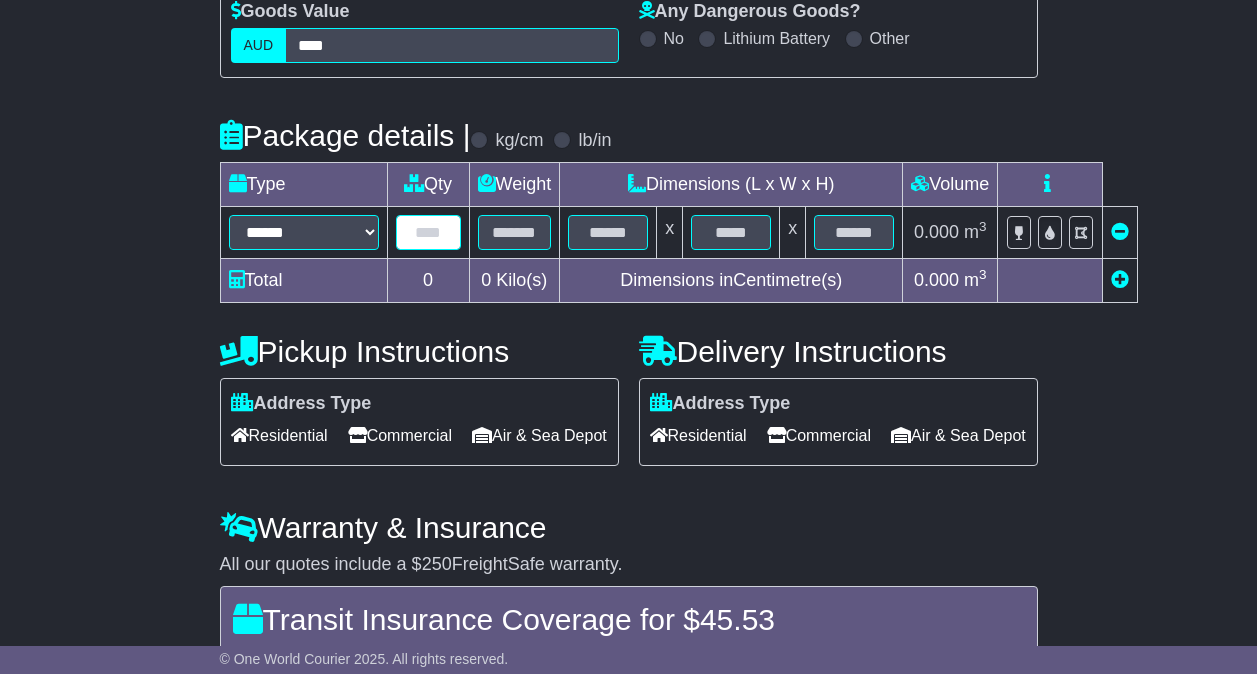click at bounding box center (428, 232) 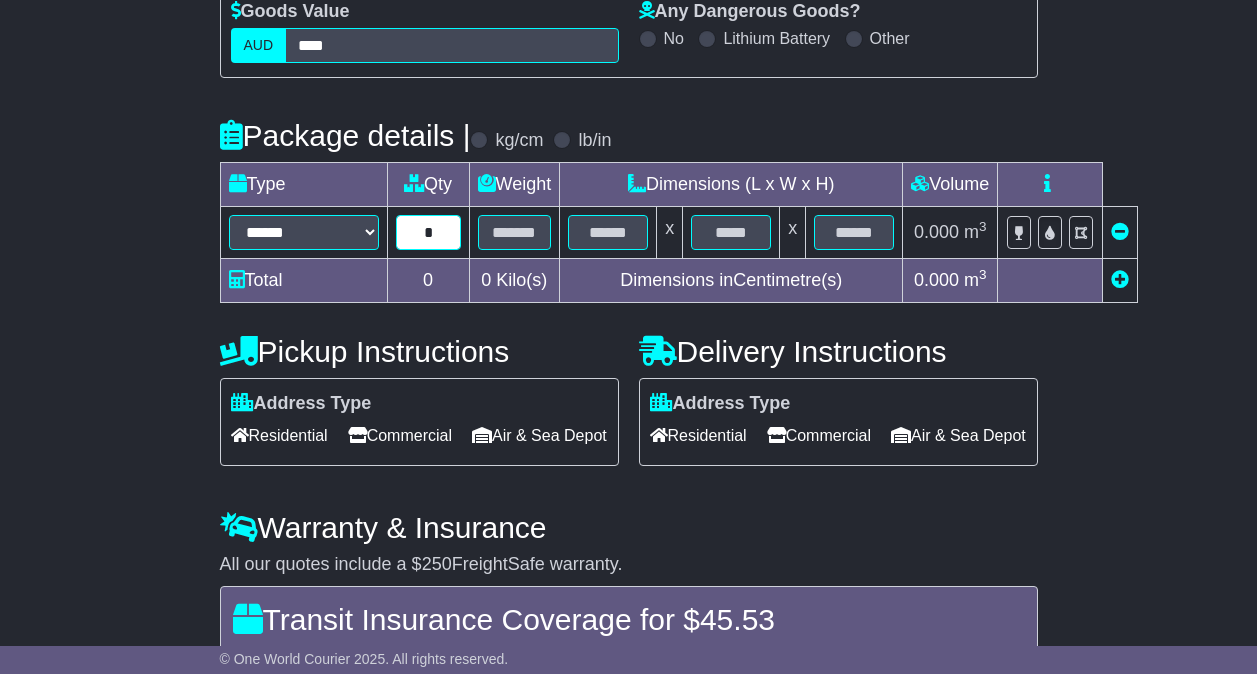 type on "*" 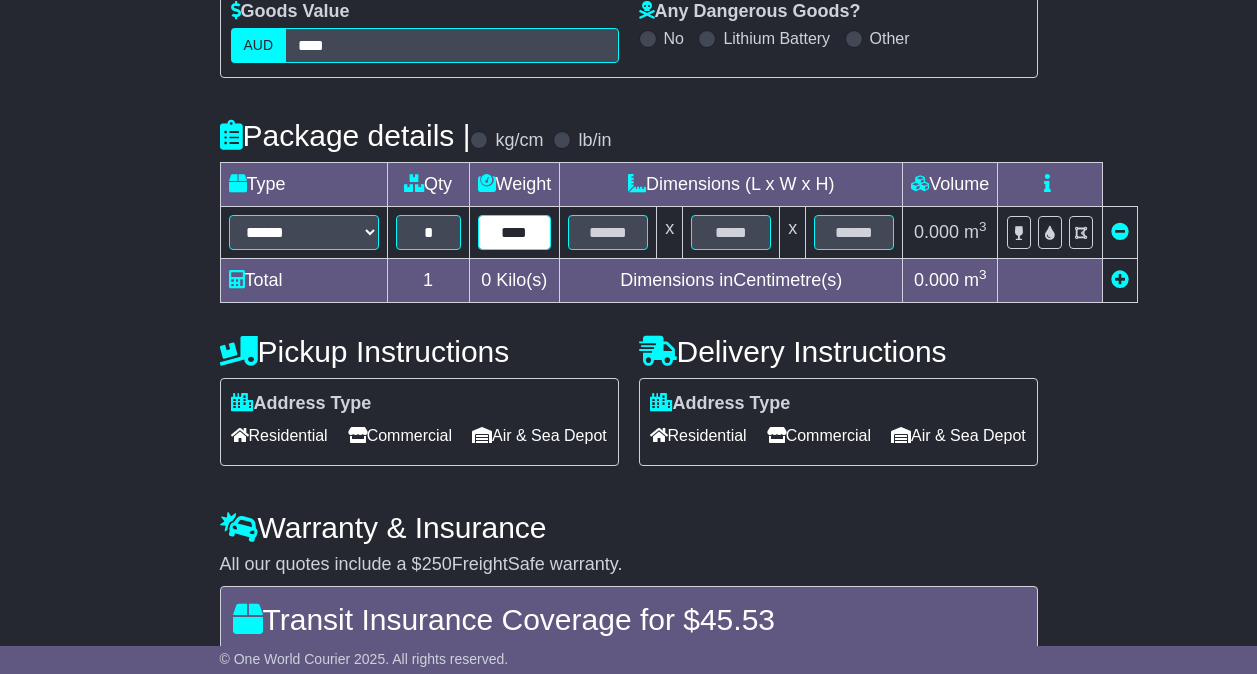 type on "****" 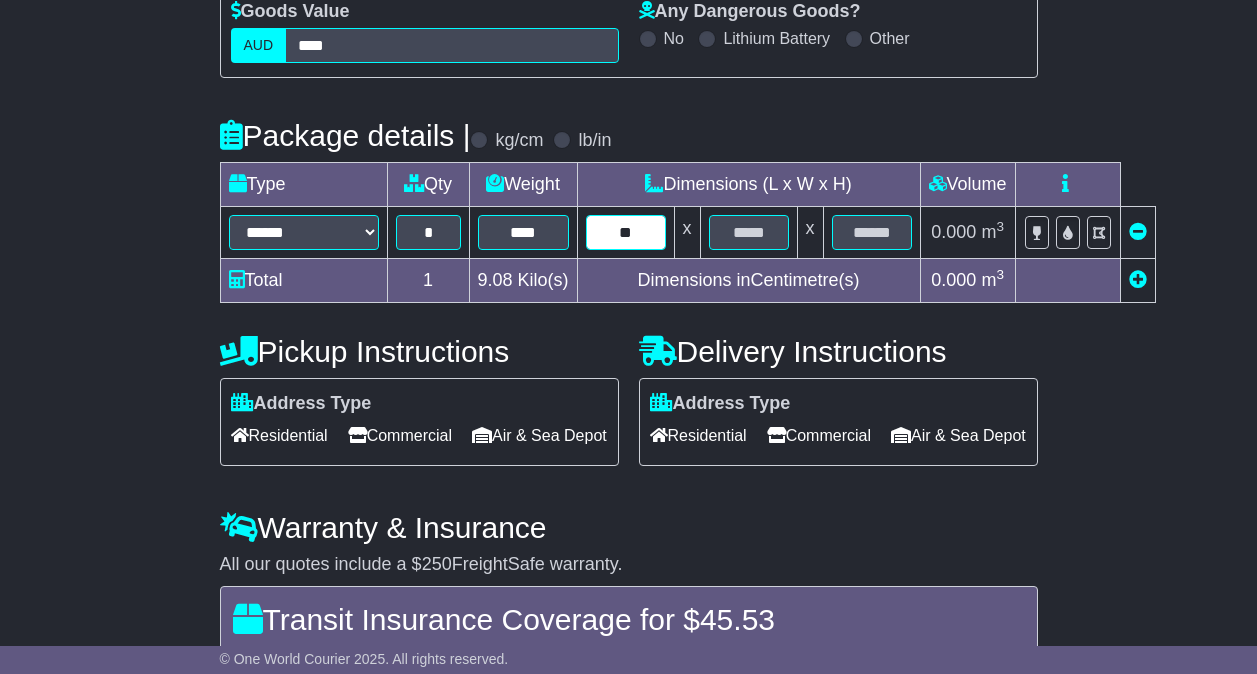 type on "**" 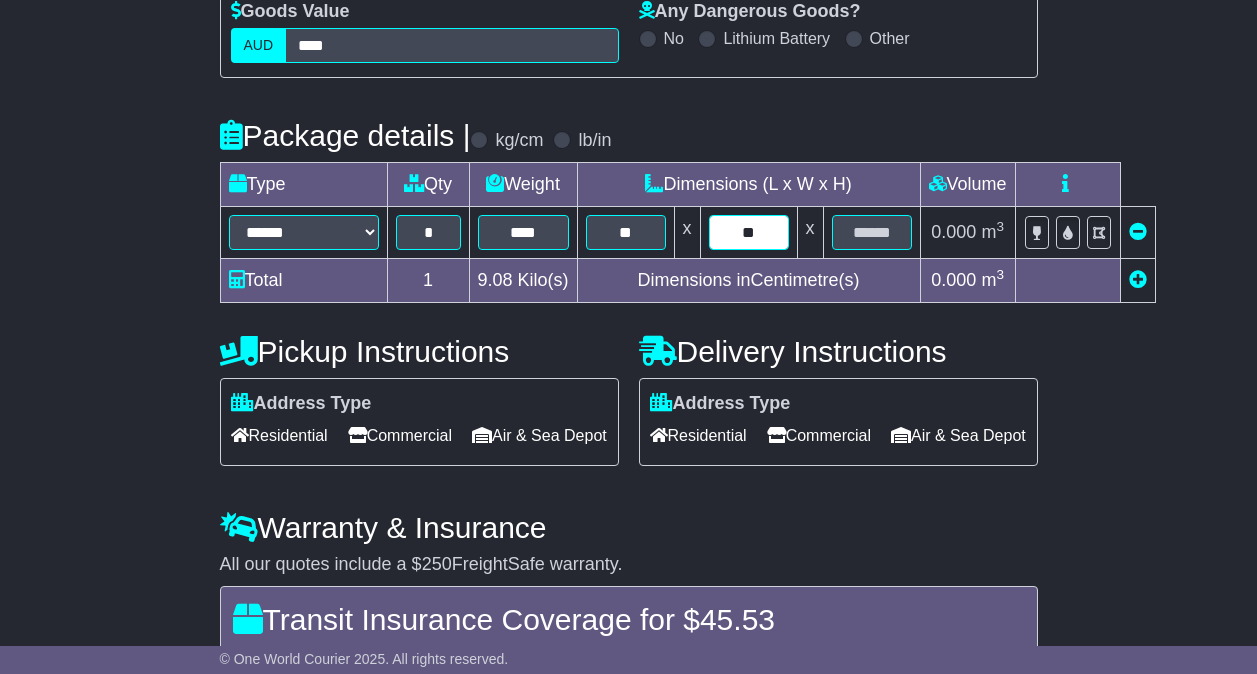 type on "**" 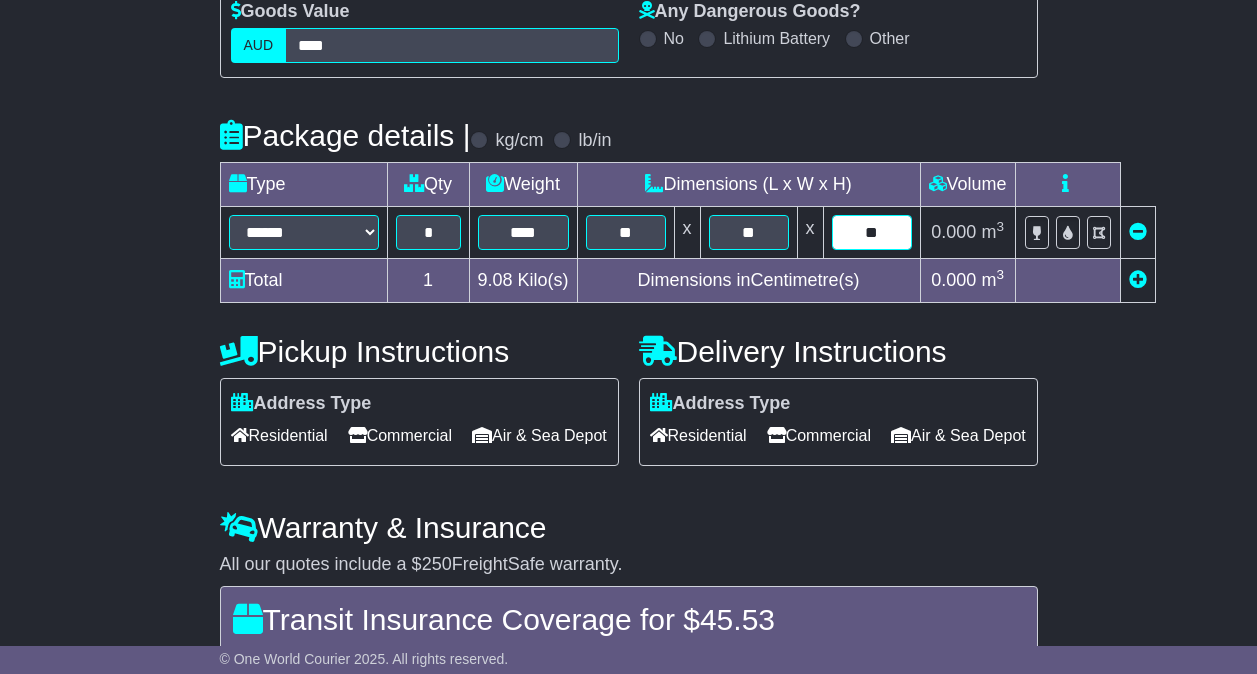 type on "**" 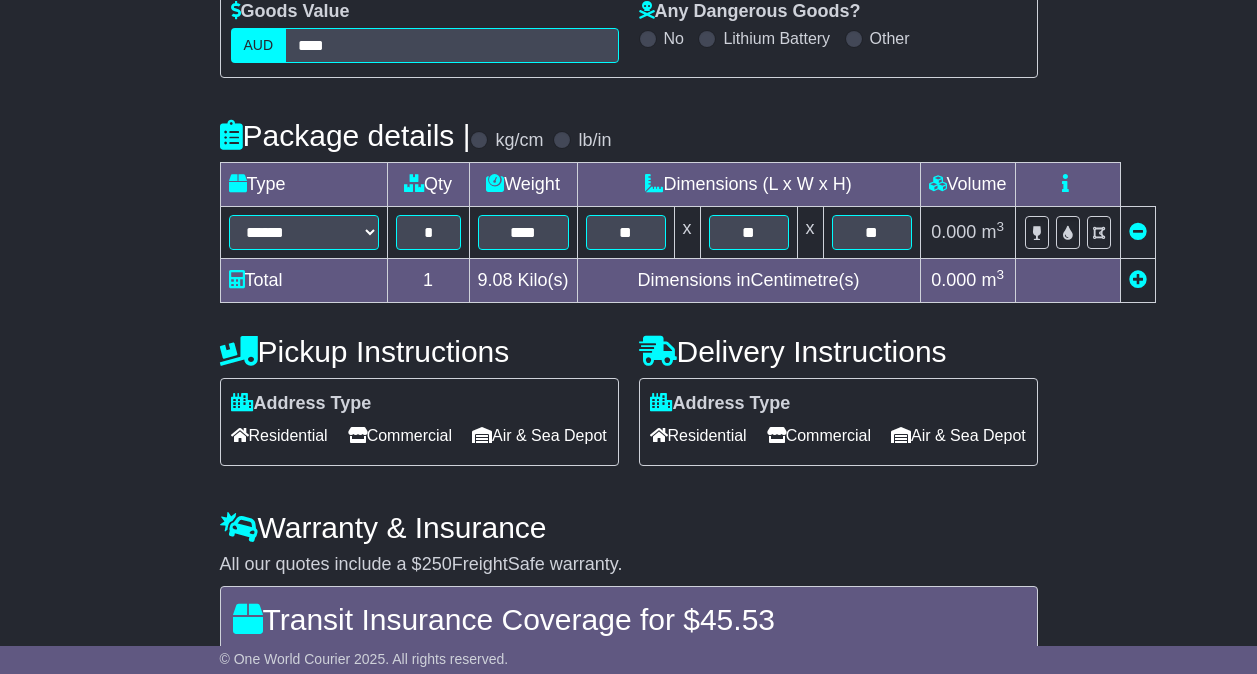 scroll, scrollTop: 667, scrollLeft: 0, axis: vertical 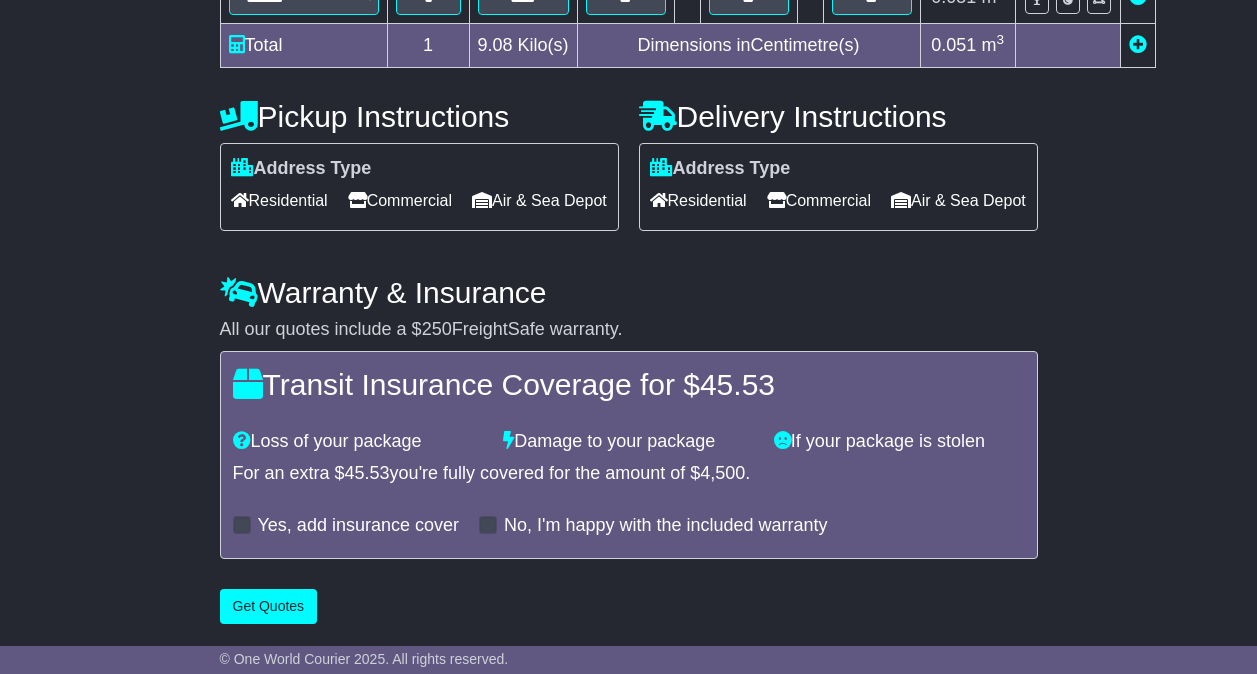 click on "Residential" at bounding box center [279, 200] 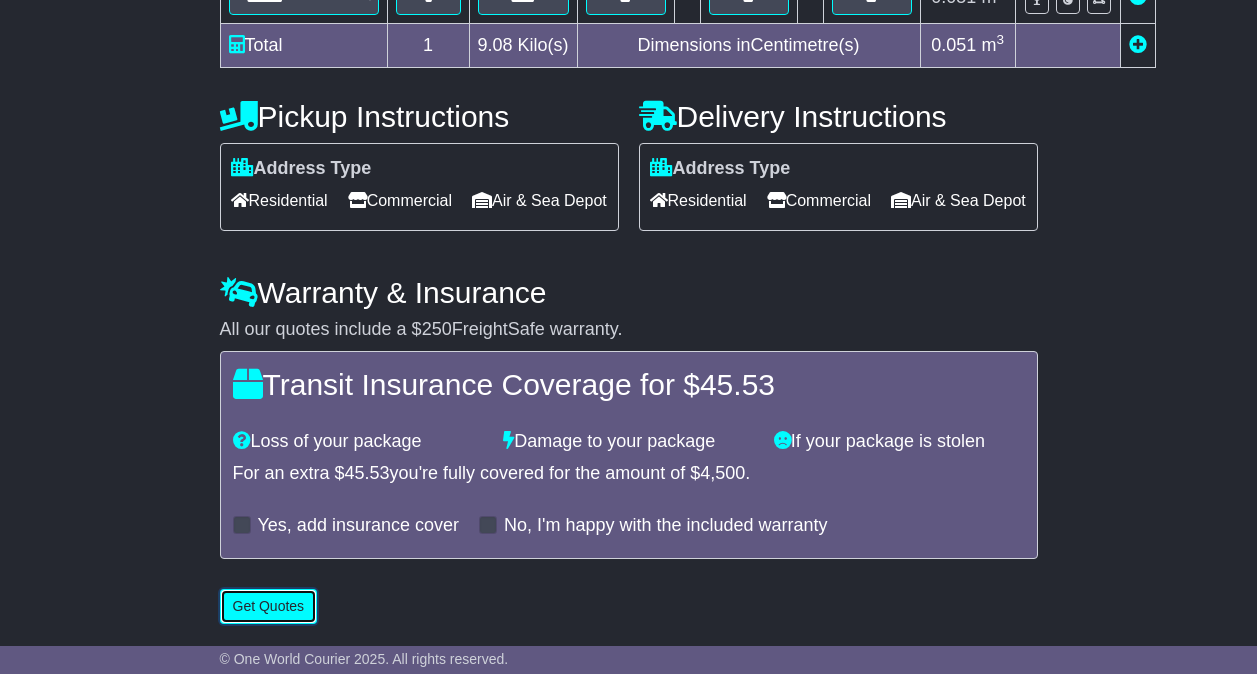 click on "Get Quotes" at bounding box center (269, 606) 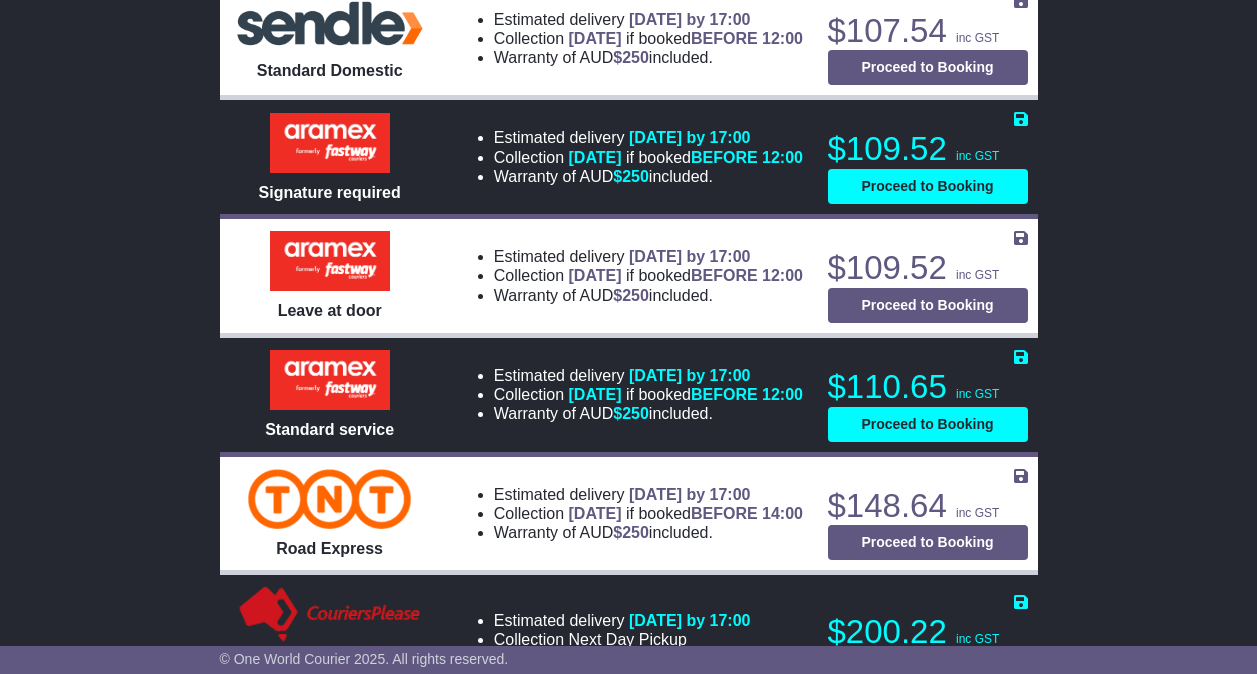 scroll, scrollTop: 1300, scrollLeft: 0, axis: vertical 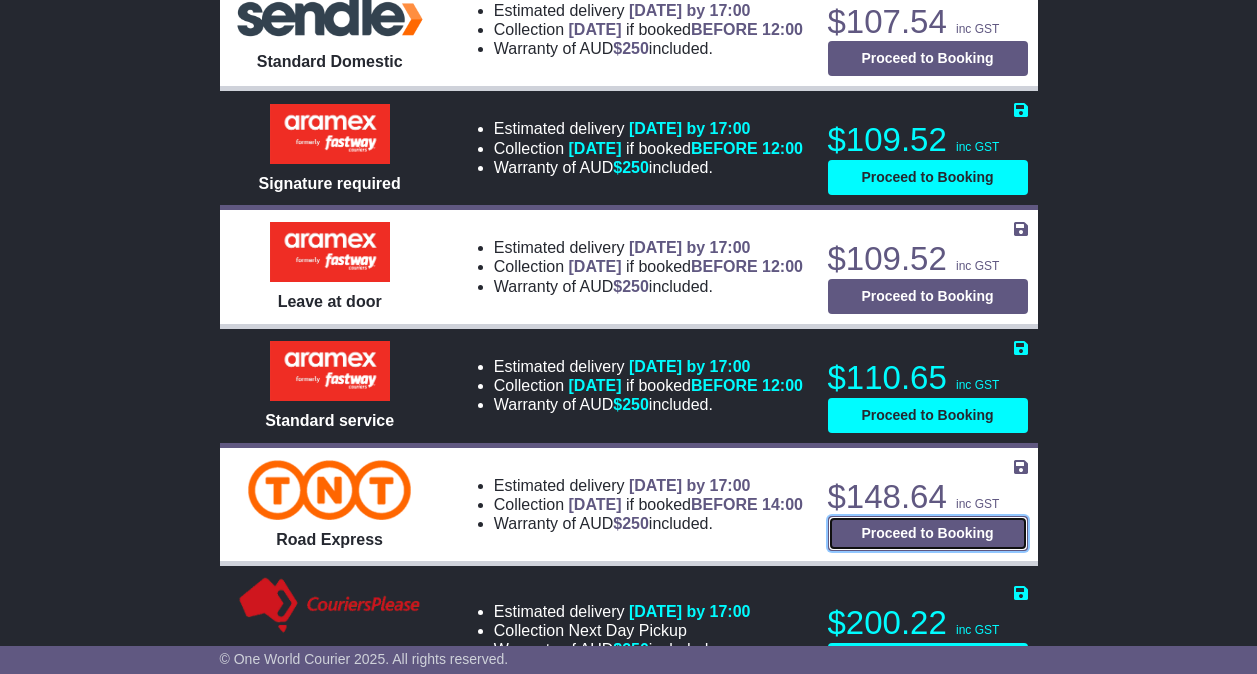 click on "Proceed to Booking" at bounding box center (928, 533) 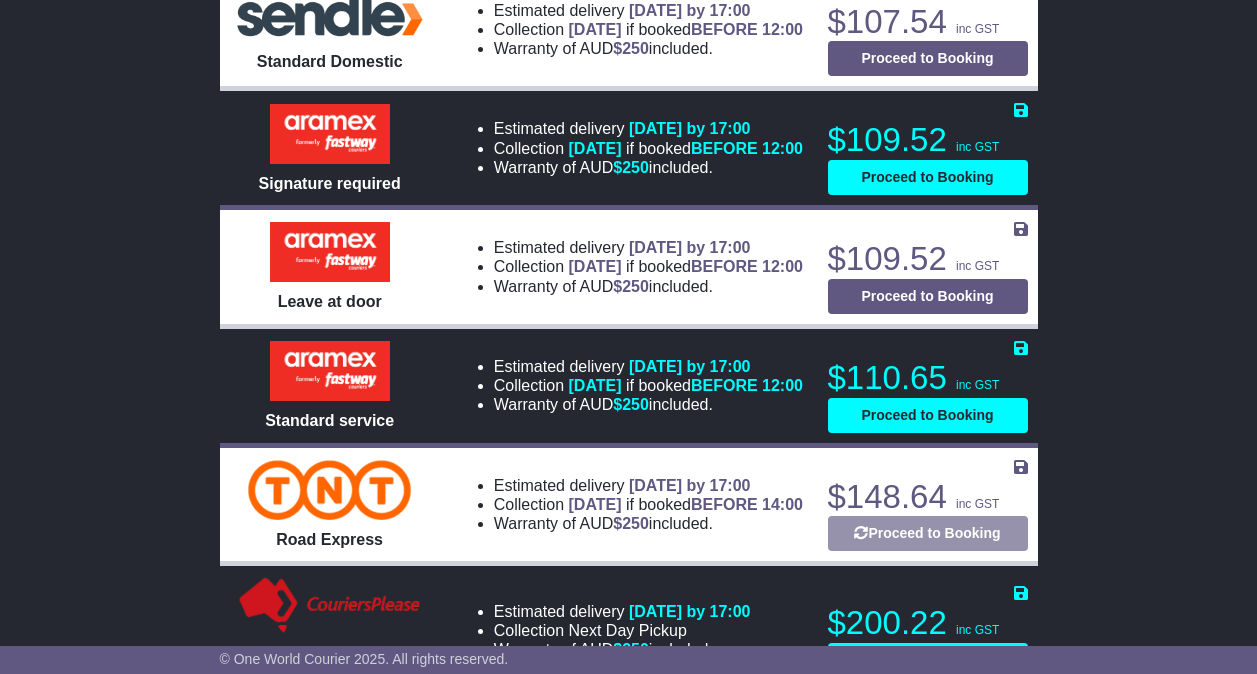 select on "**********" 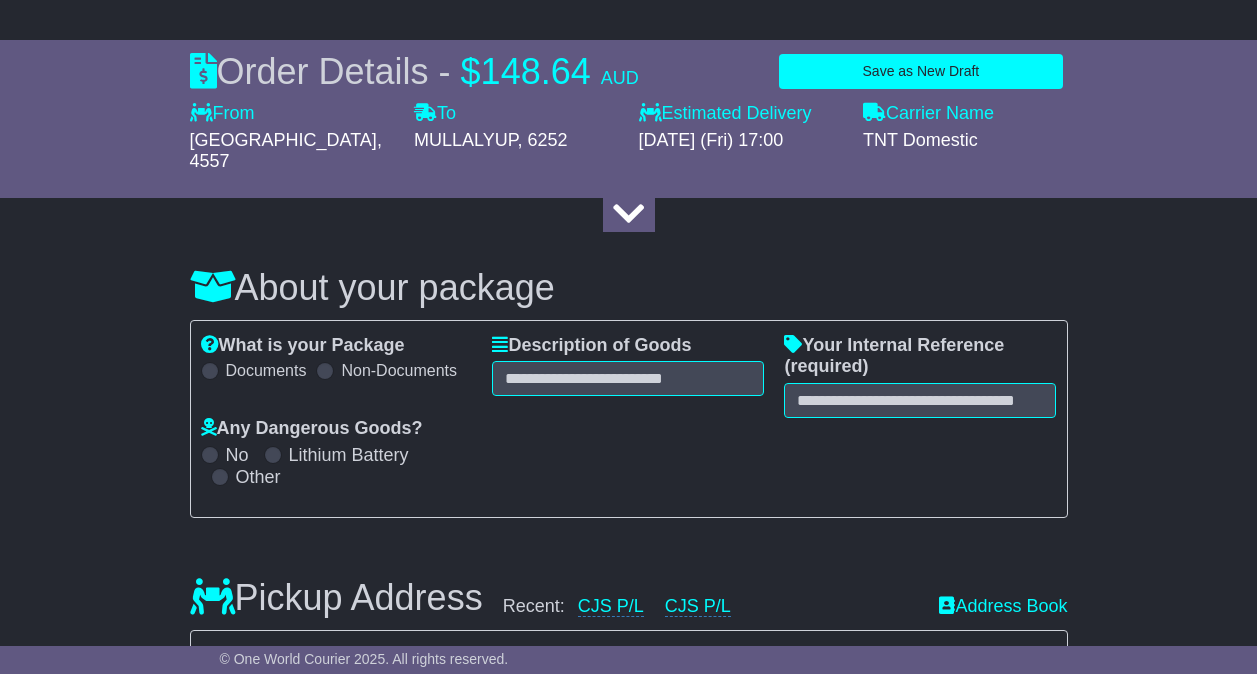 scroll, scrollTop: 0, scrollLeft: 0, axis: both 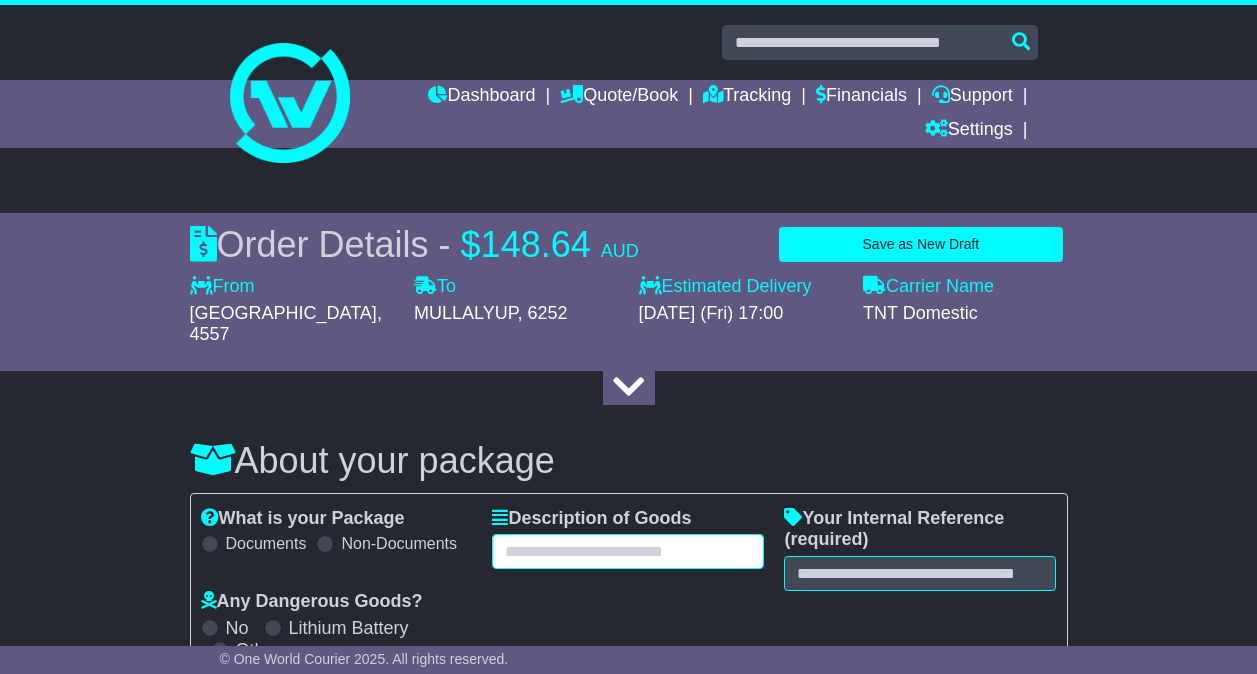 click at bounding box center (628, 551) 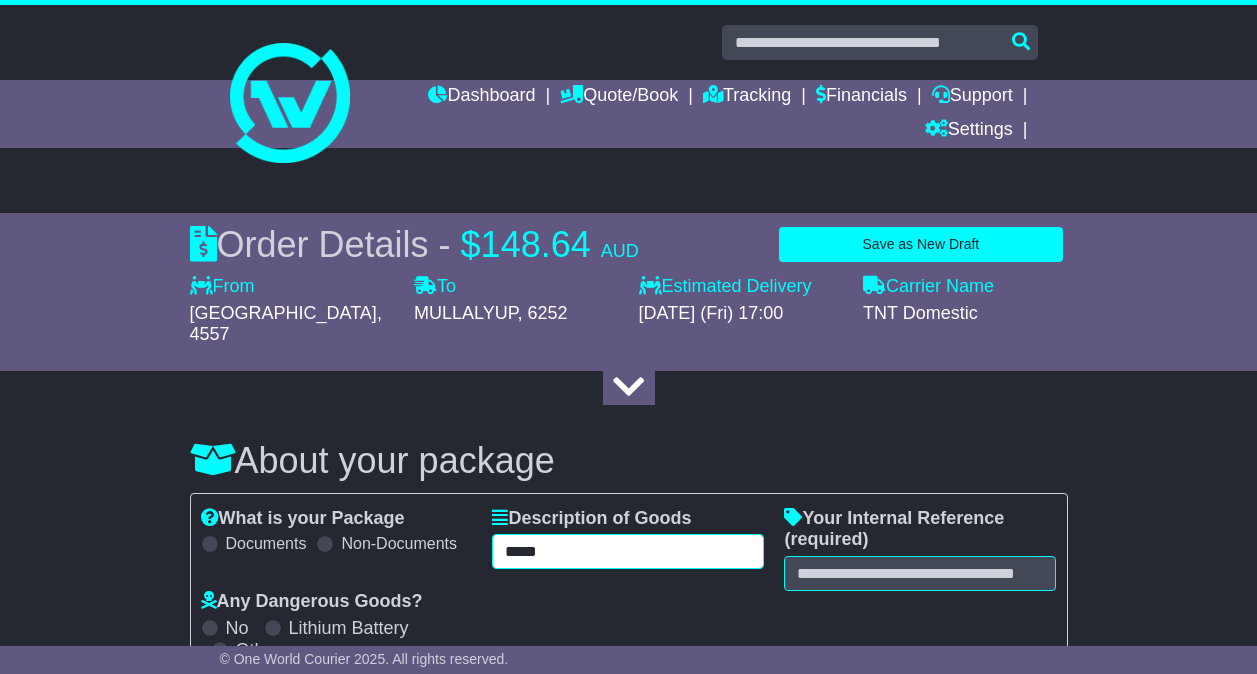 type on "*****" 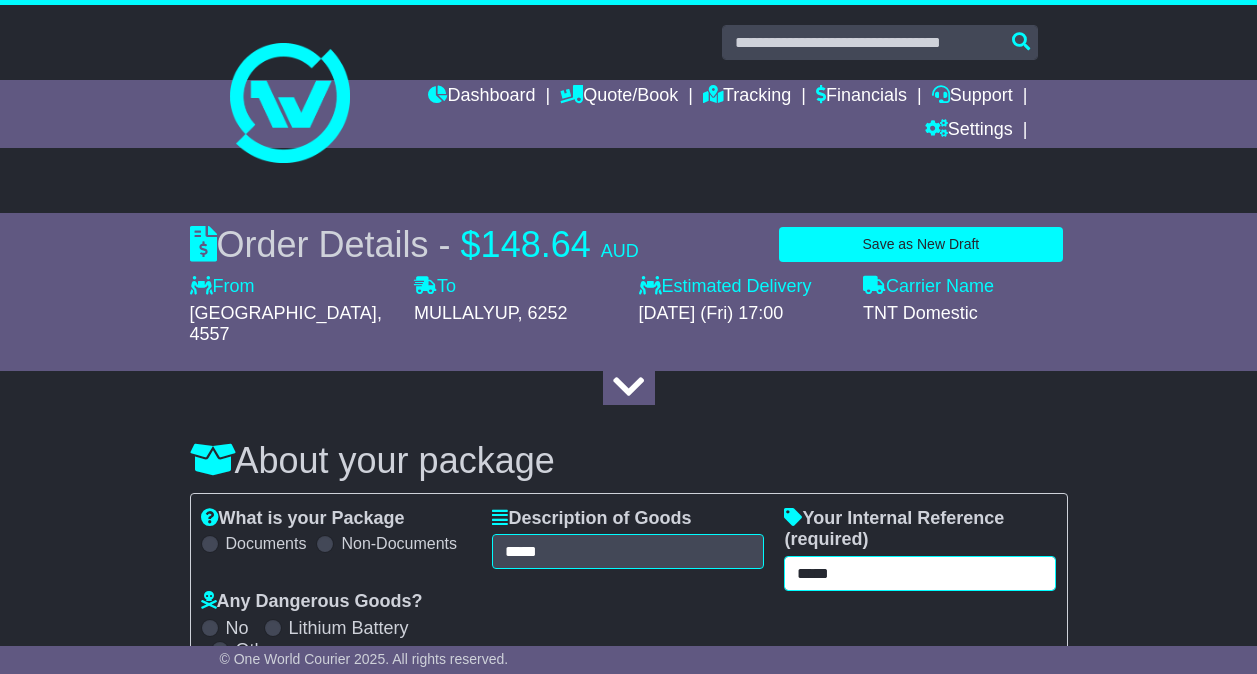 type on "*****" 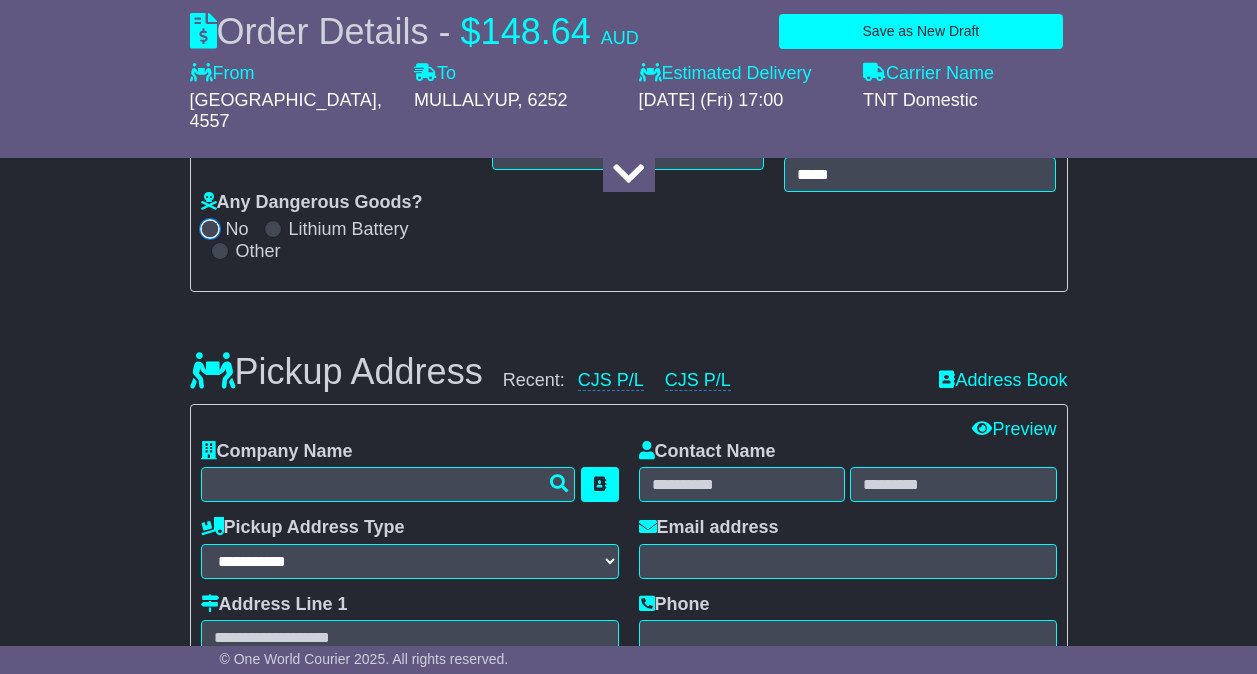 scroll, scrollTop: 400, scrollLeft: 0, axis: vertical 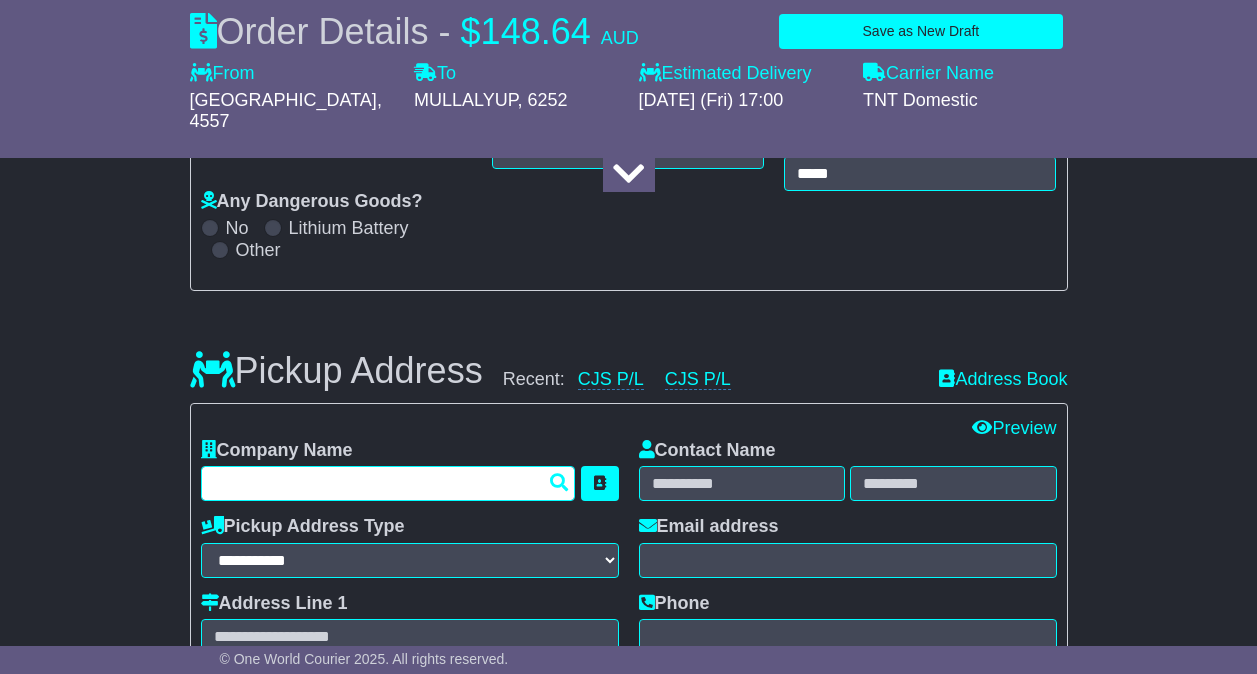 click at bounding box center [388, 483] 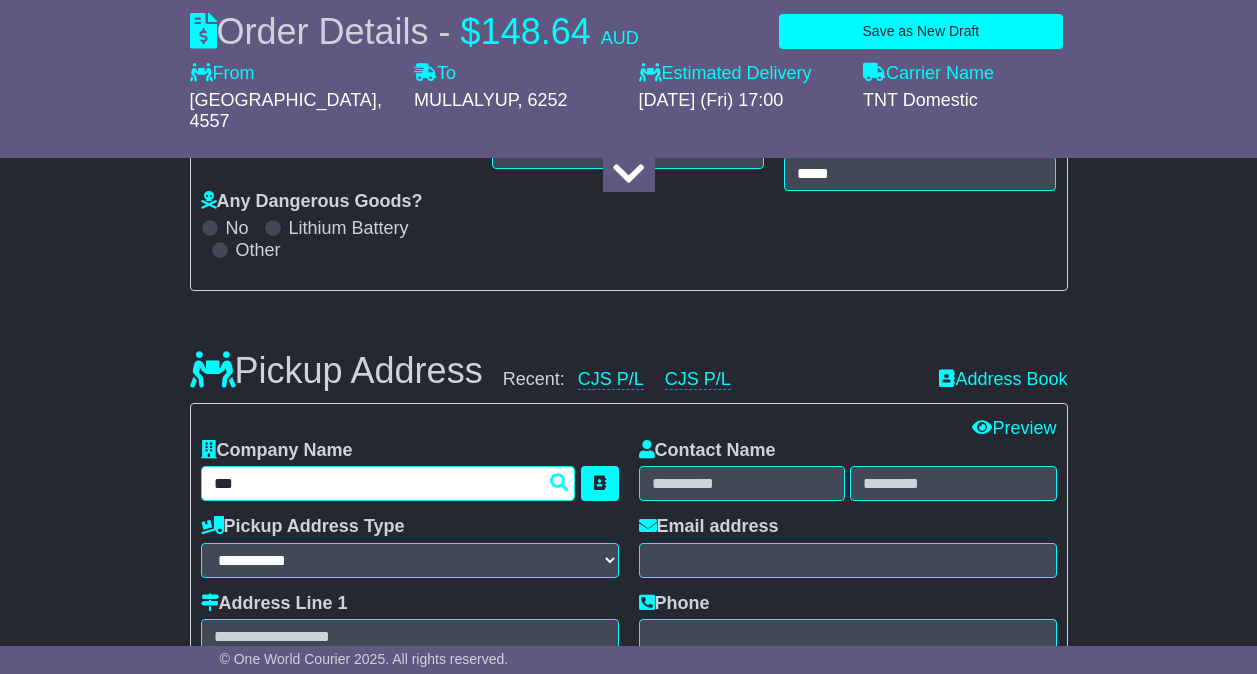 type on "***" 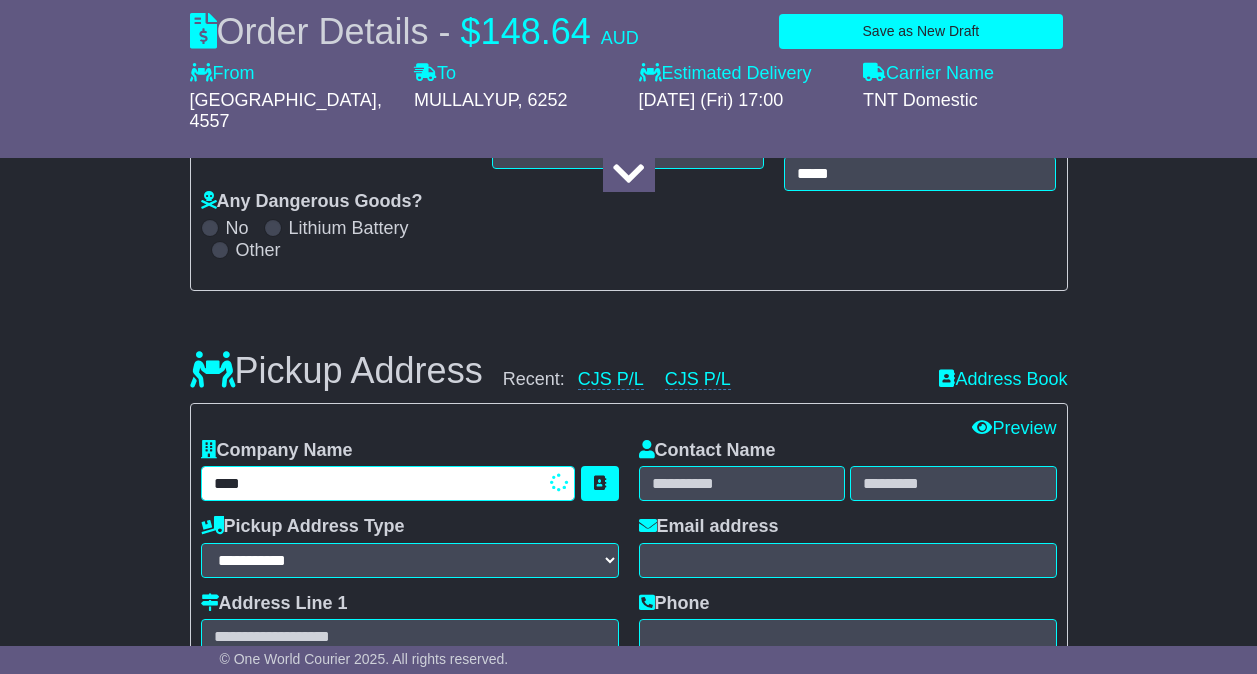 type on "*******" 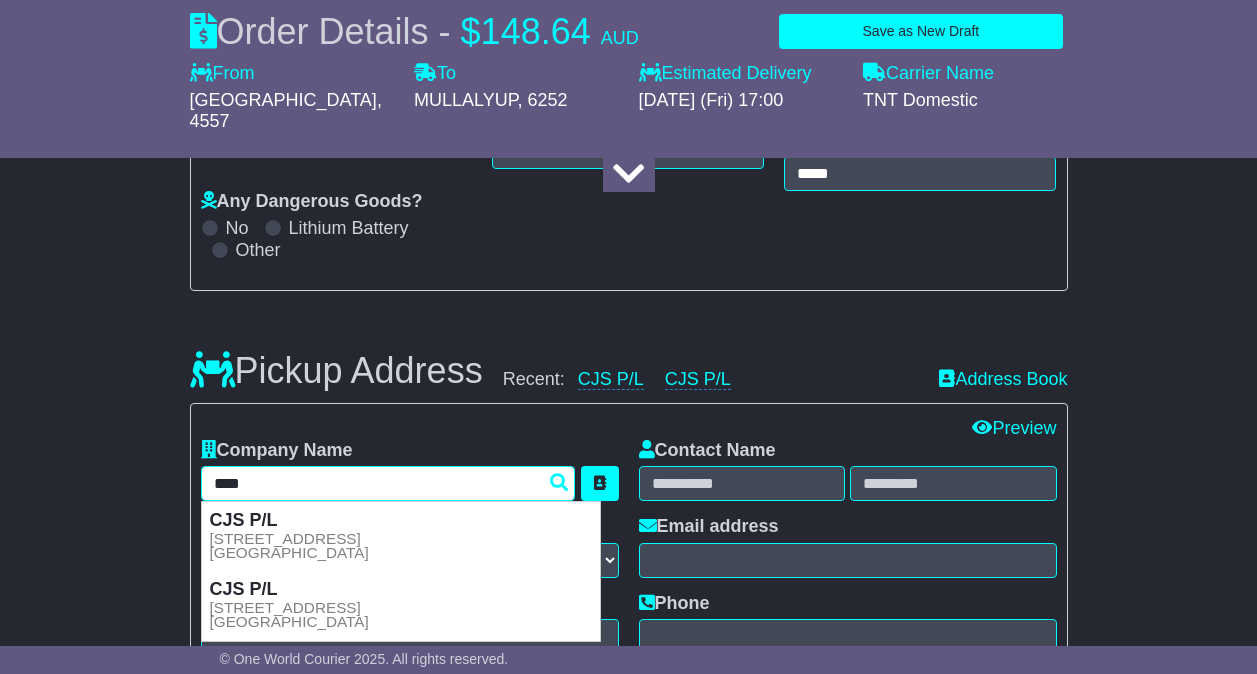 type 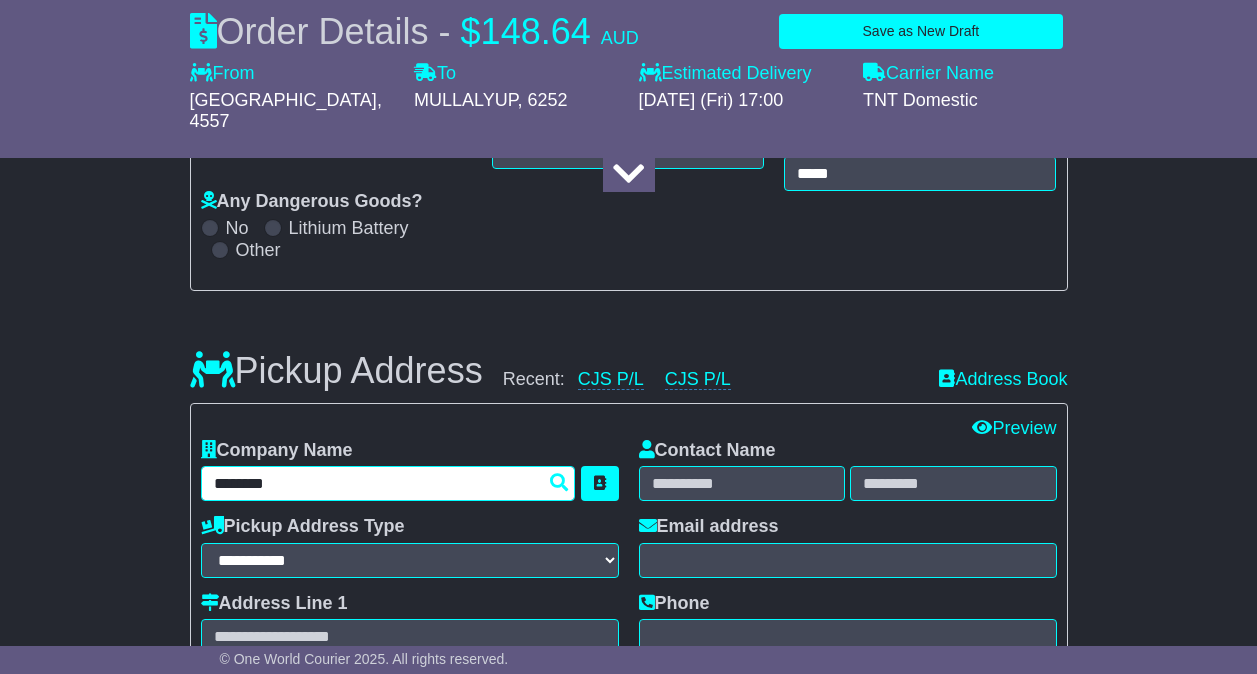 type on "*******" 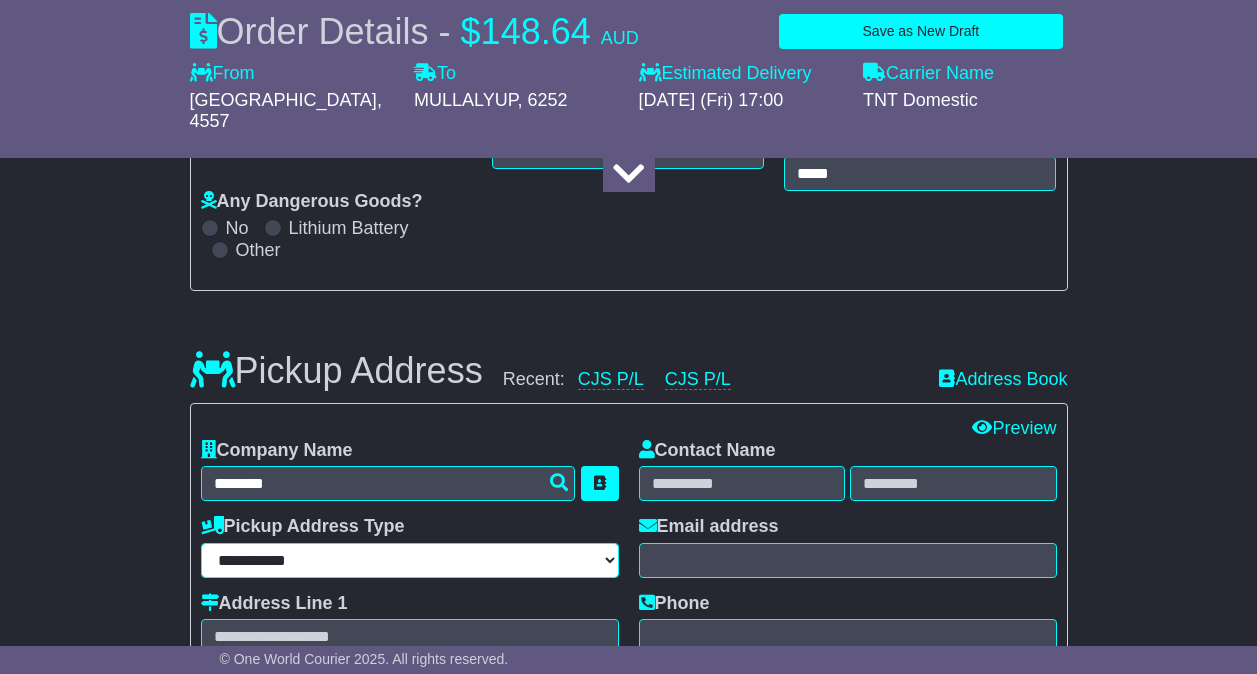 click on "**********" at bounding box center (410, 560) 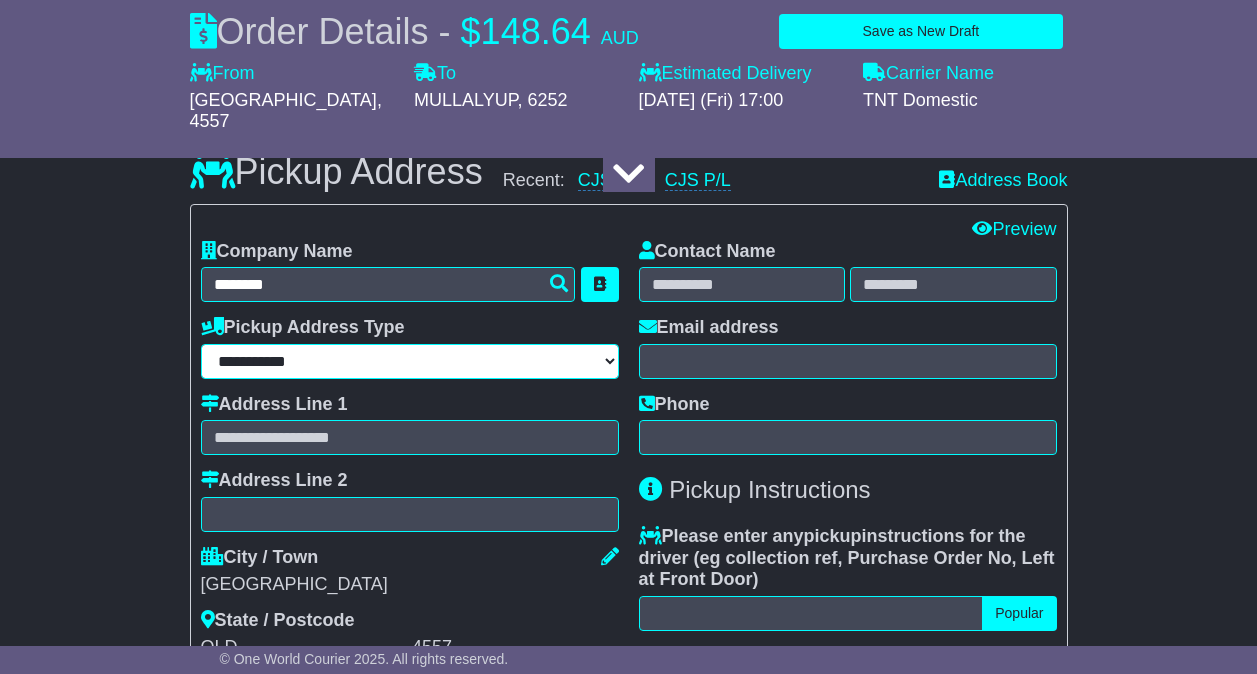 scroll, scrollTop: 600, scrollLeft: 0, axis: vertical 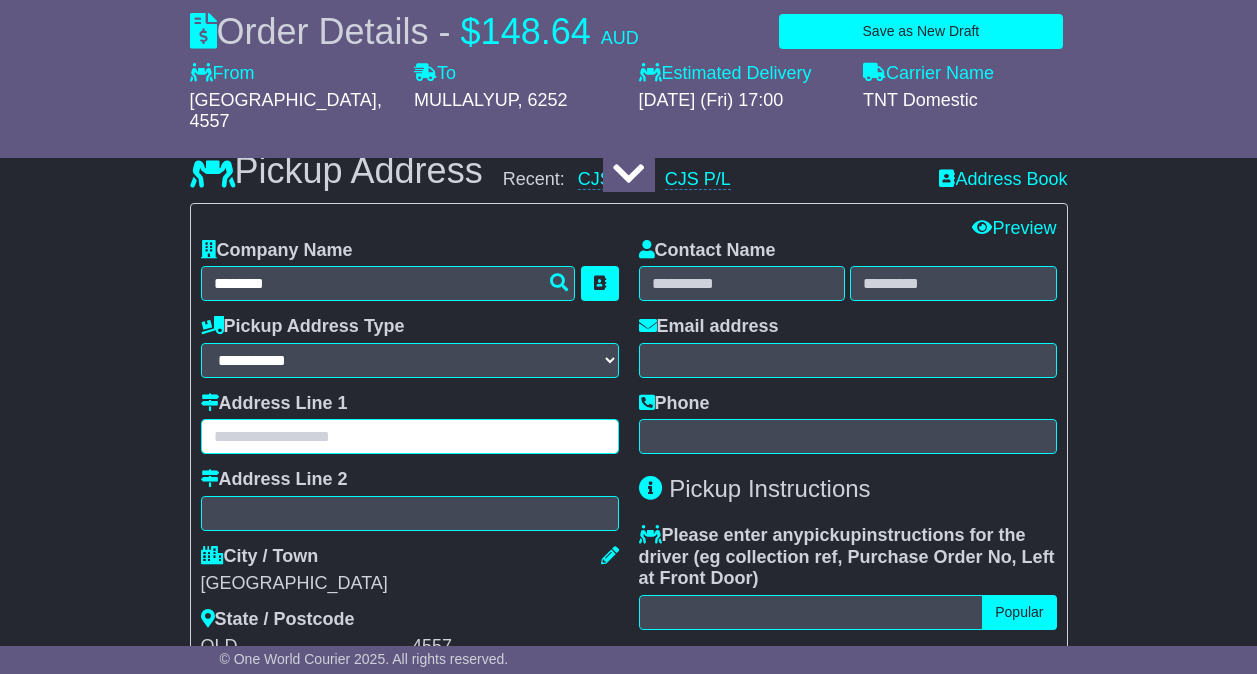 click at bounding box center [410, 436] 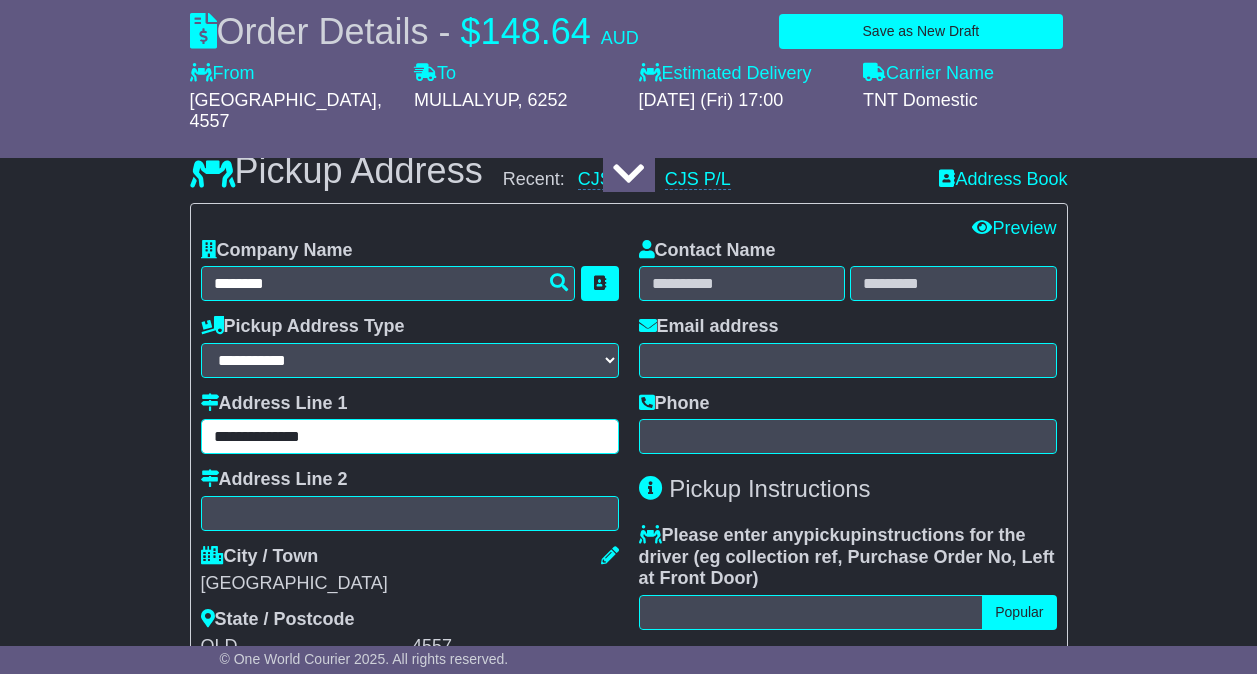 type on "**********" 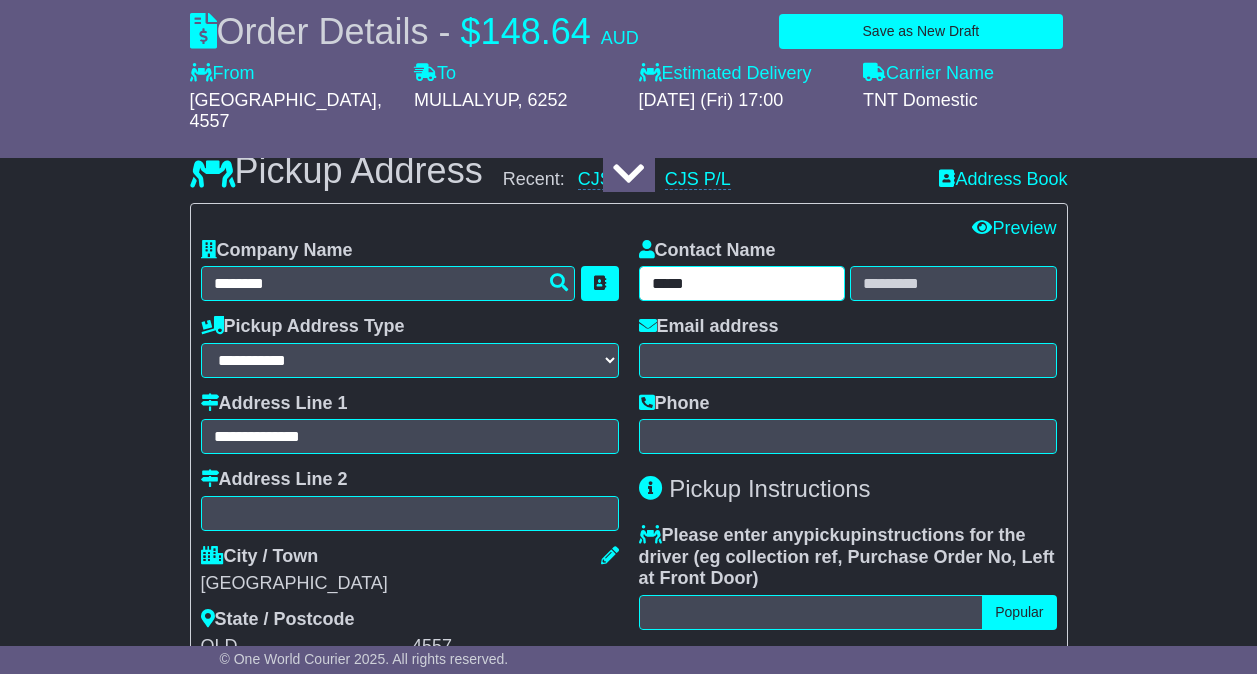 type on "*****" 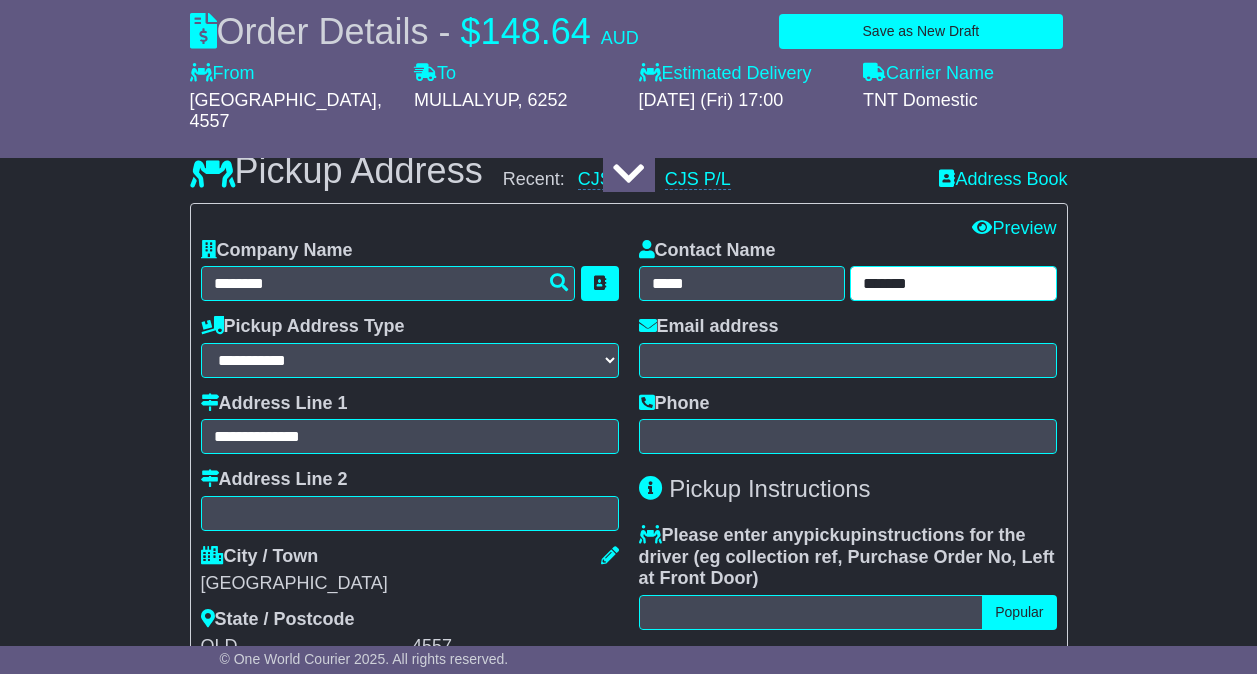type on "*******" 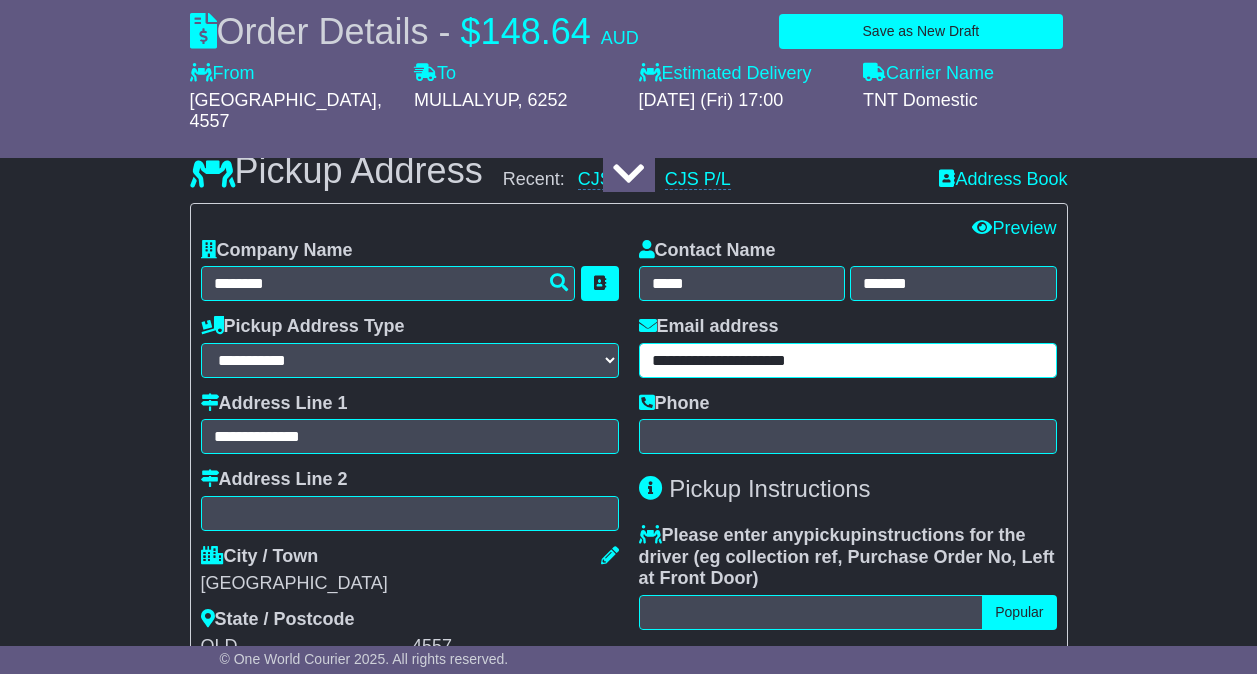 type on "**********" 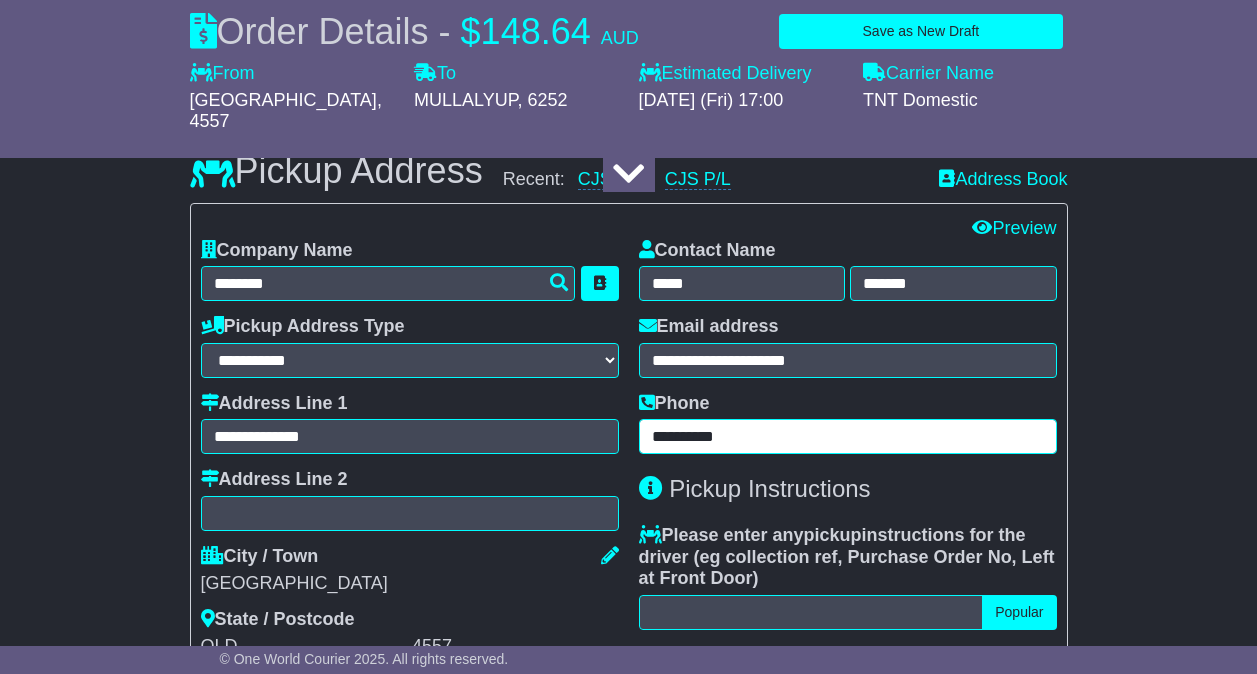 type on "**********" 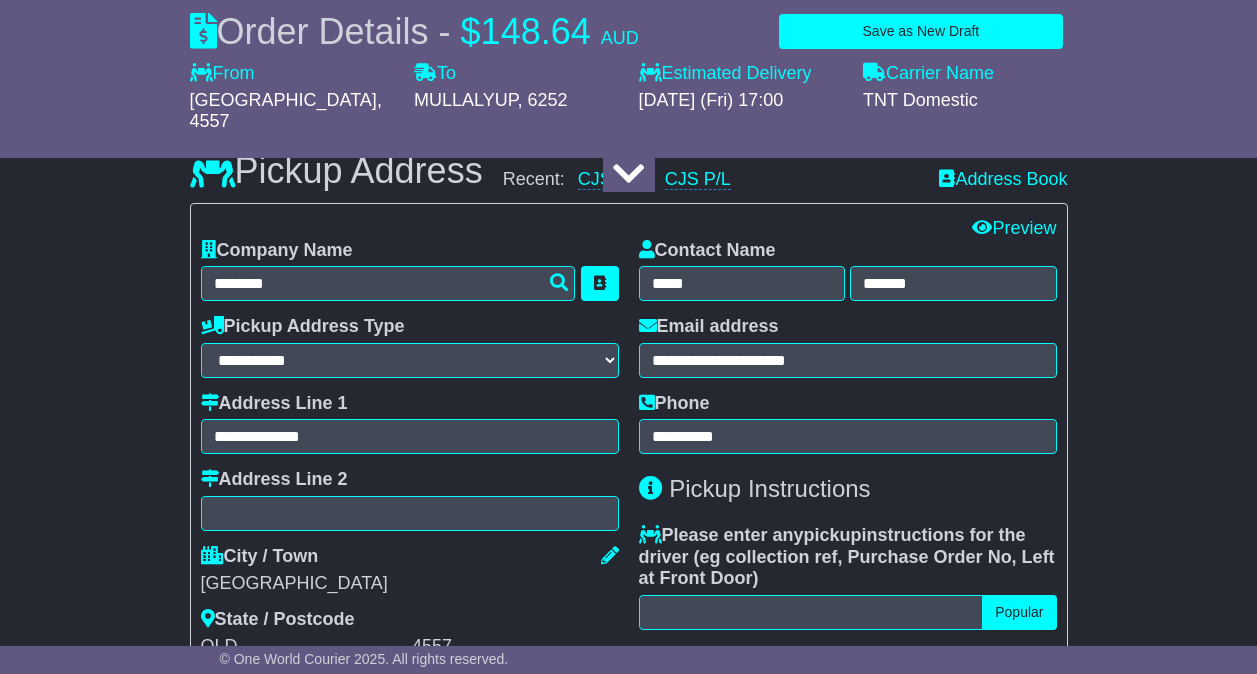 click on "Pickup Instructions" at bounding box center (848, 489) 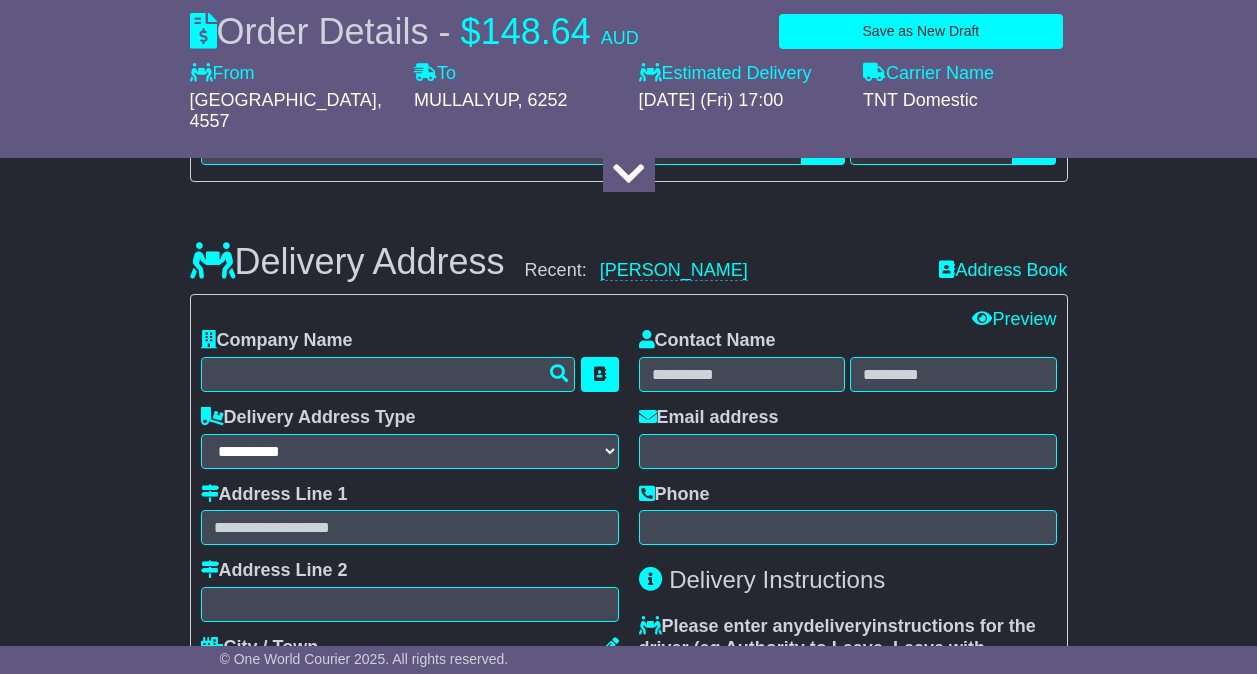 scroll, scrollTop: 1400, scrollLeft: 0, axis: vertical 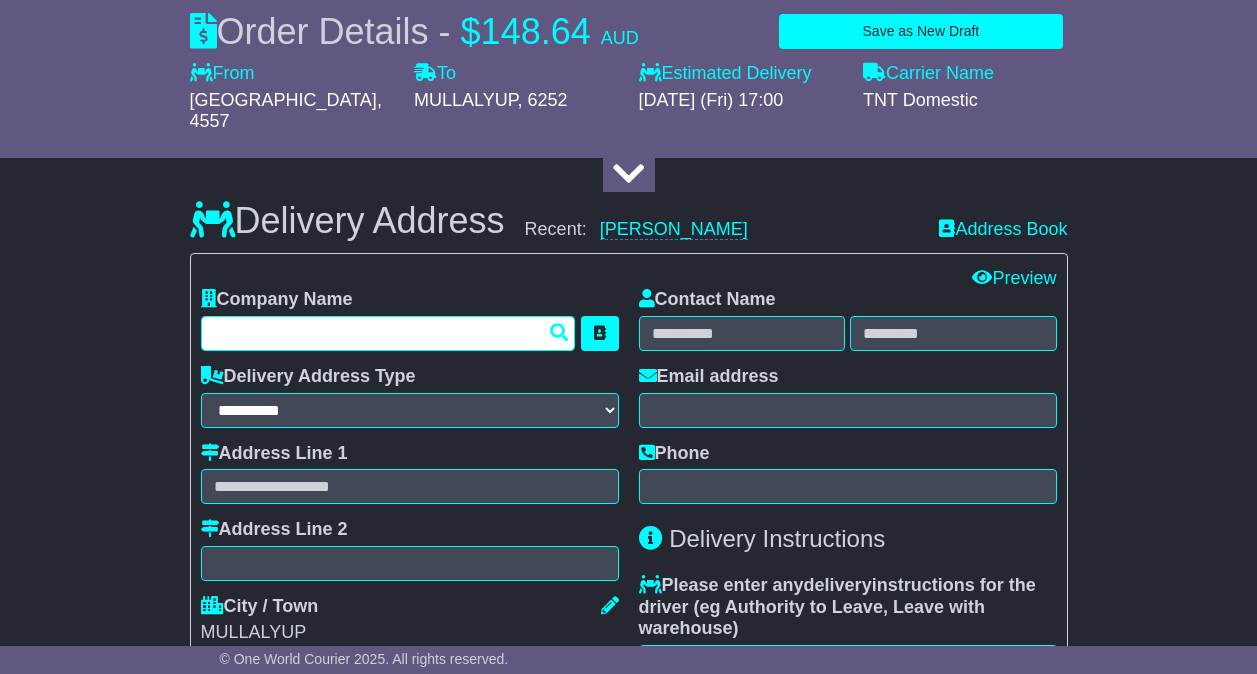 click at bounding box center [388, 333] 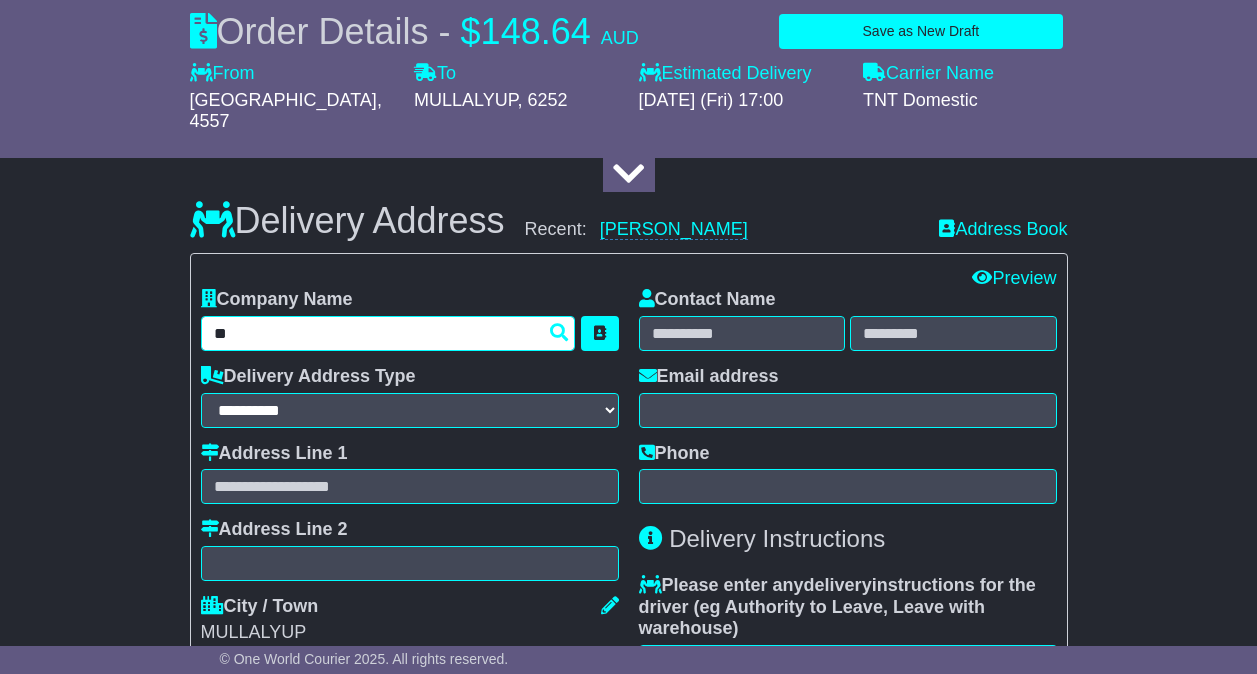 type on "***" 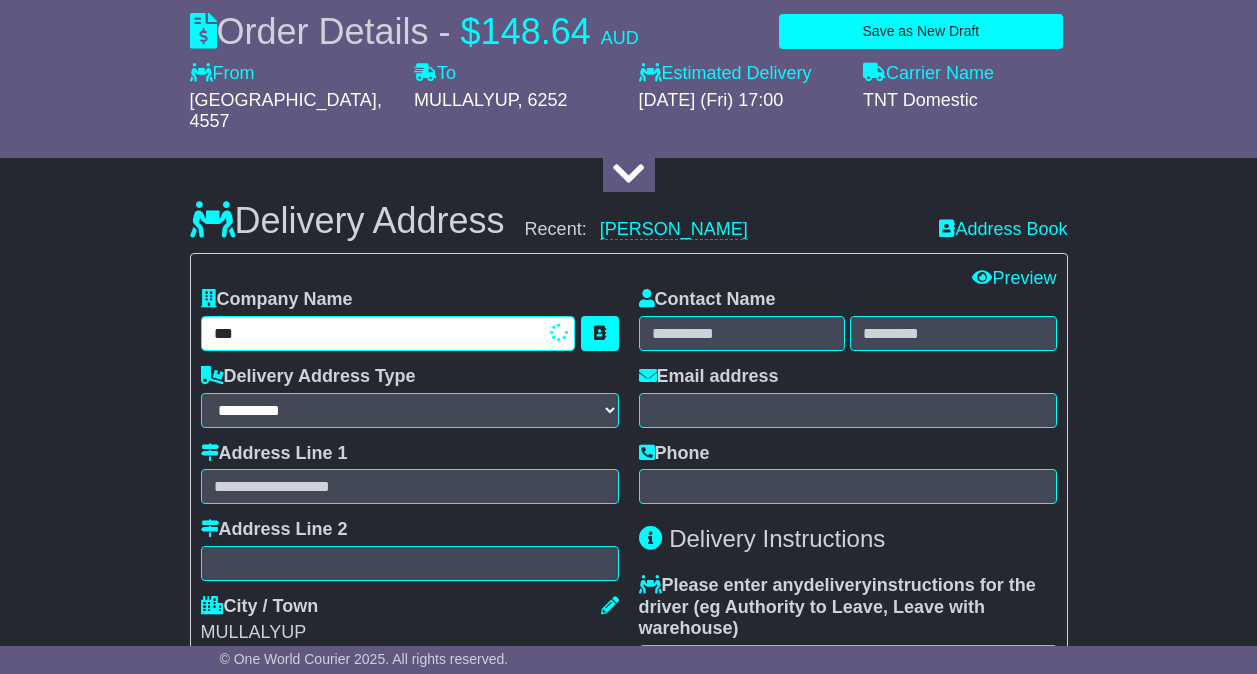 type on "**********" 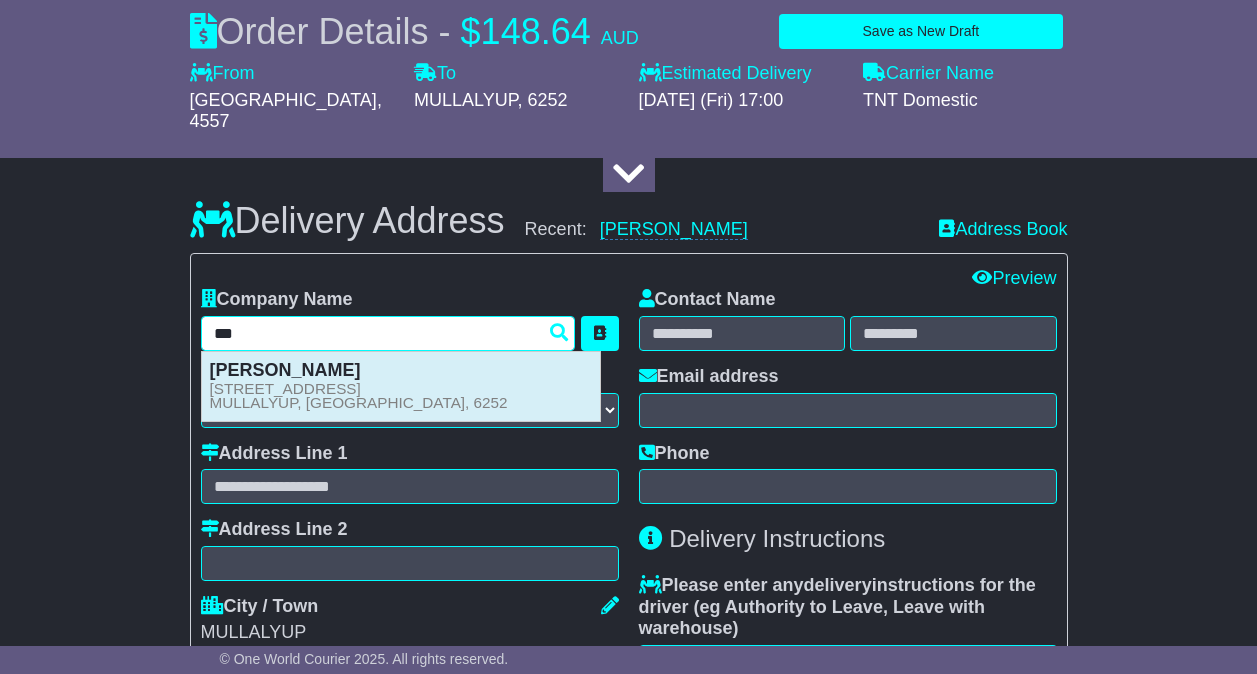 click on "Britt Nielsen-Pankhurst" at bounding box center (285, 370) 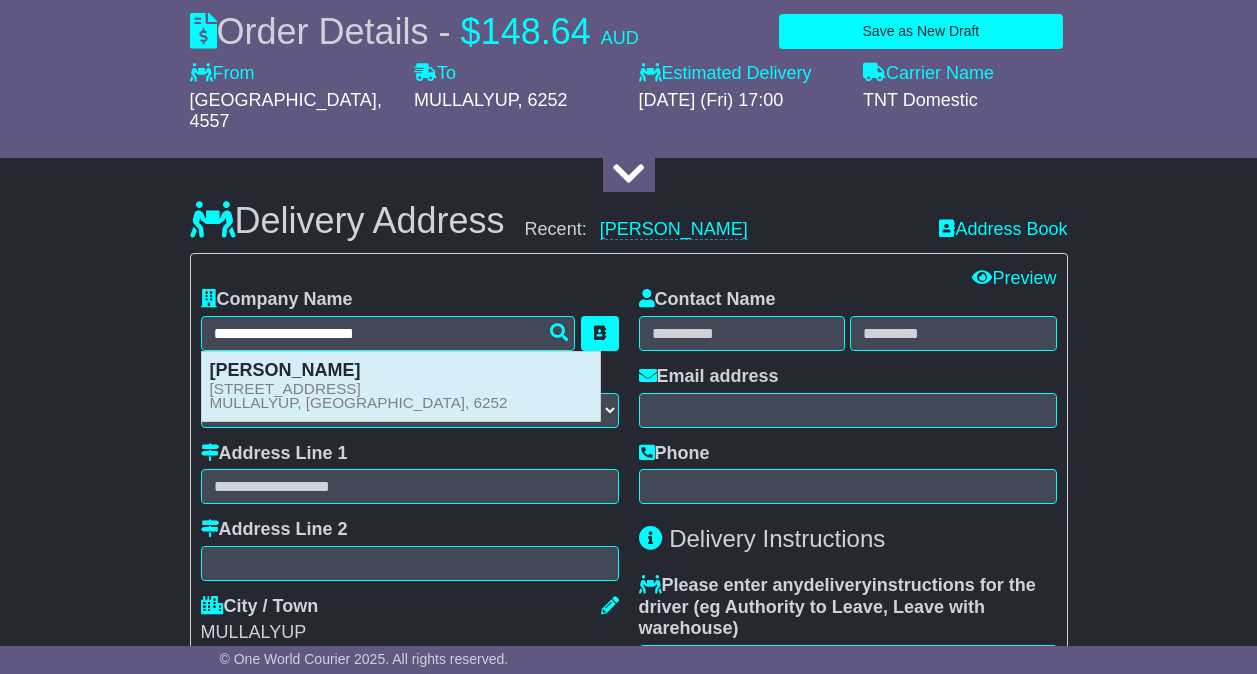 type 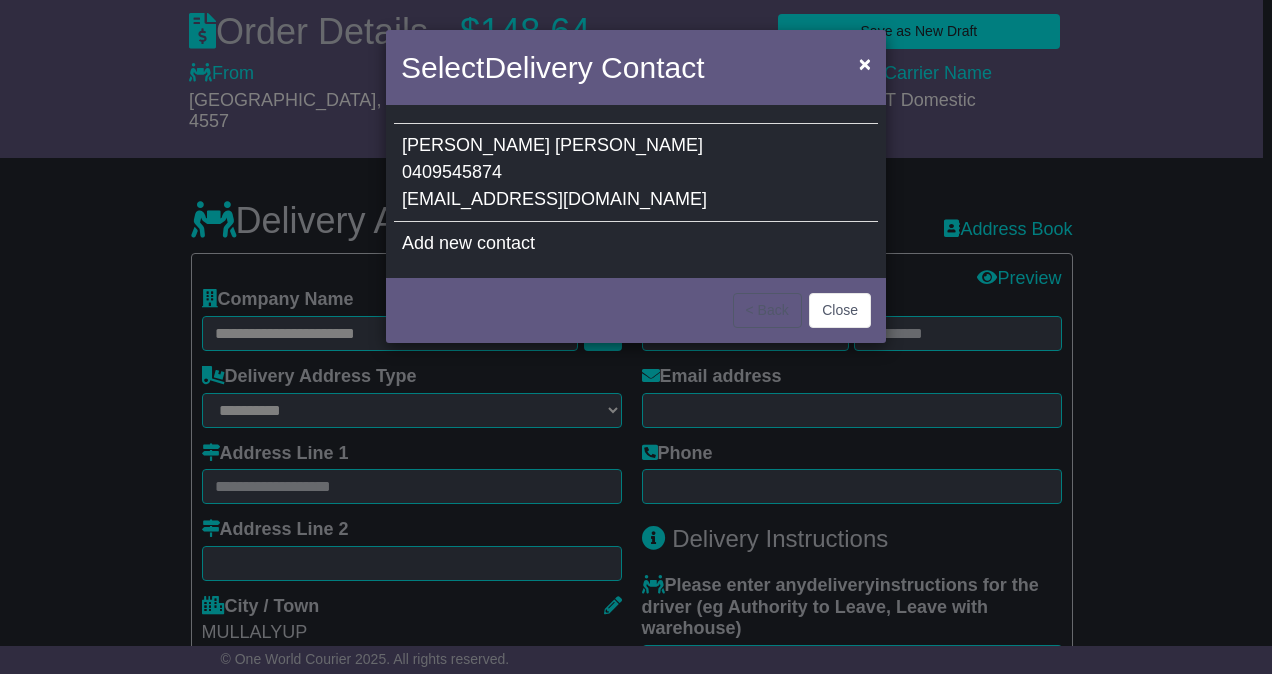 click on "0409545874" at bounding box center [452, 172] 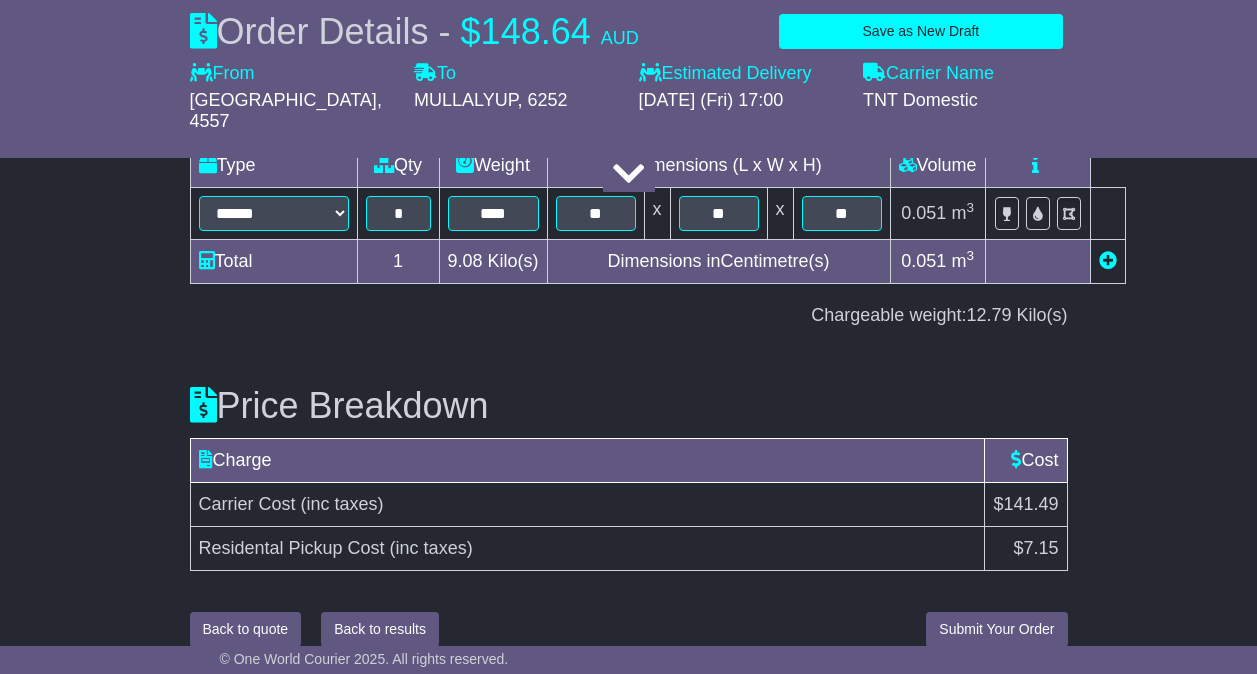 scroll, scrollTop: 2563, scrollLeft: 0, axis: vertical 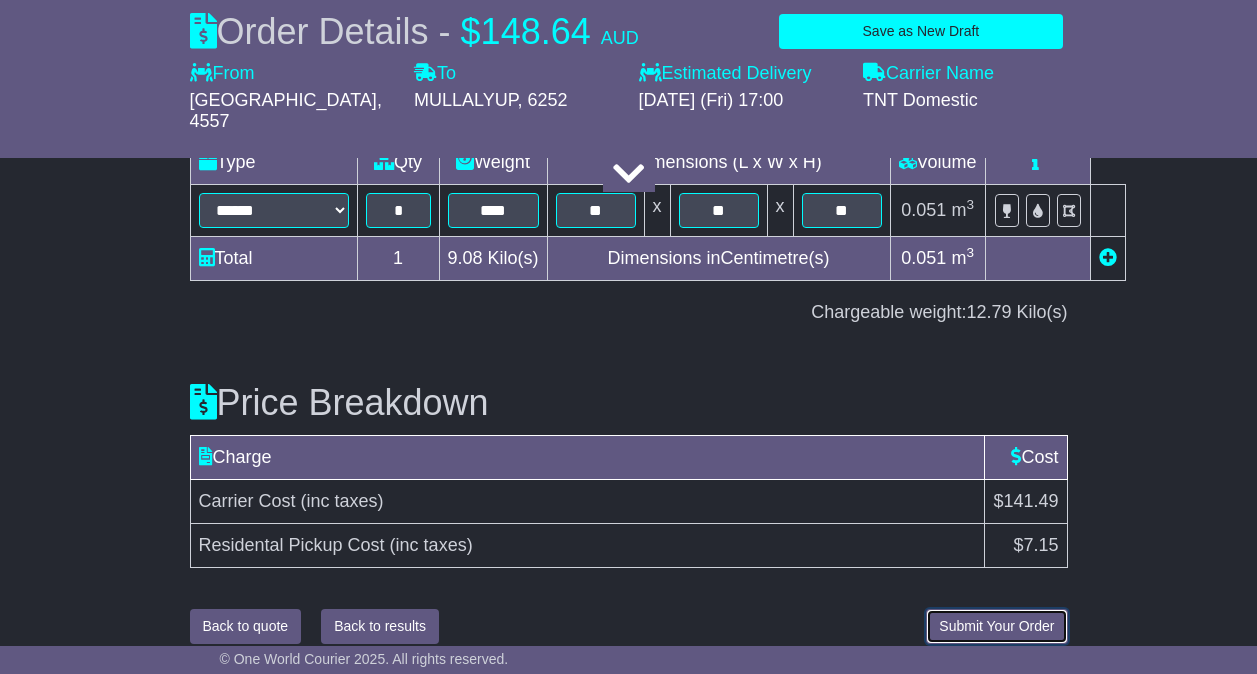 click on "Submit Your Order" at bounding box center [996, 626] 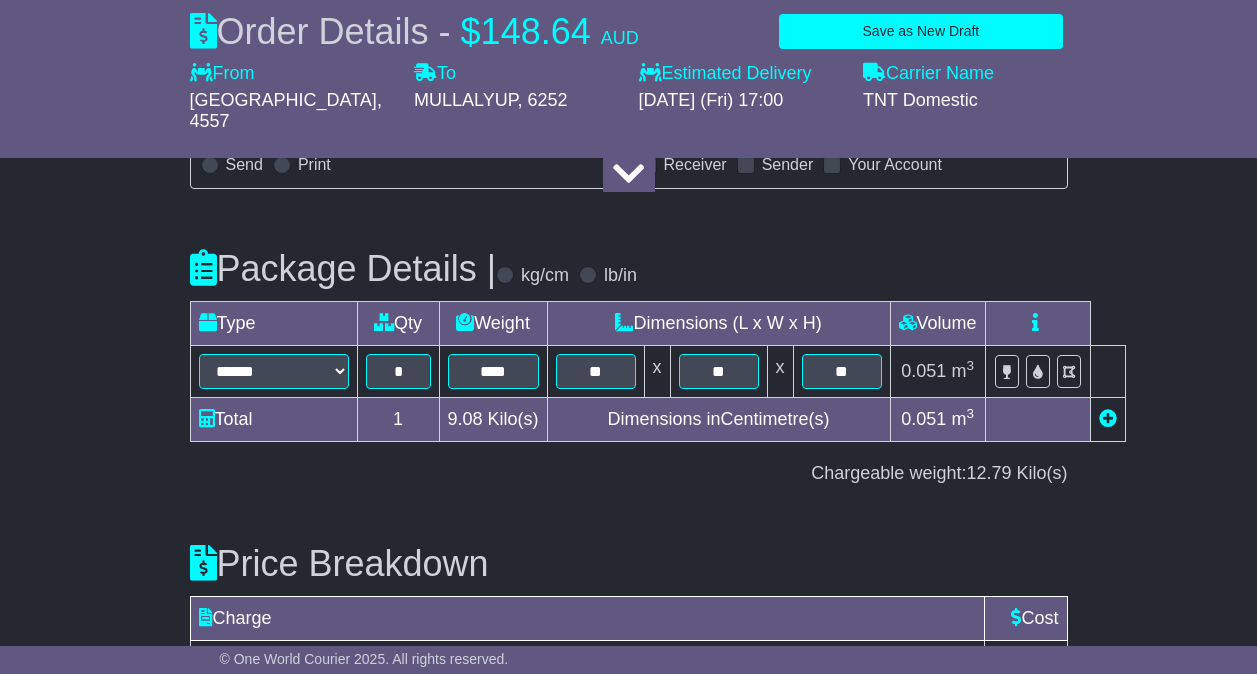 scroll, scrollTop: 2563, scrollLeft: 0, axis: vertical 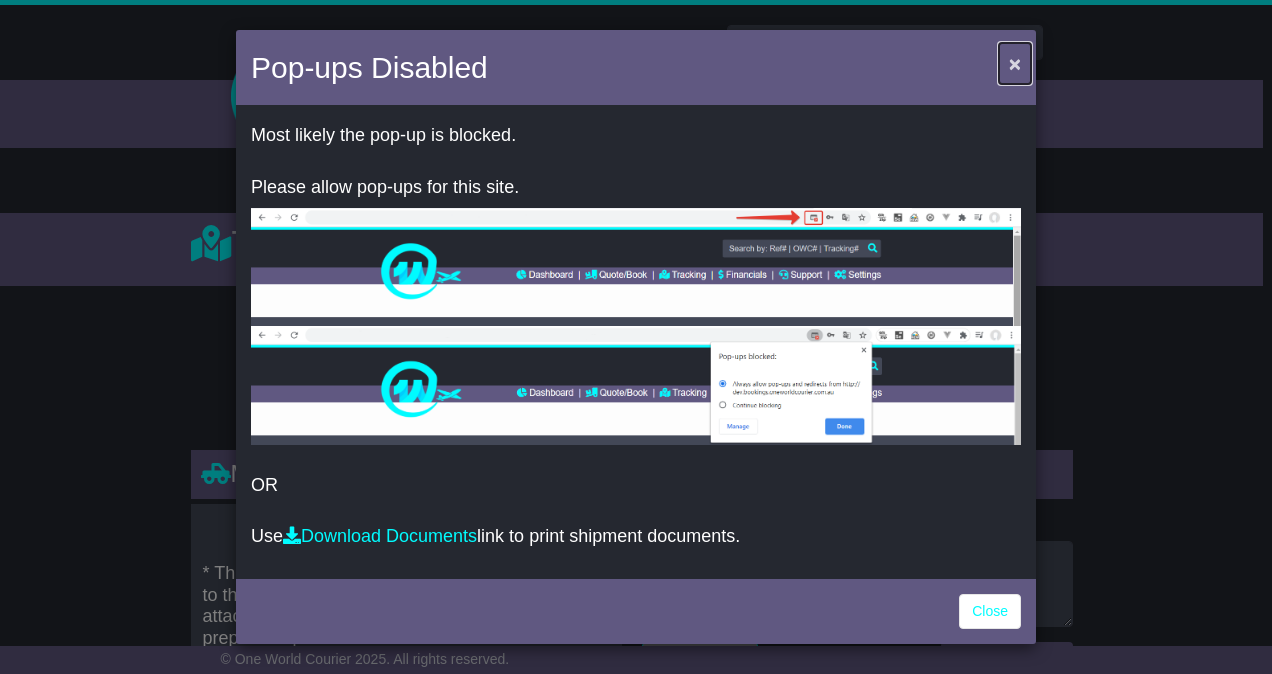 click on "×" at bounding box center [1015, 63] 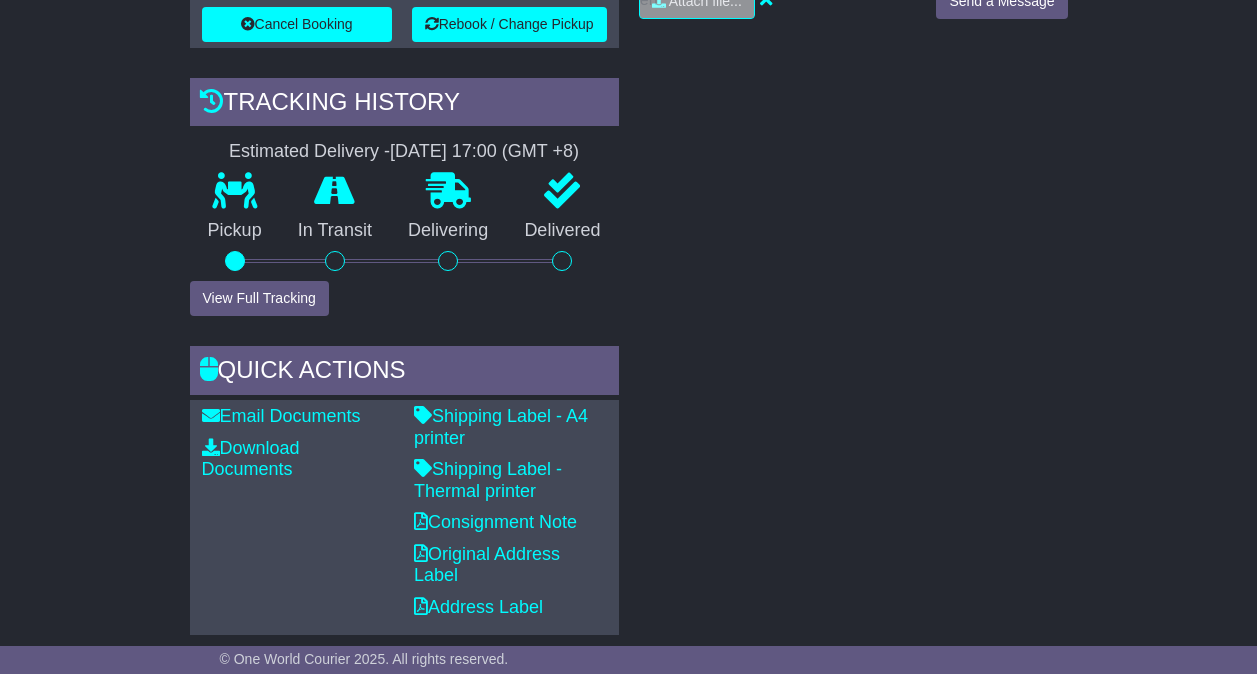 scroll, scrollTop: 700, scrollLeft: 0, axis: vertical 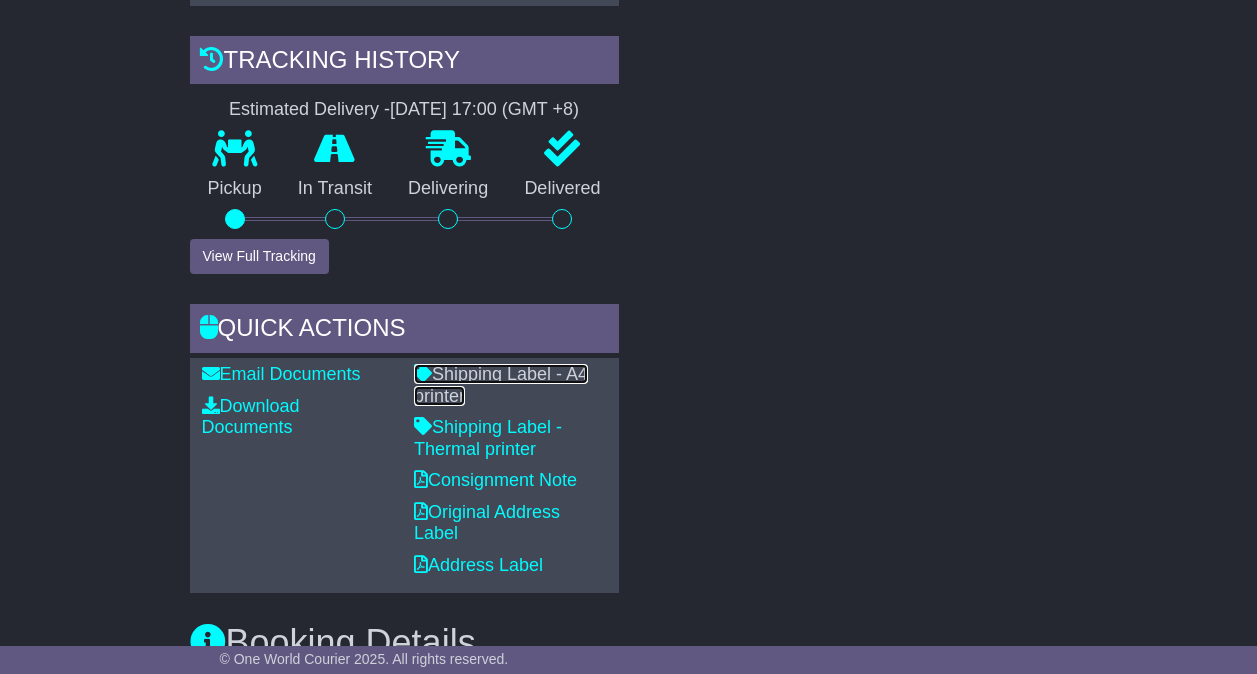 click on "Shipping Label - A4 printer" at bounding box center (501, 385) 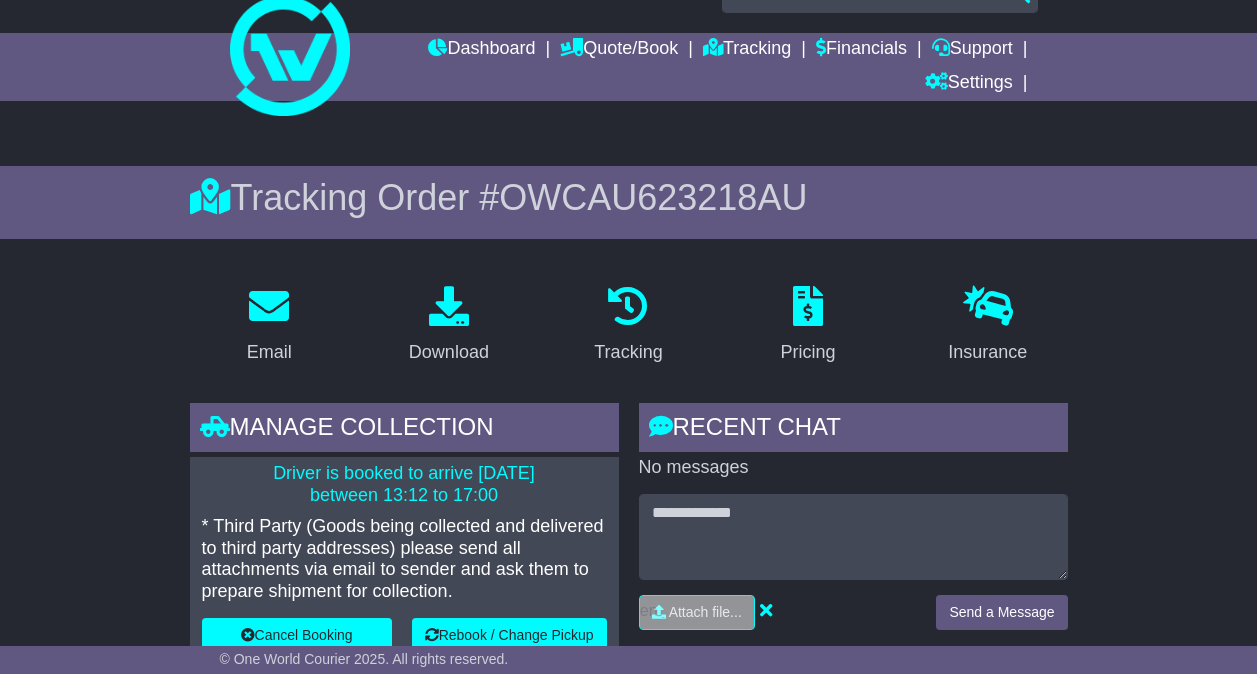 scroll, scrollTop: 0, scrollLeft: 0, axis: both 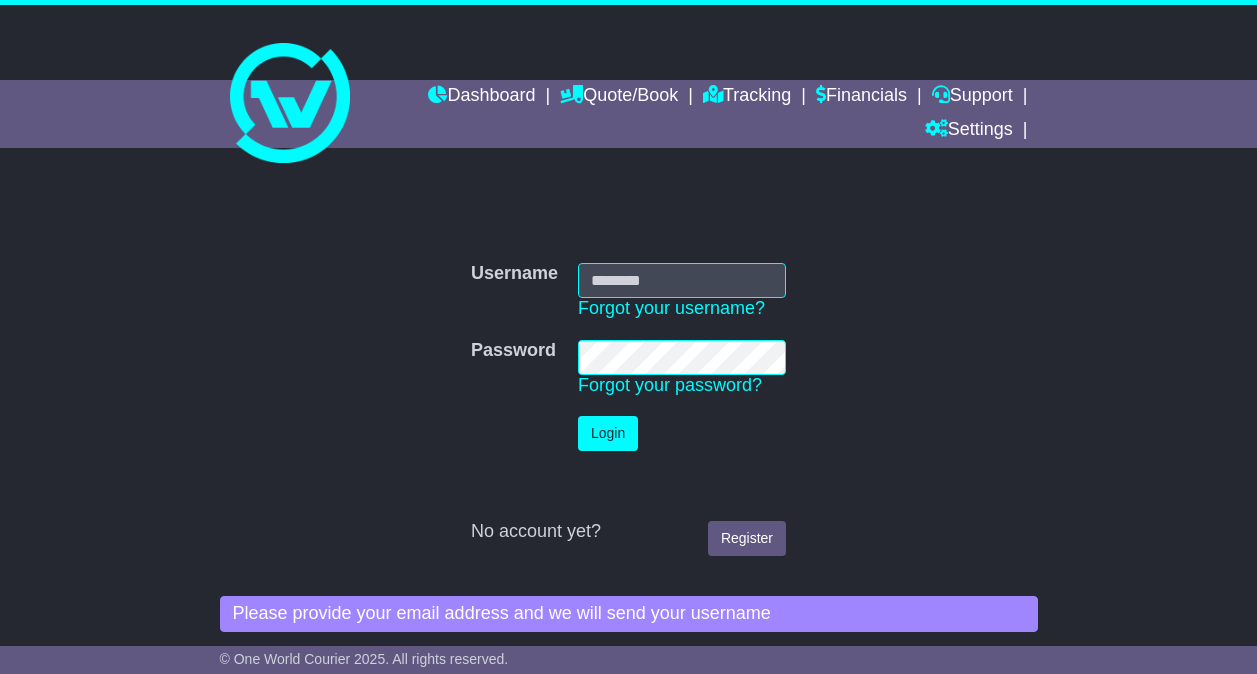 type on "**********" 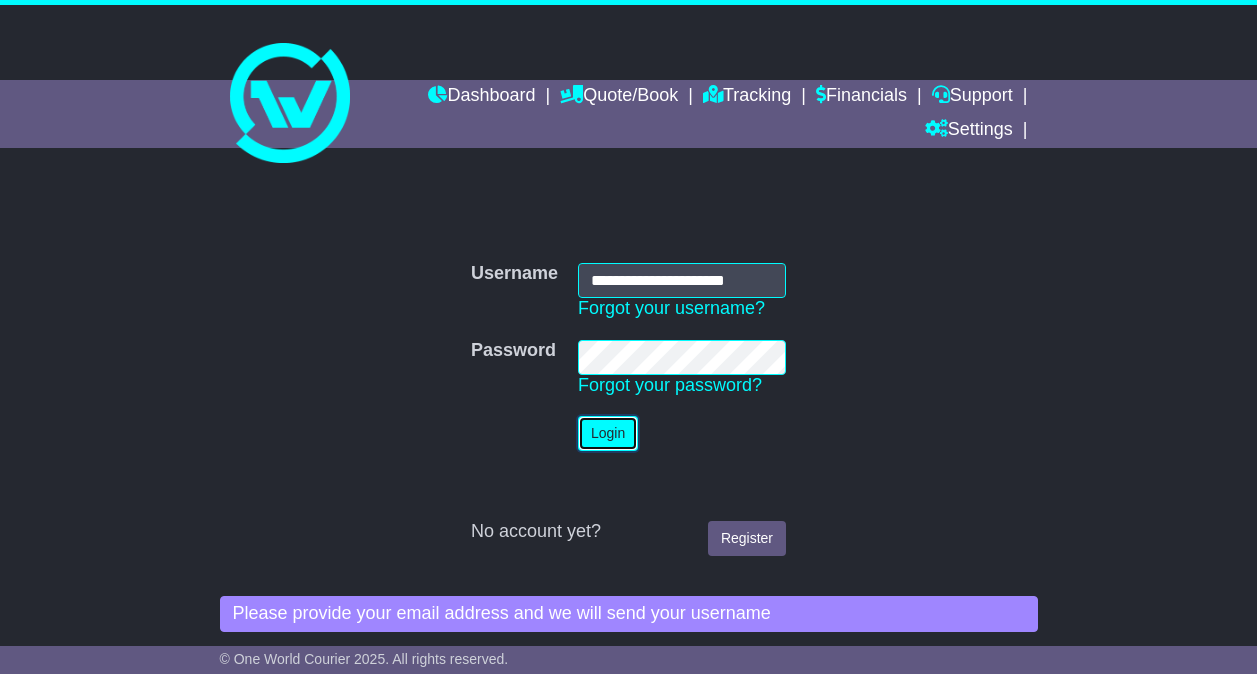 click on "Login" at bounding box center (608, 433) 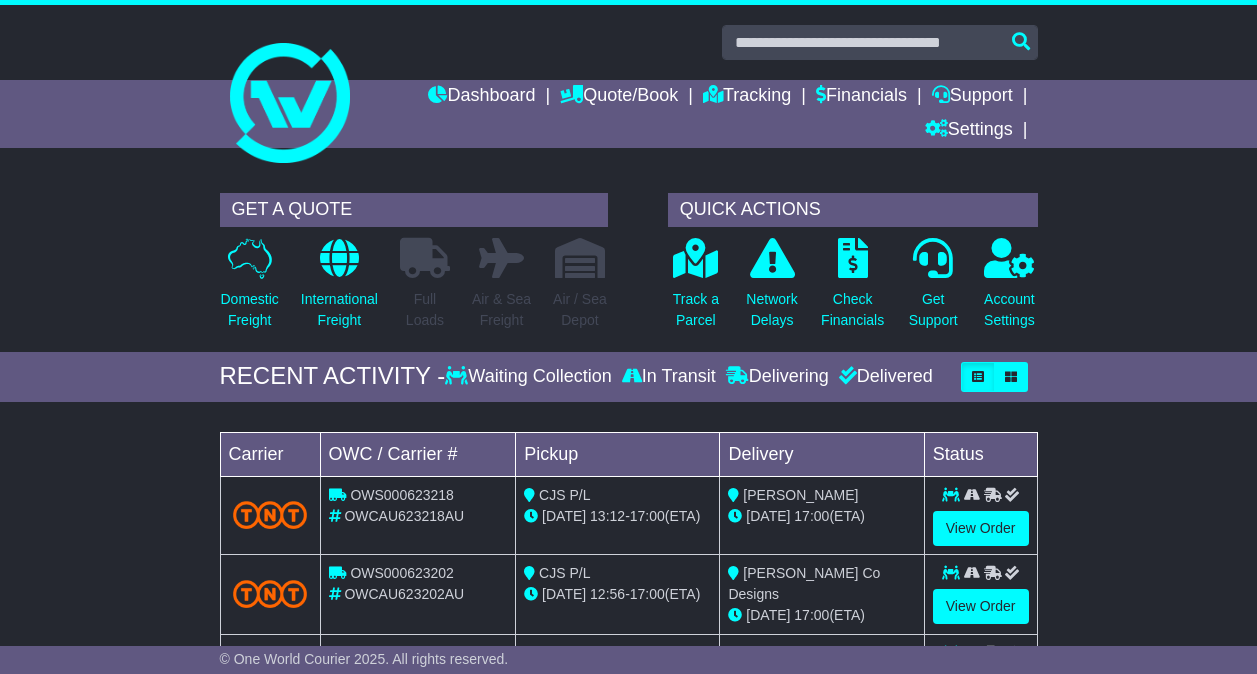 scroll, scrollTop: 0, scrollLeft: 0, axis: both 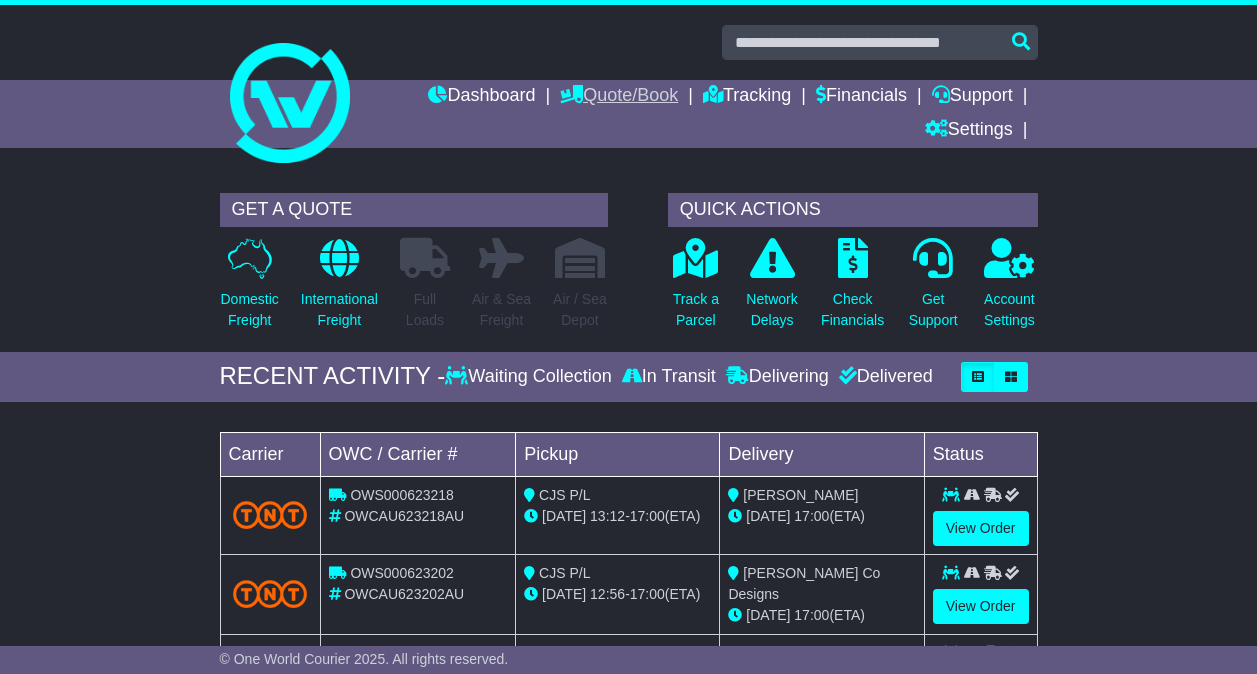 click on "Quote/Book" at bounding box center [619, 97] 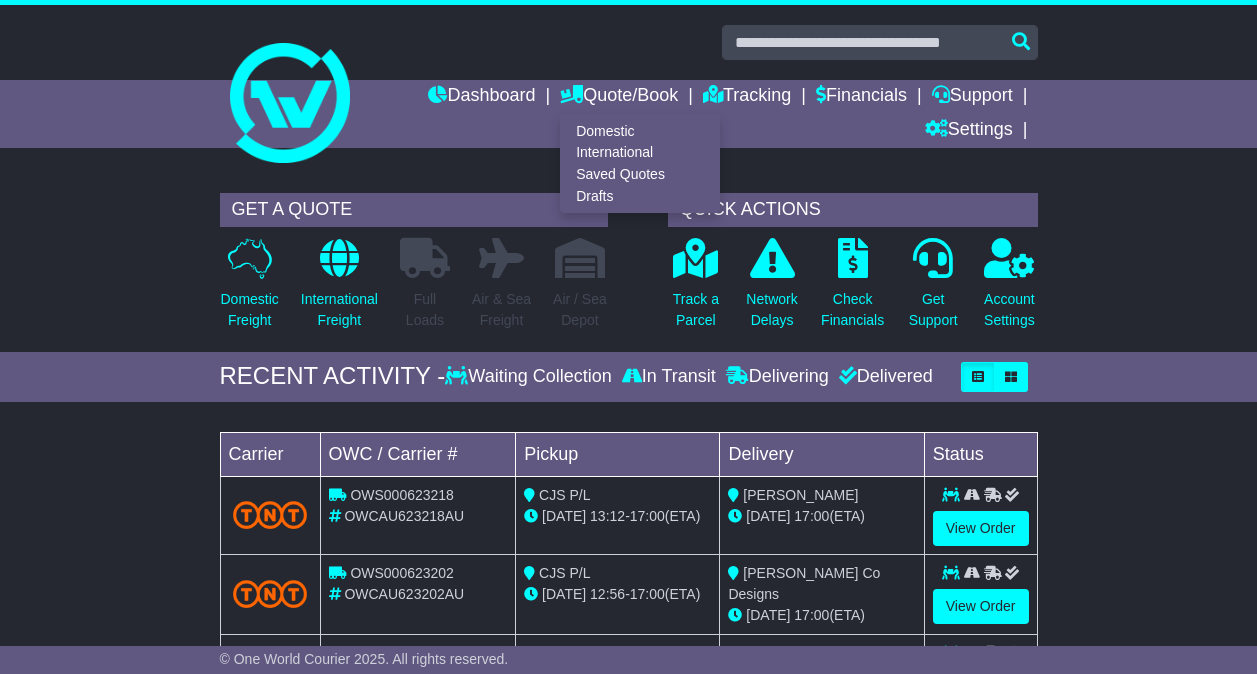 click on "Domestic
International
Saved Quotes
Drafts" at bounding box center [640, 163] 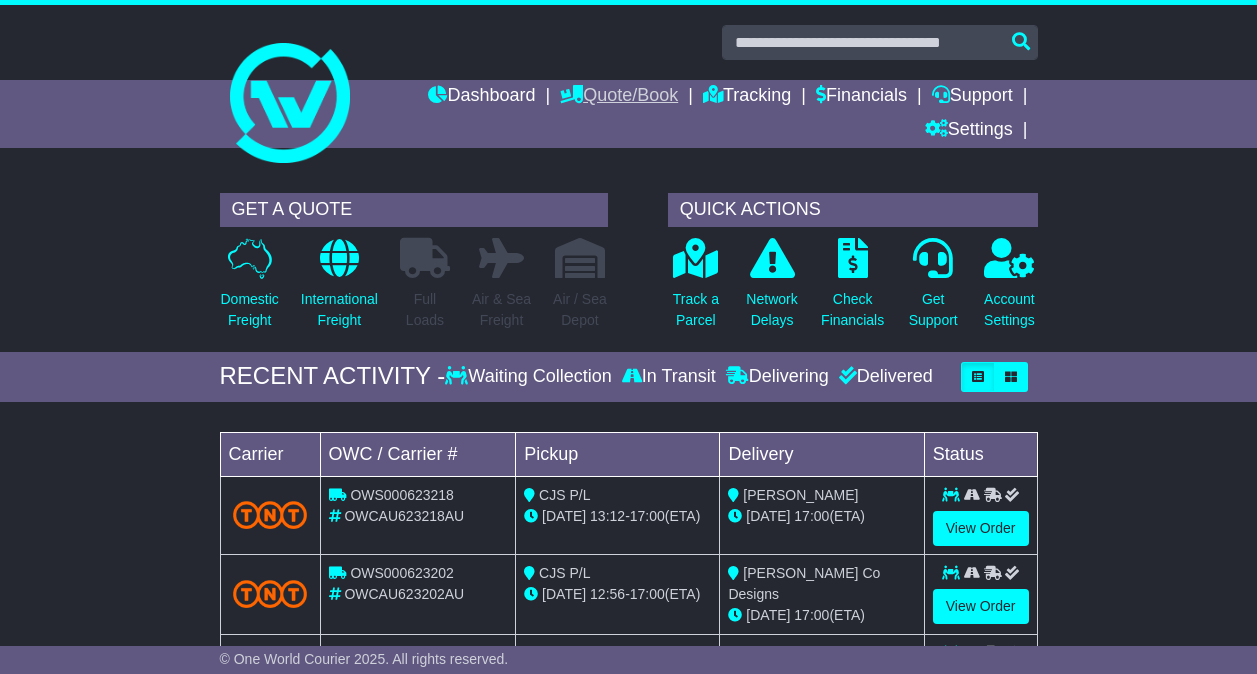 click on "Quote/Book" at bounding box center [619, 97] 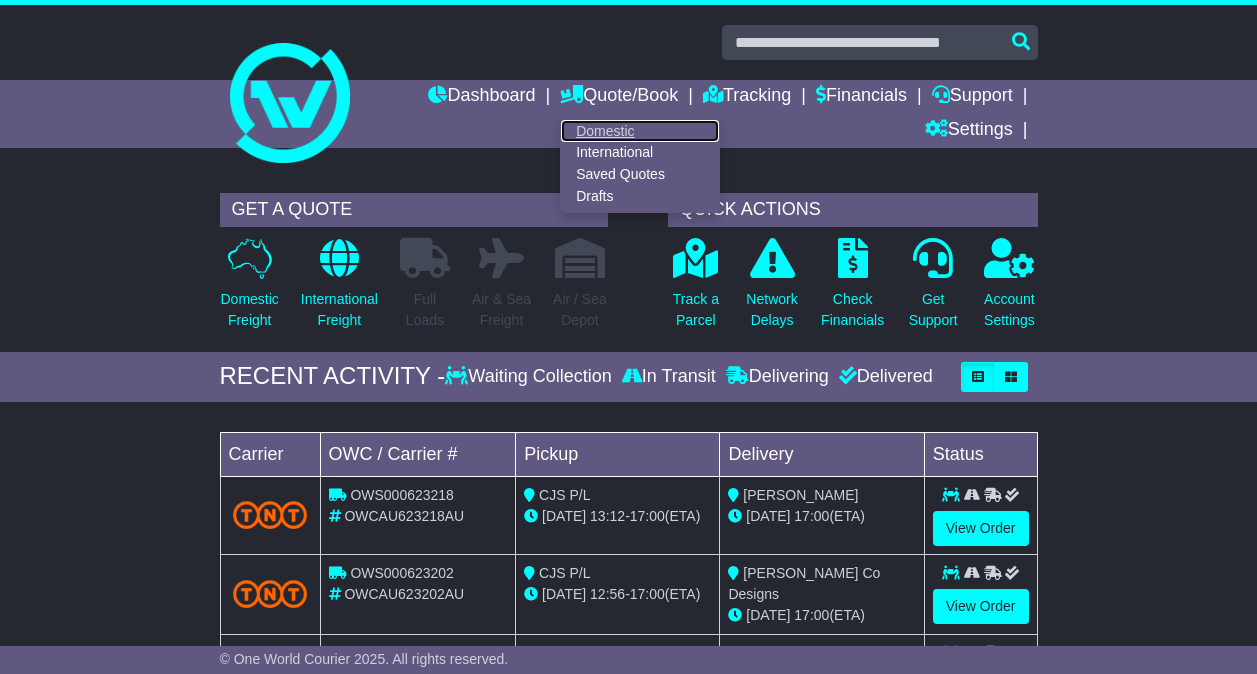 click on "Domestic" at bounding box center (640, 131) 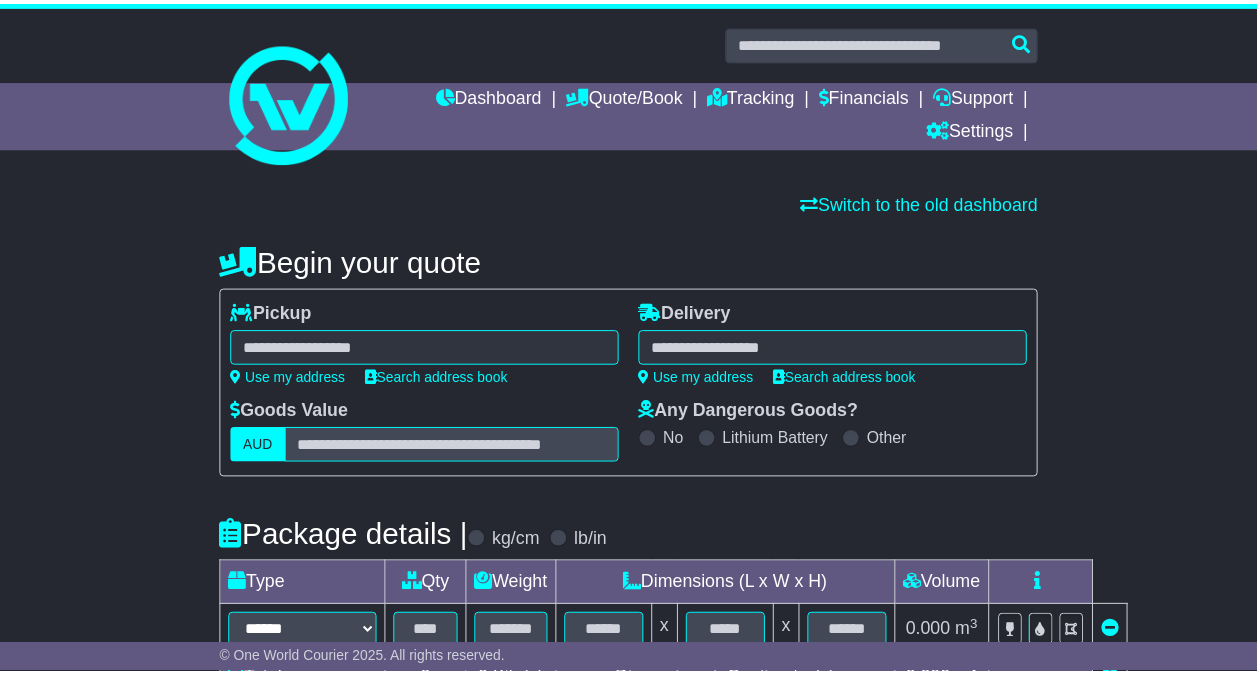 scroll, scrollTop: 0, scrollLeft: 0, axis: both 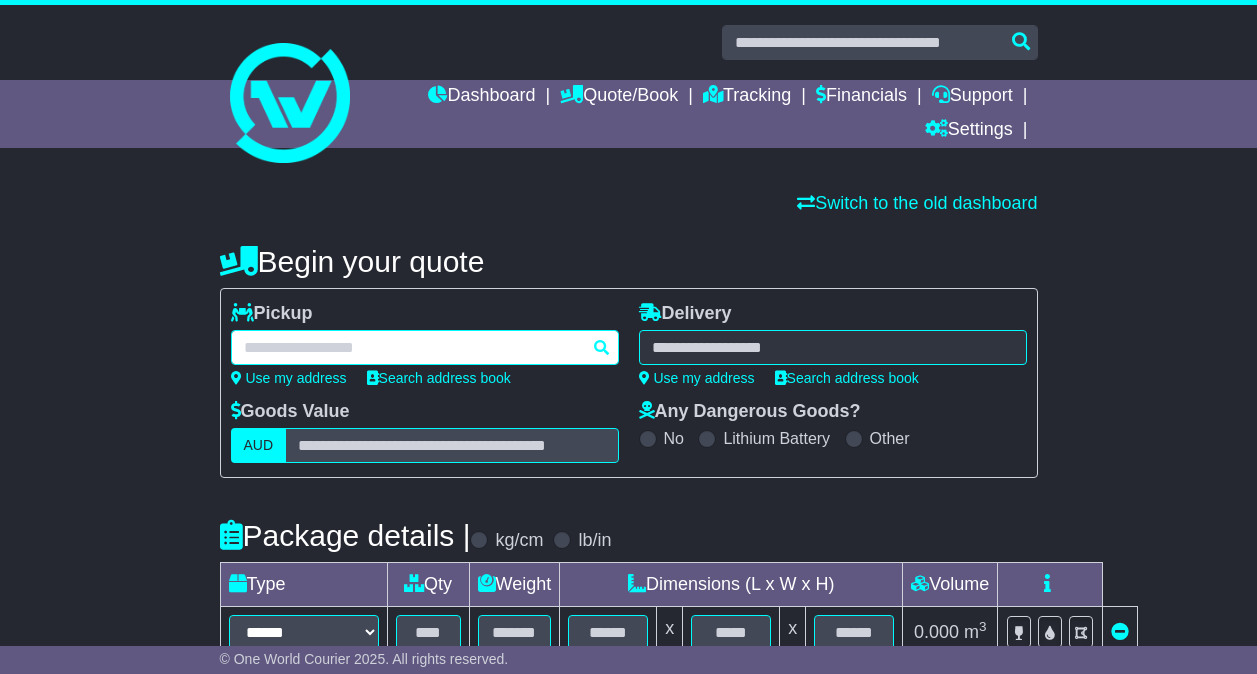 click at bounding box center (425, 347) 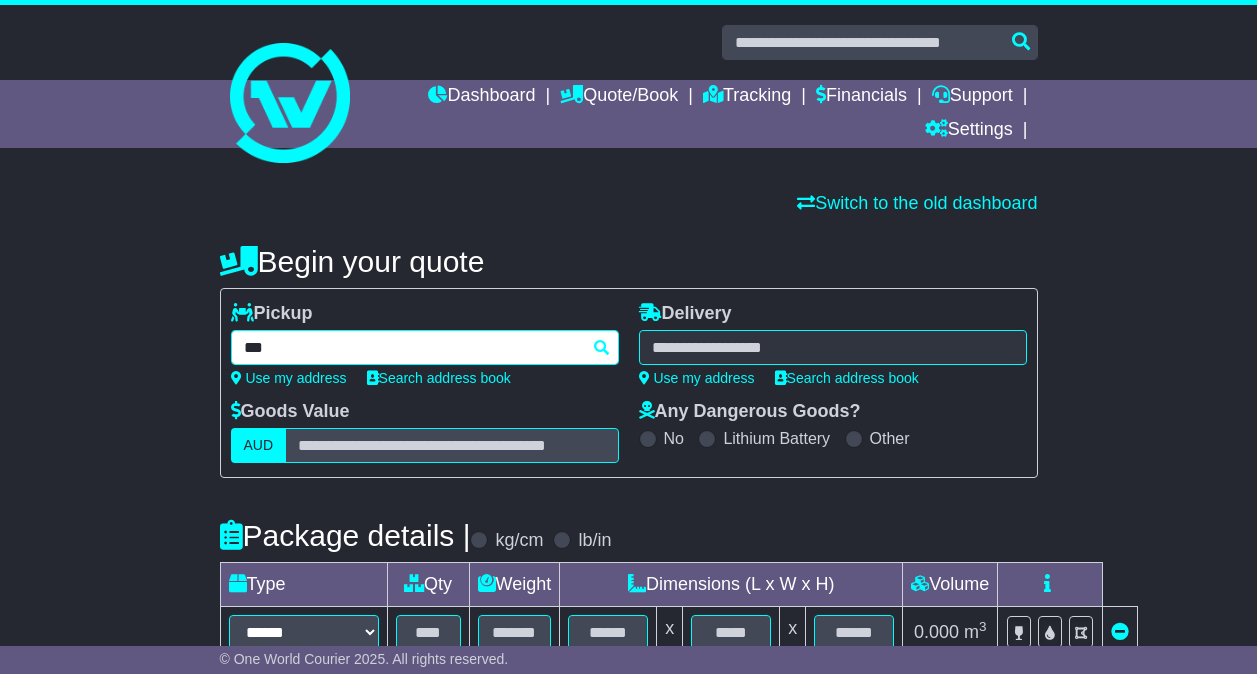 type on "****" 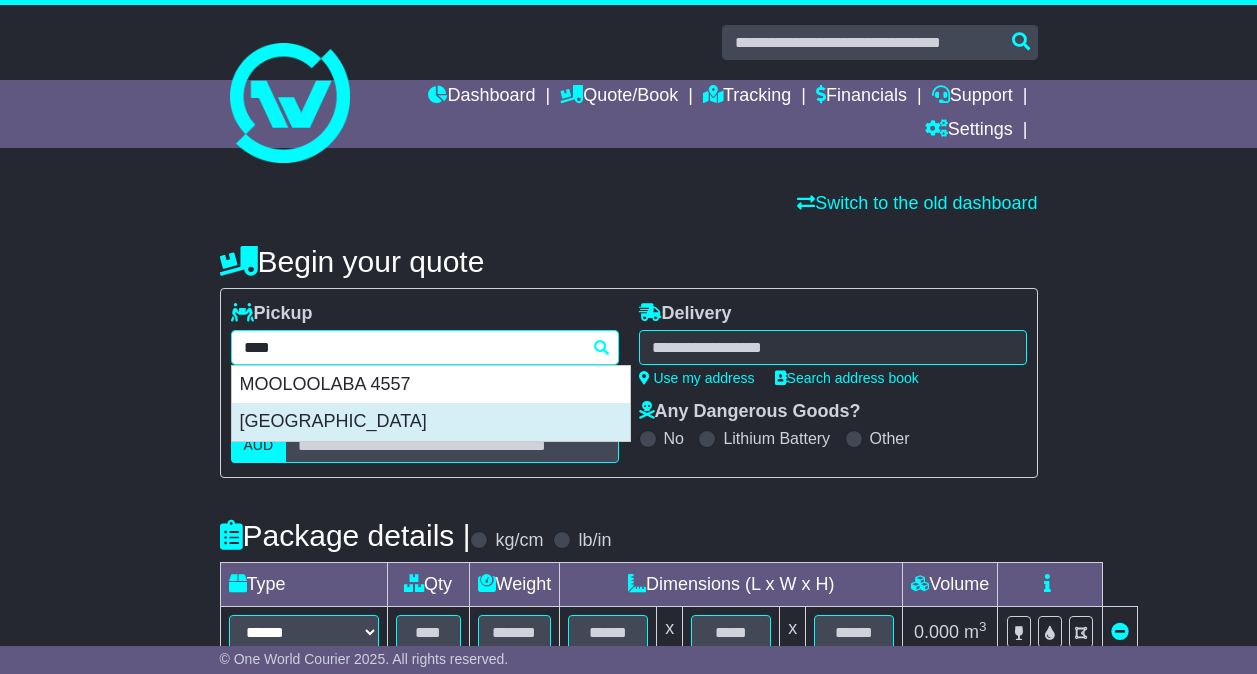 click on "[GEOGRAPHIC_DATA]" at bounding box center (431, 422) 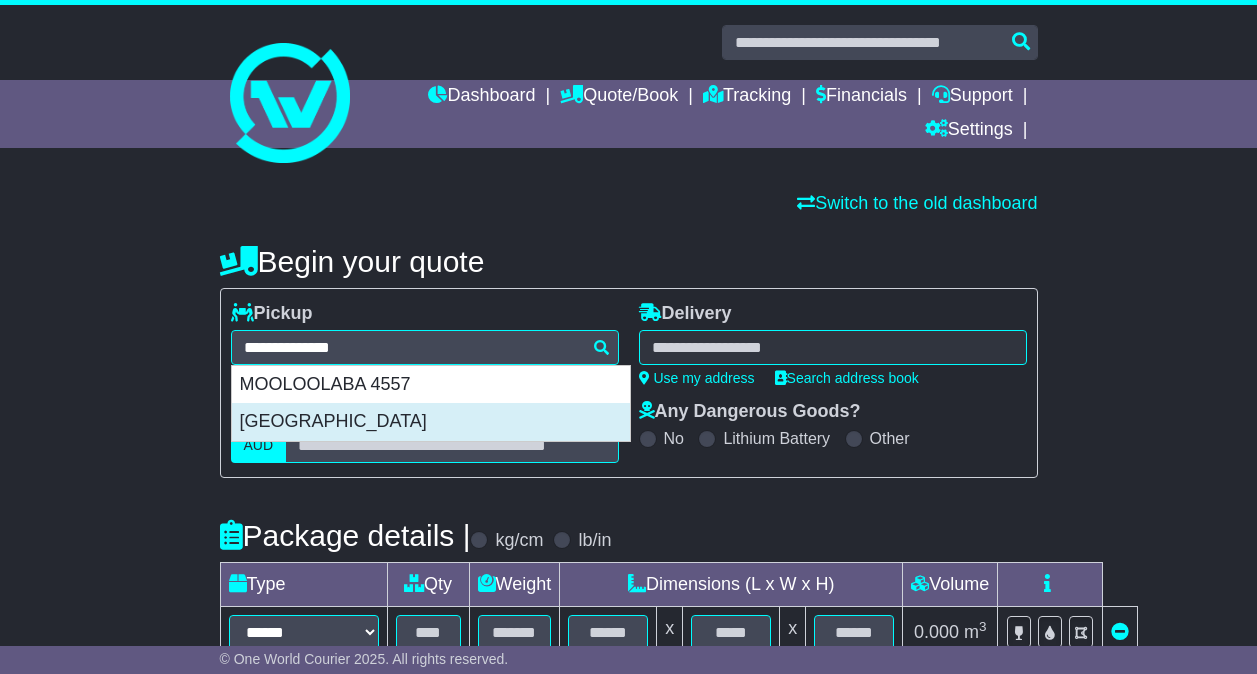 type on "**********" 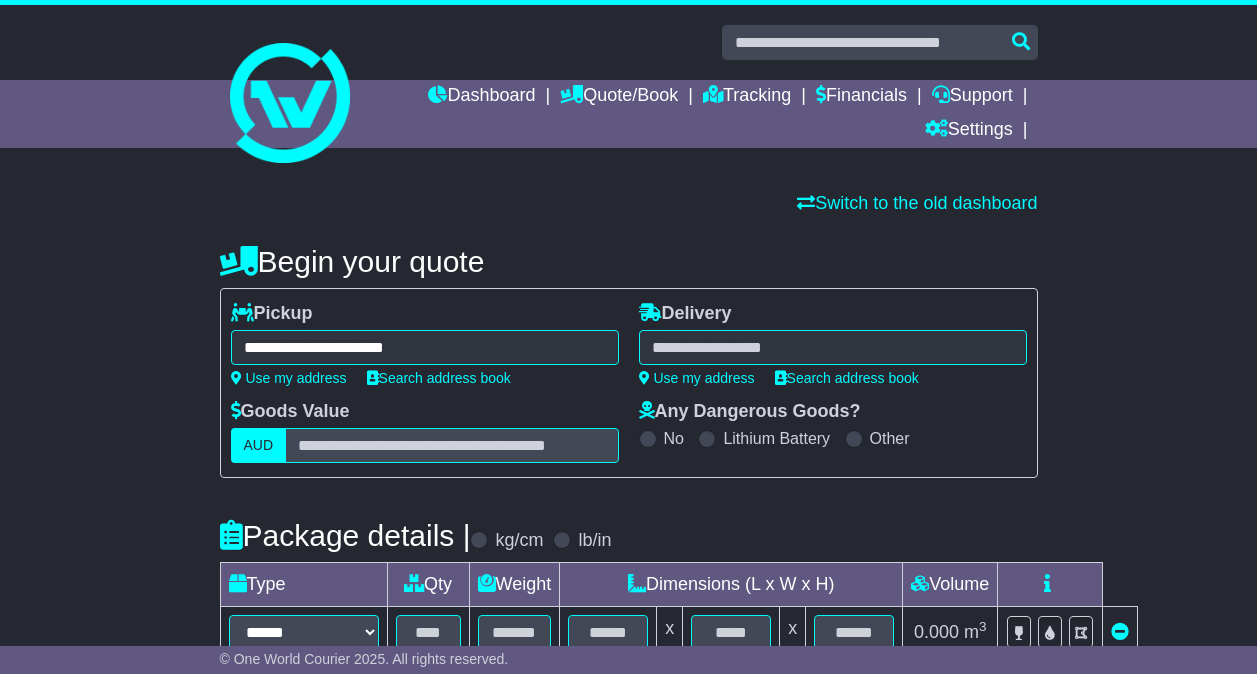 click at bounding box center [833, 347] 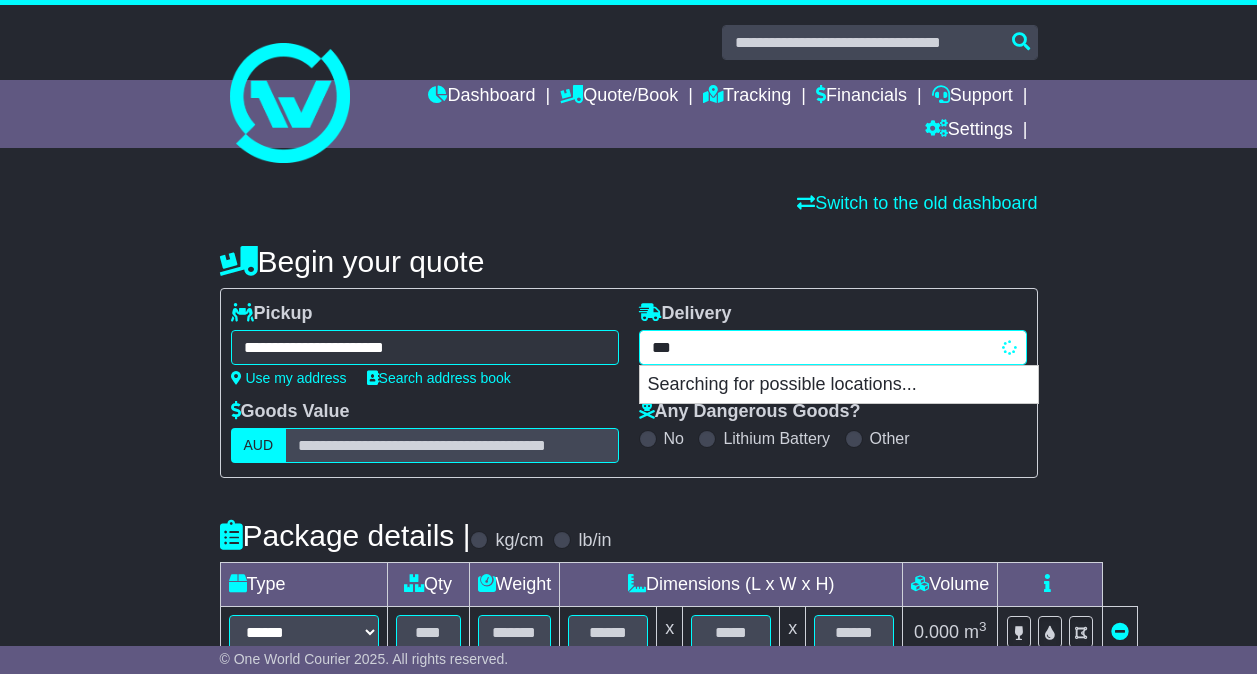 type on "****" 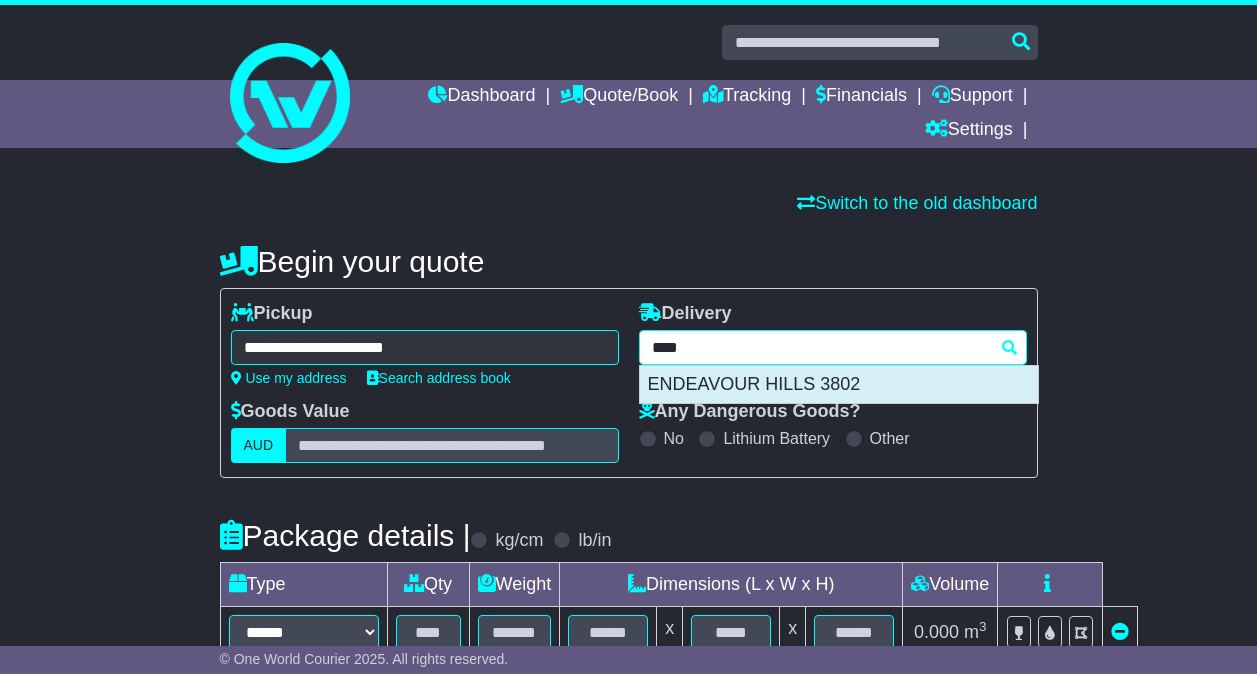 click on "ENDEAVOUR HILLS 3802" at bounding box center [839, 385] 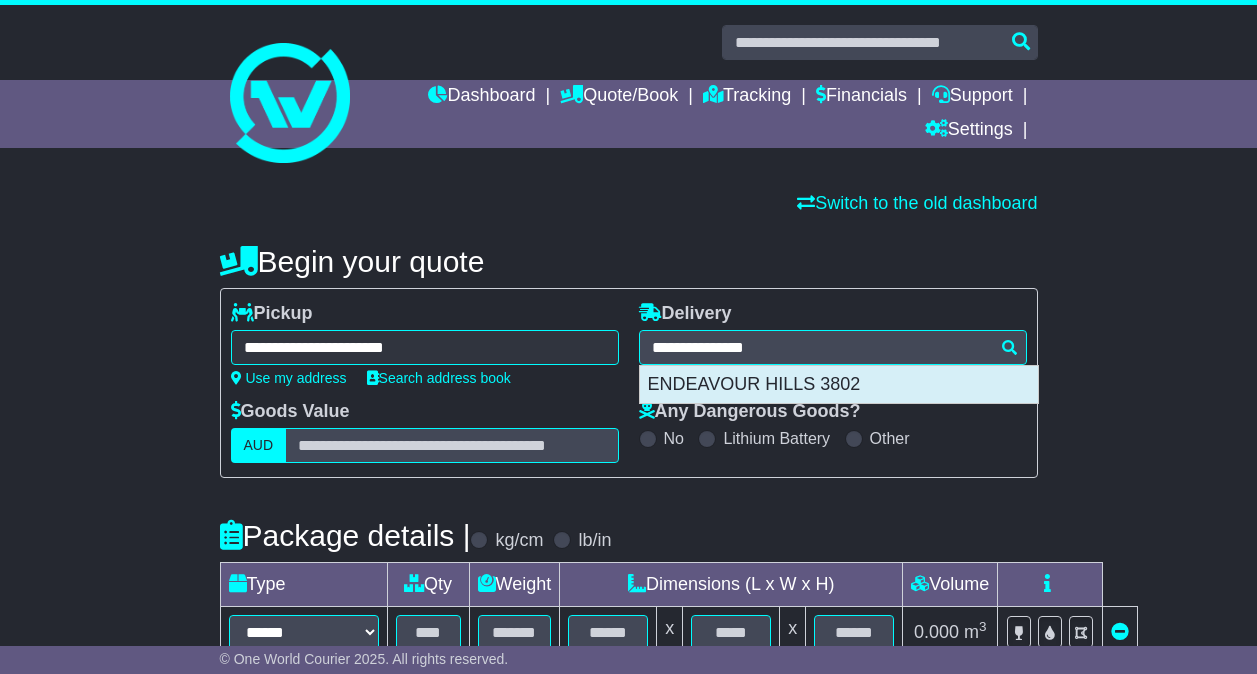 type on "**********" 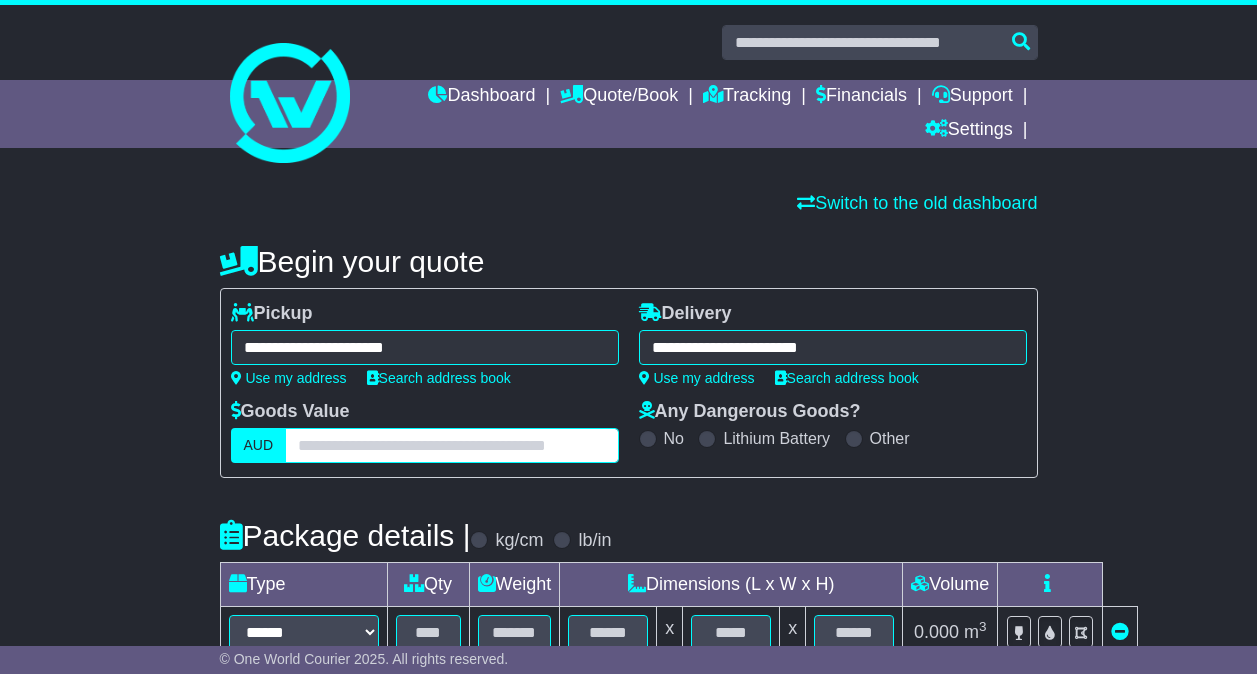click at bounding box center [451, 445] 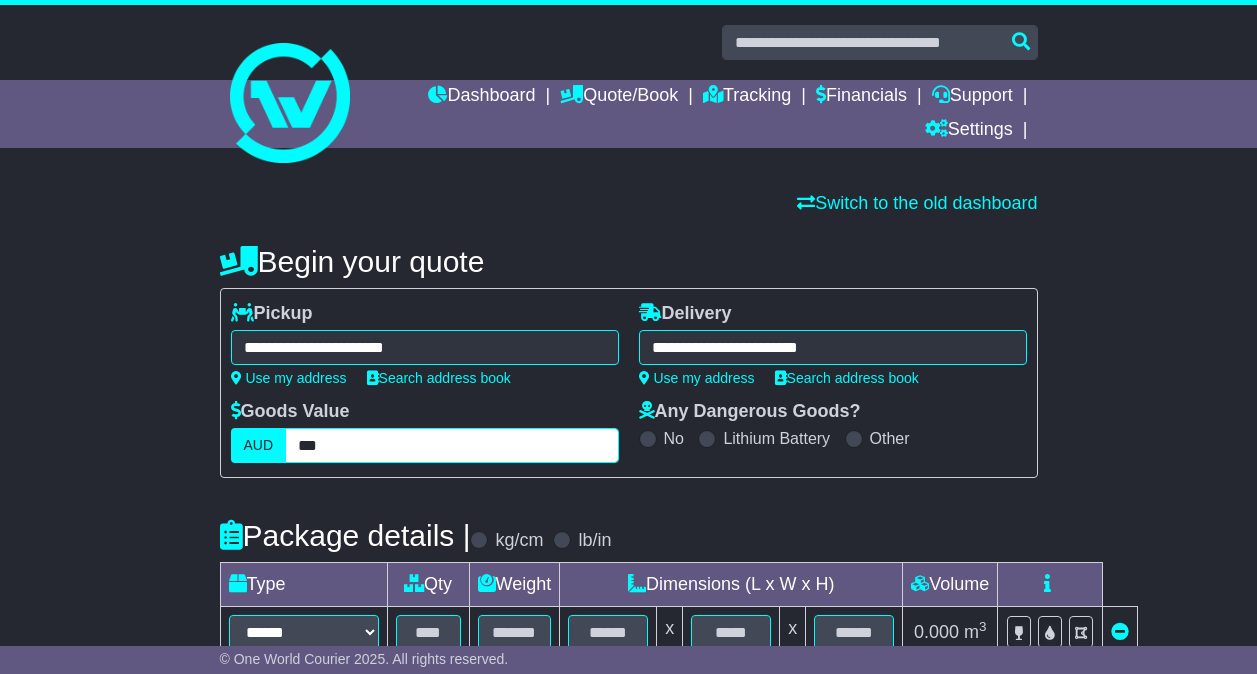 type on "***" 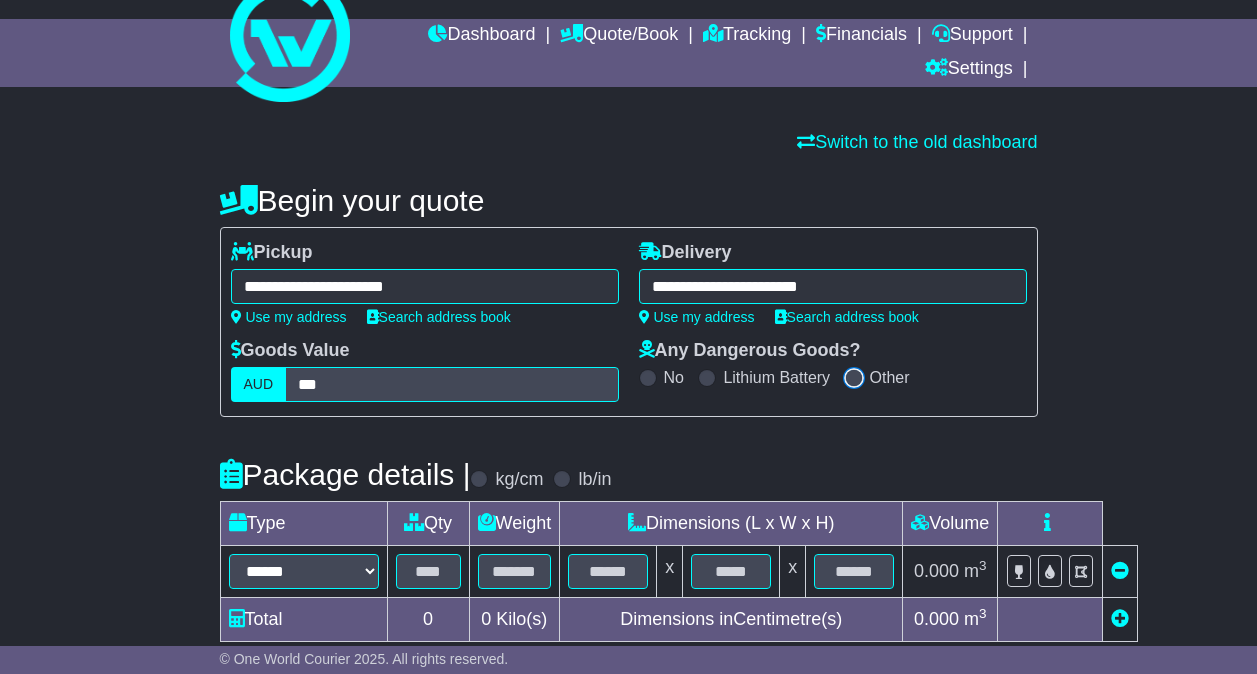 scroll, scrollTop: 200, scrollLeft: 0, axis: vertical 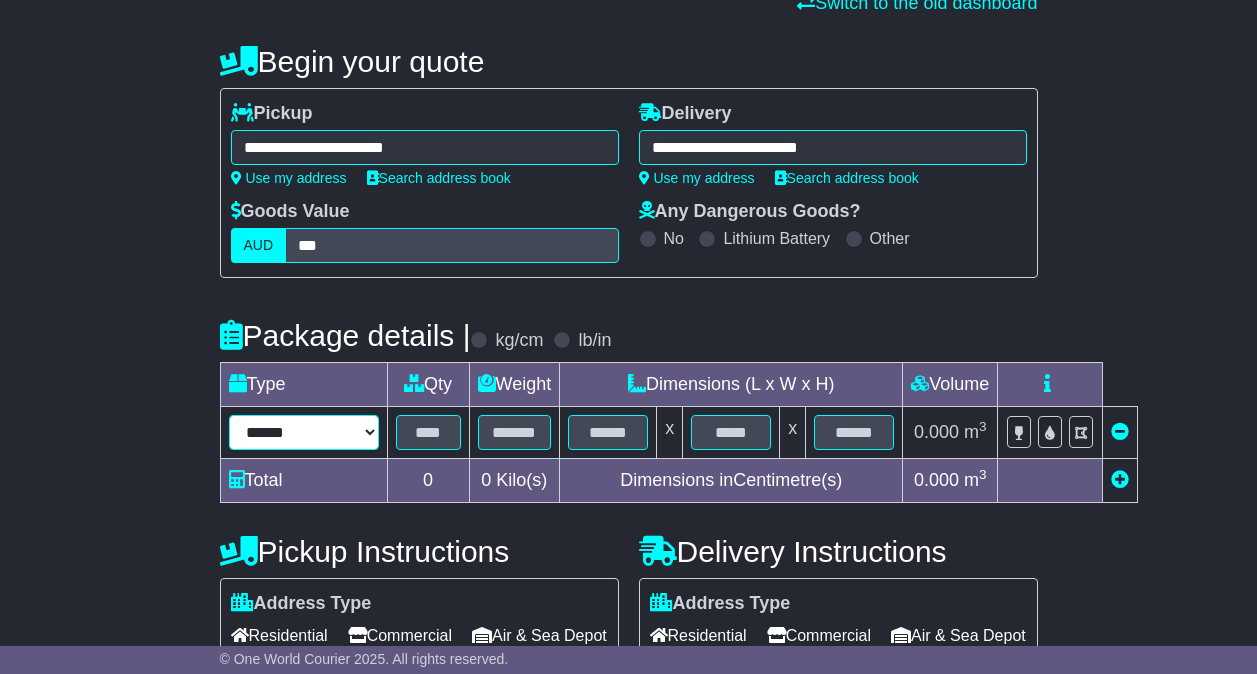 click on "****** ****** *** ******** ***** **** **** ****** *** *******" at bounding box center [304, 432] 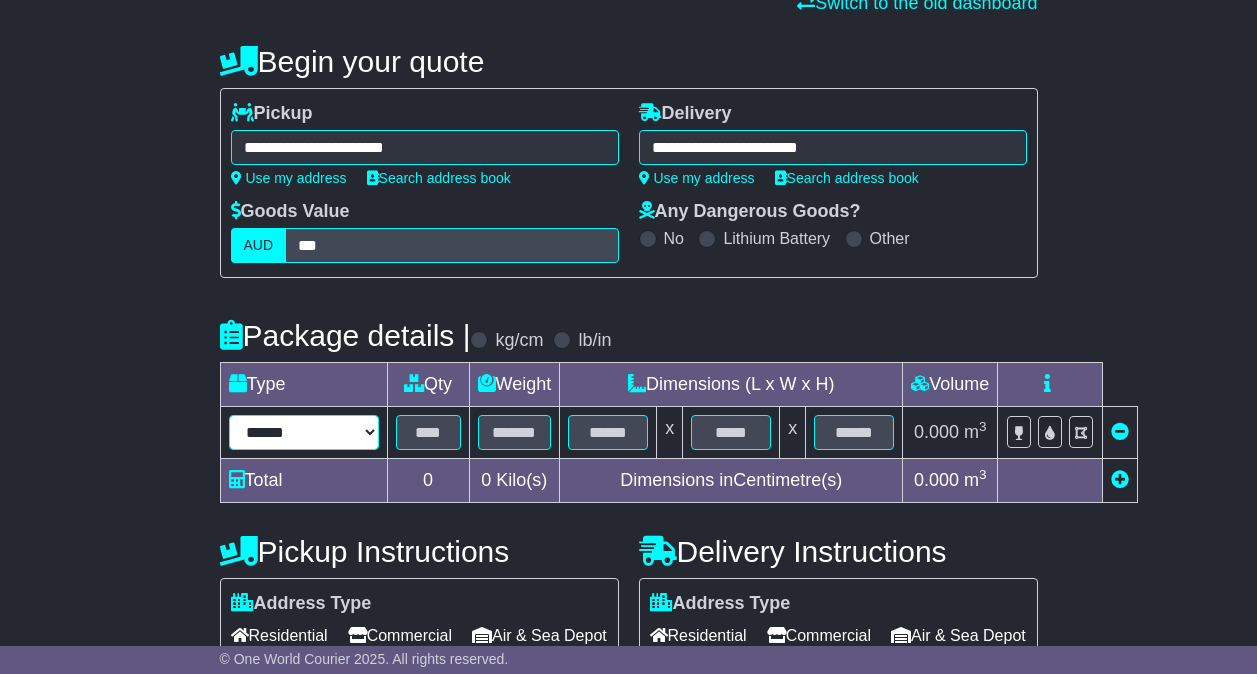 select on "*****" 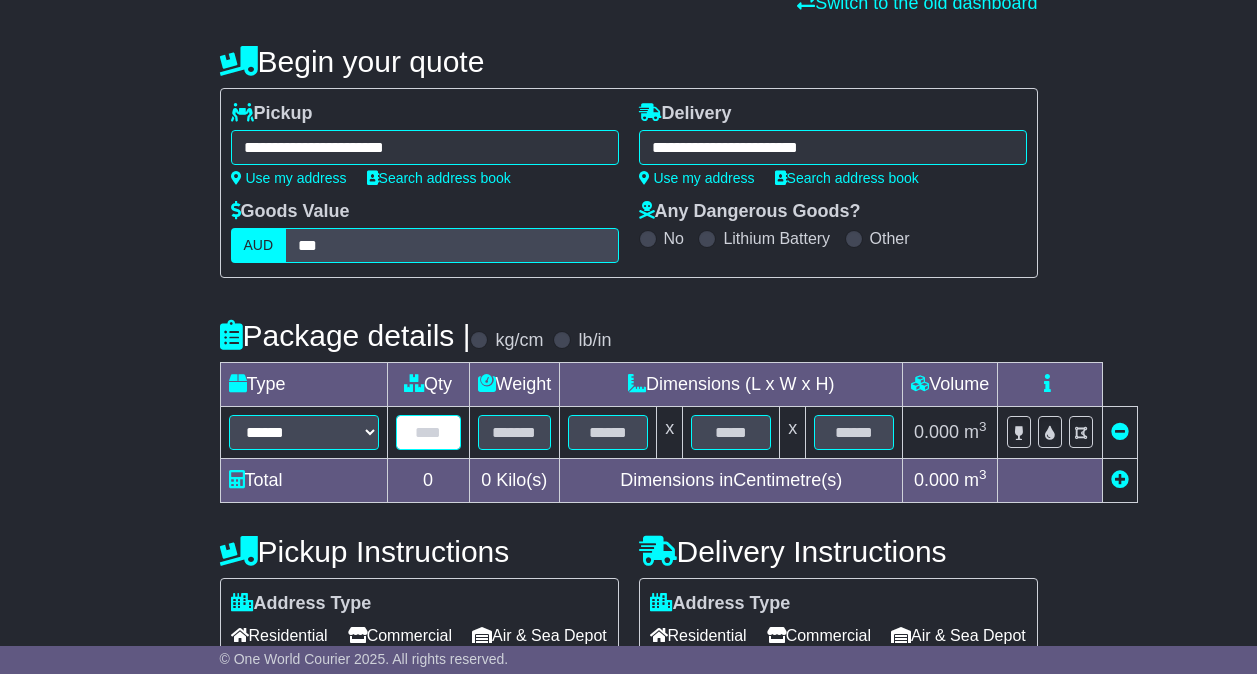 click at bounding box center (428, 432) 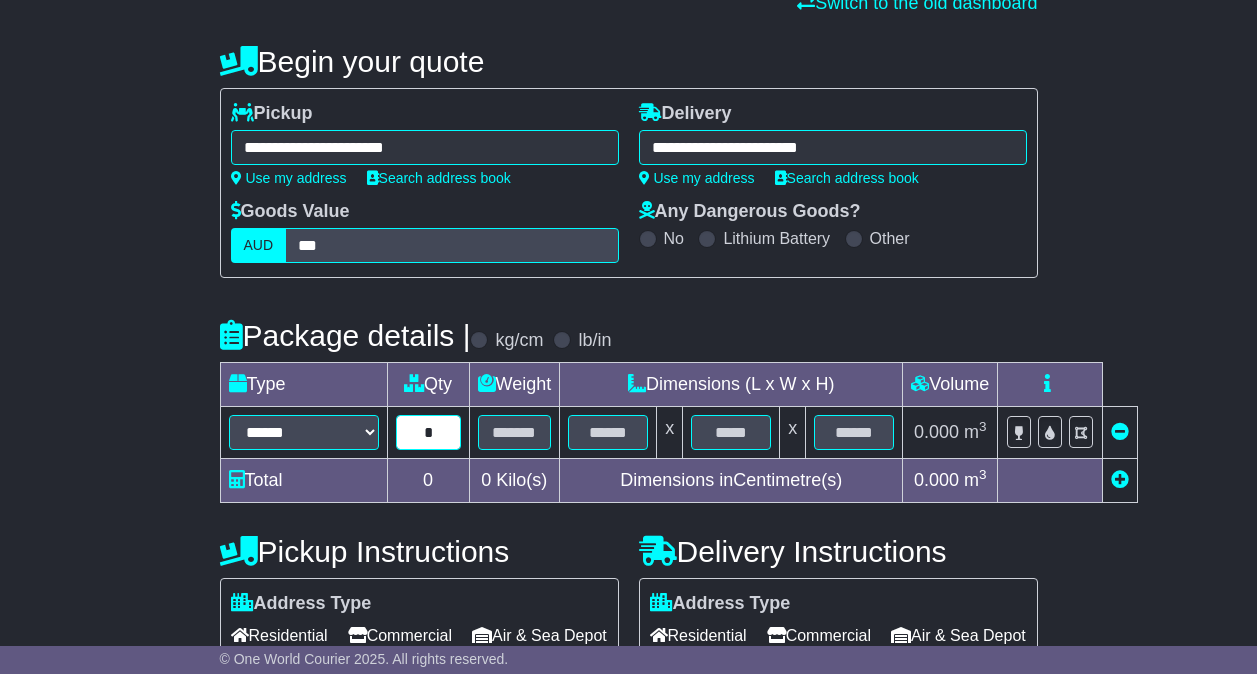 type on "*" 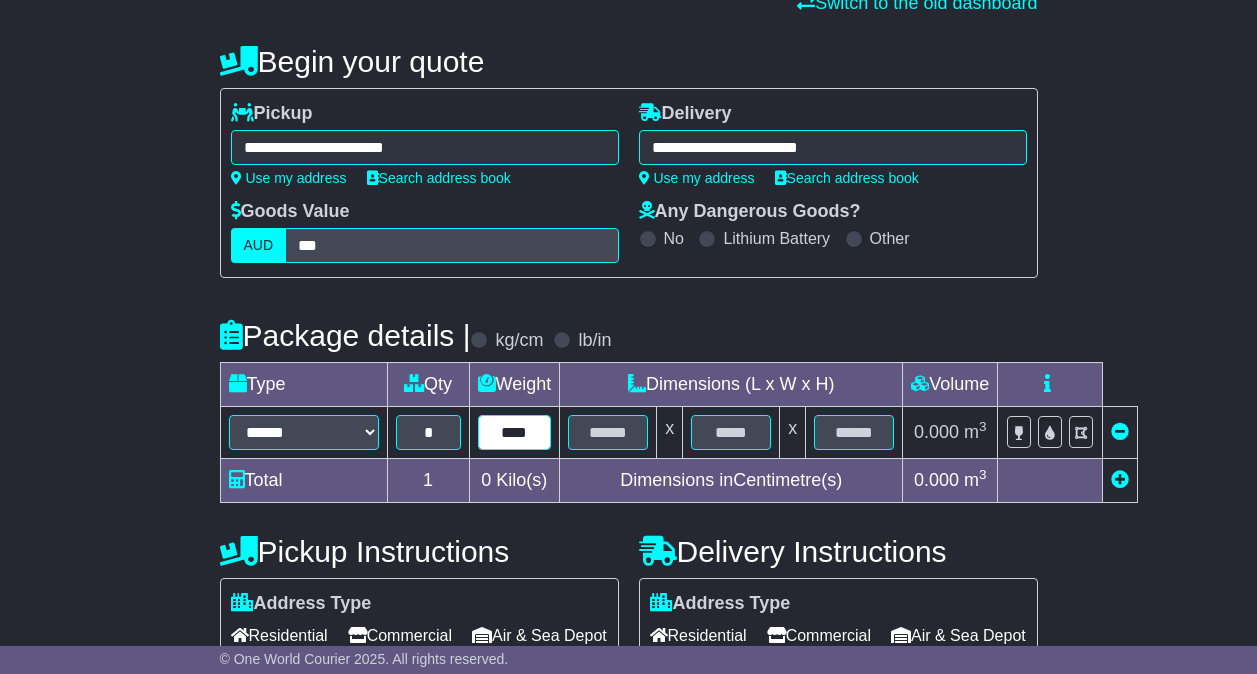 type on "****" 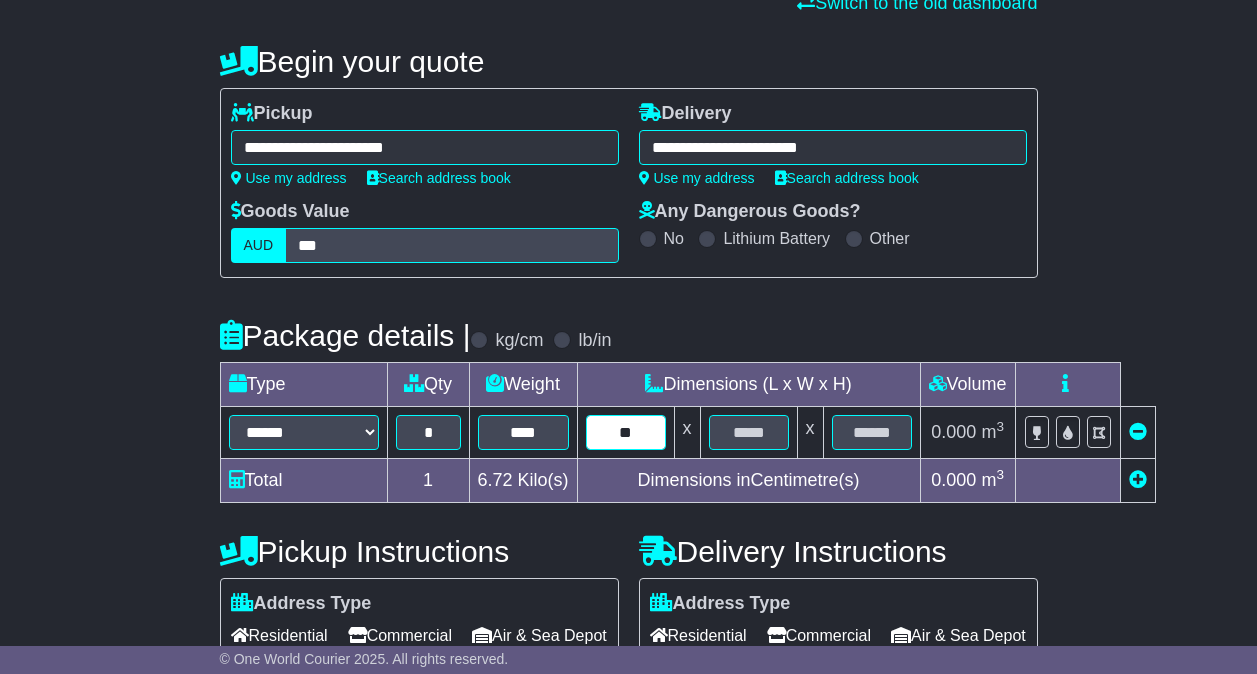 type on "**" 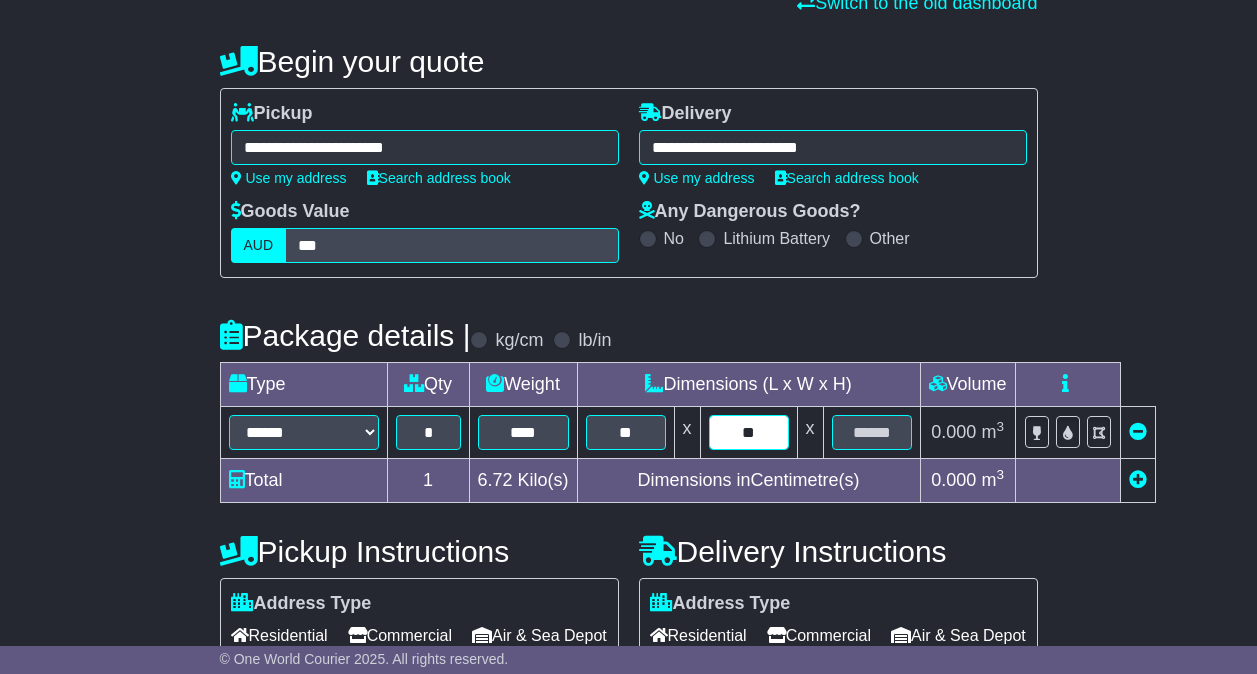 type on "**" 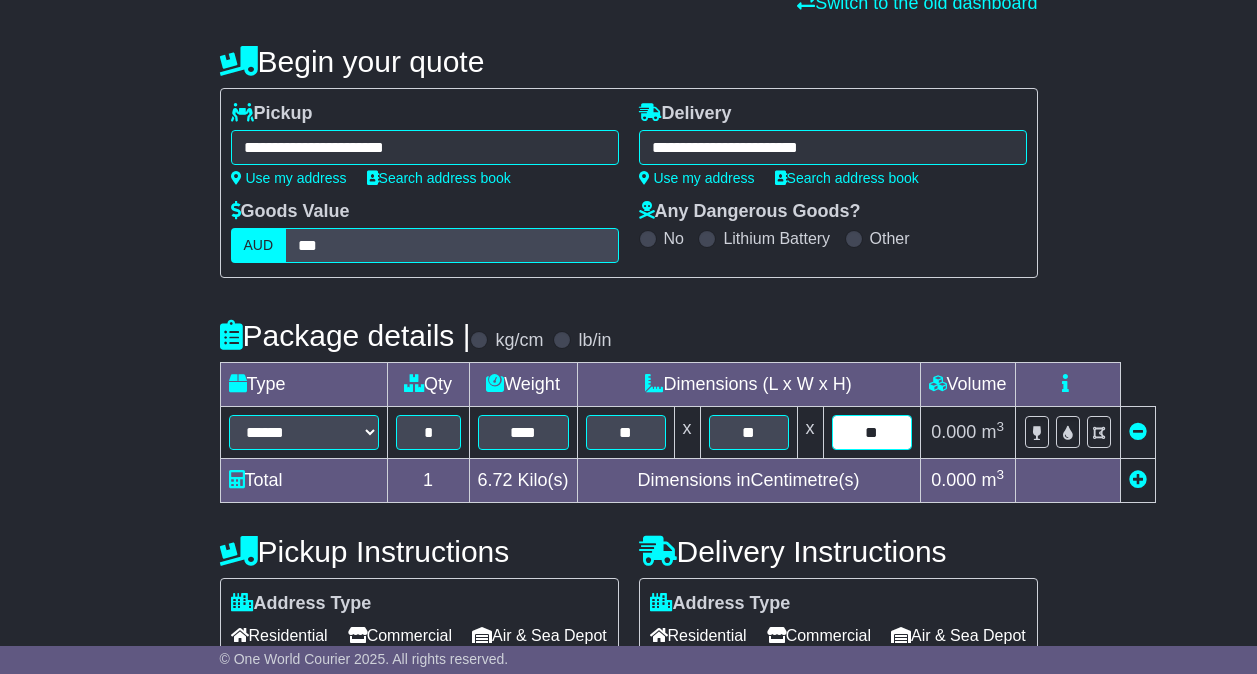 type on "**" 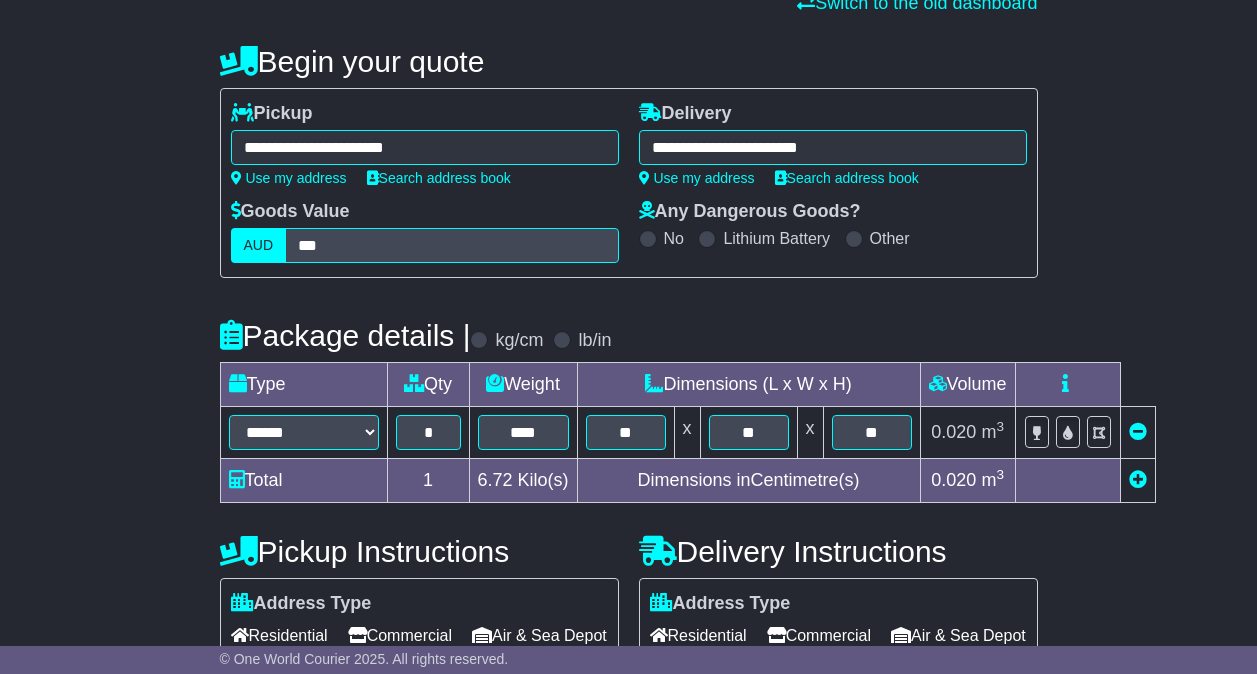 scroll, scrollTop: 667, scrollLeft: 0, axis: vertical 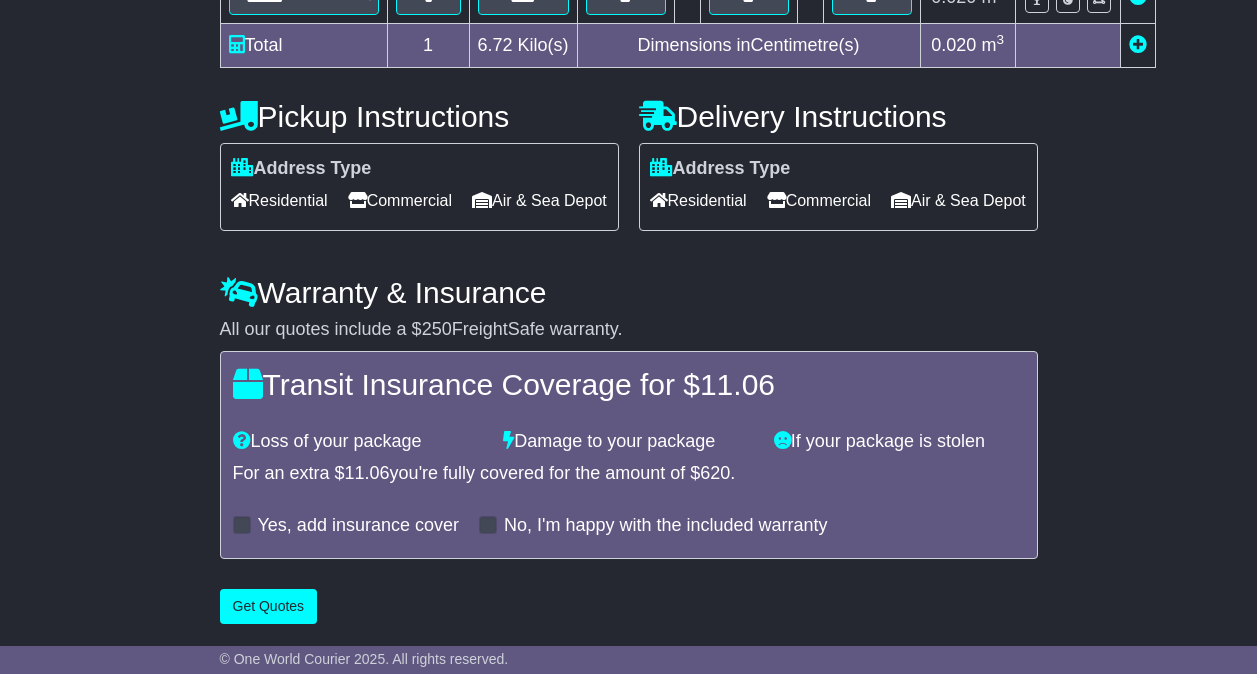 click on "Residential" at bounding box center [279, 200] 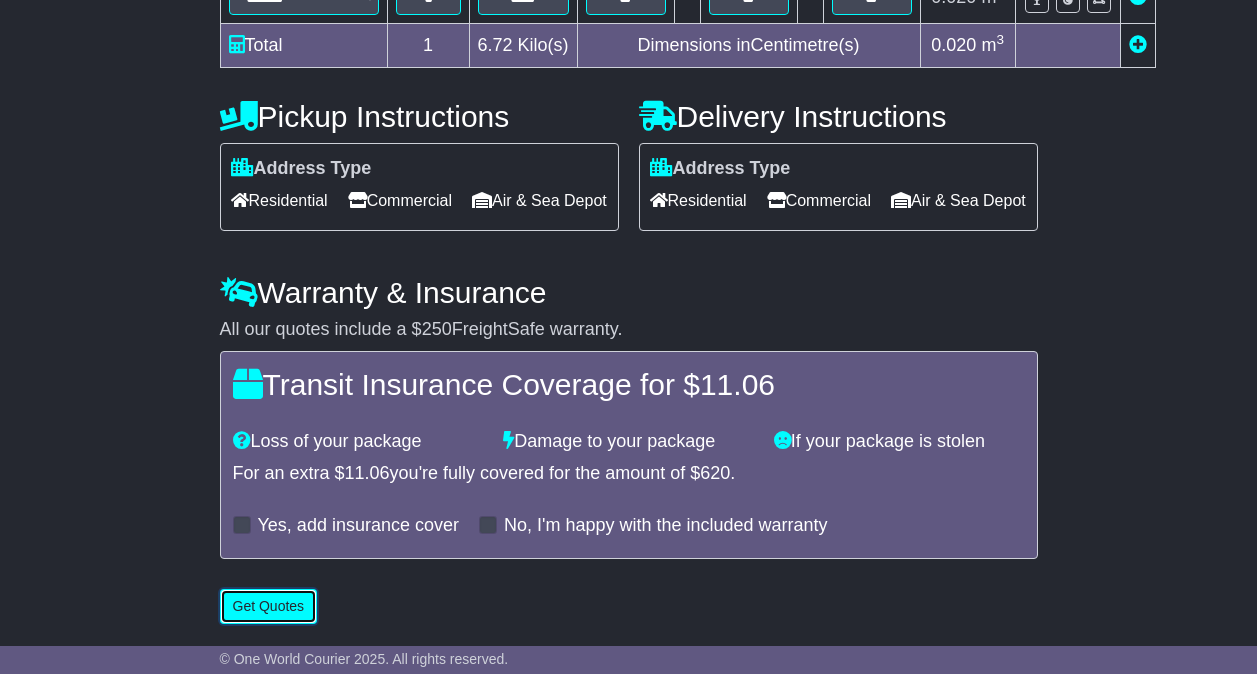 click on "Get Quotes" at bounding box center (269, 606) 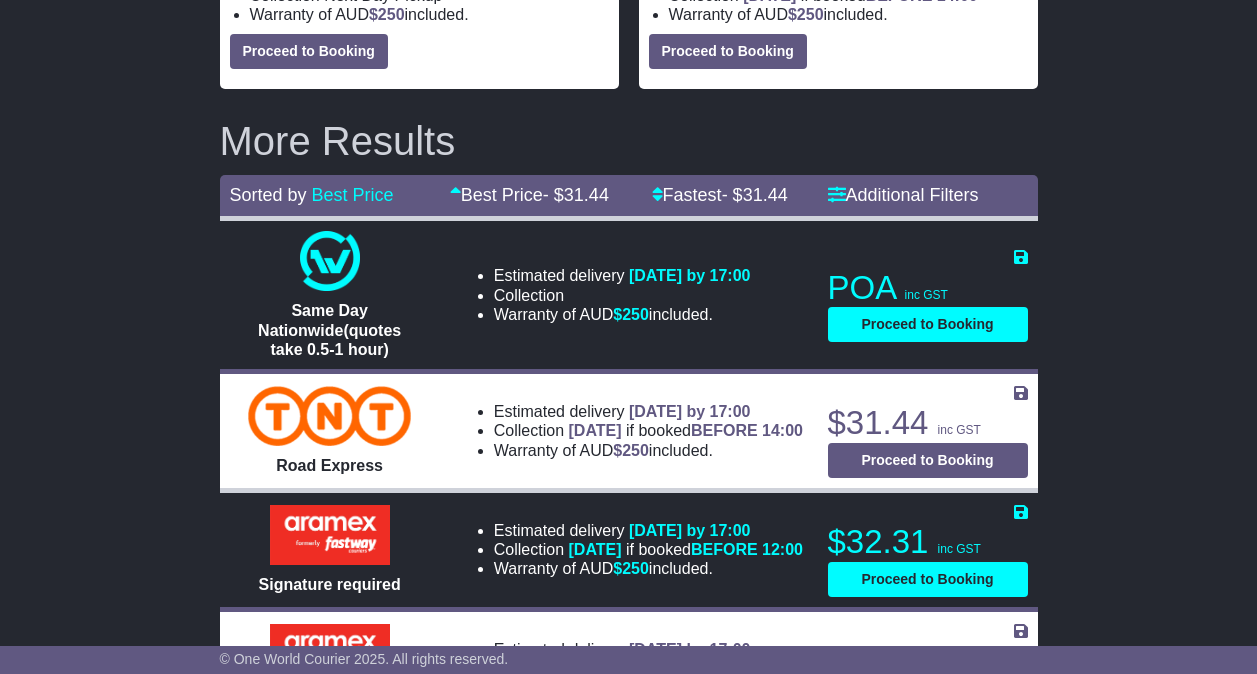 scroll, scrollTop: 700, scrollLeft: 0, axis: vertical 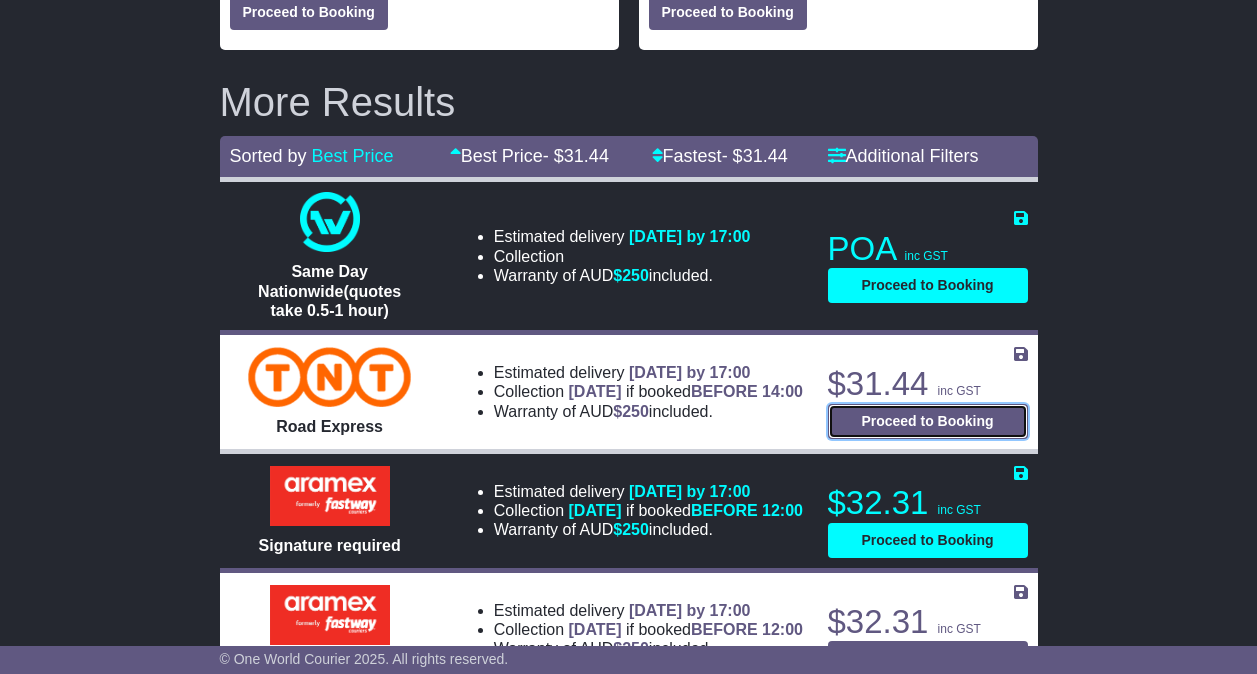 click on "Proceed to Booking" at bounding box center [928, 421] 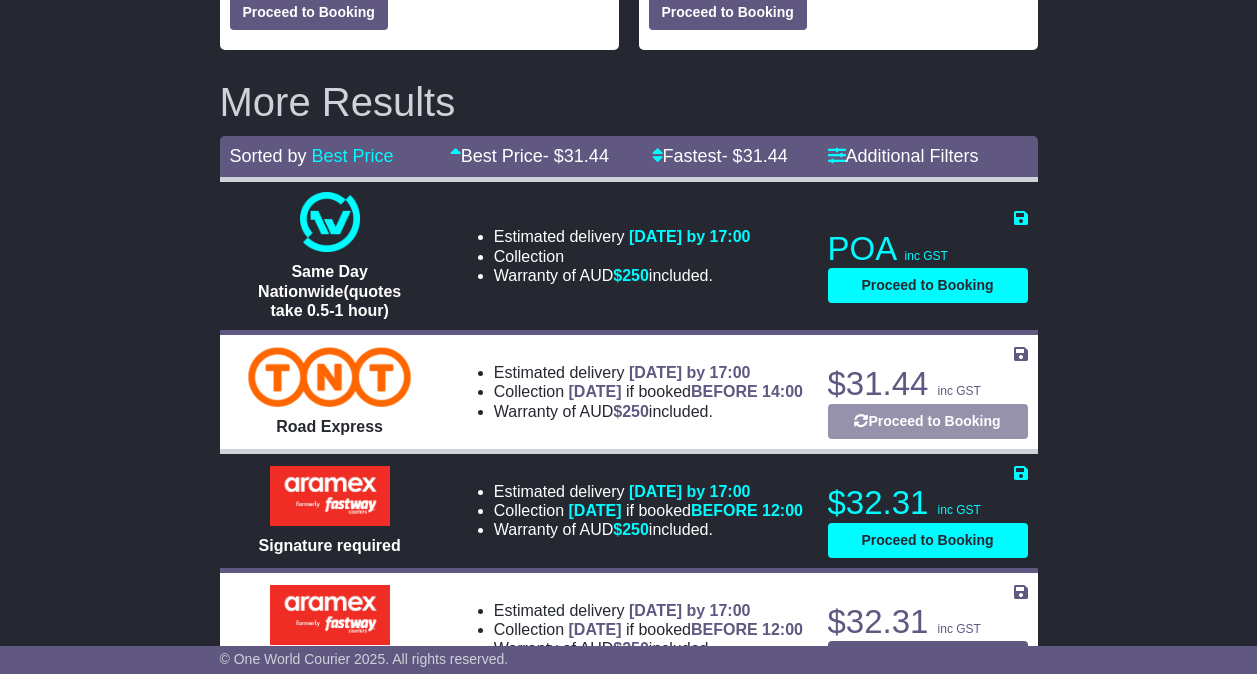 select on "**********" 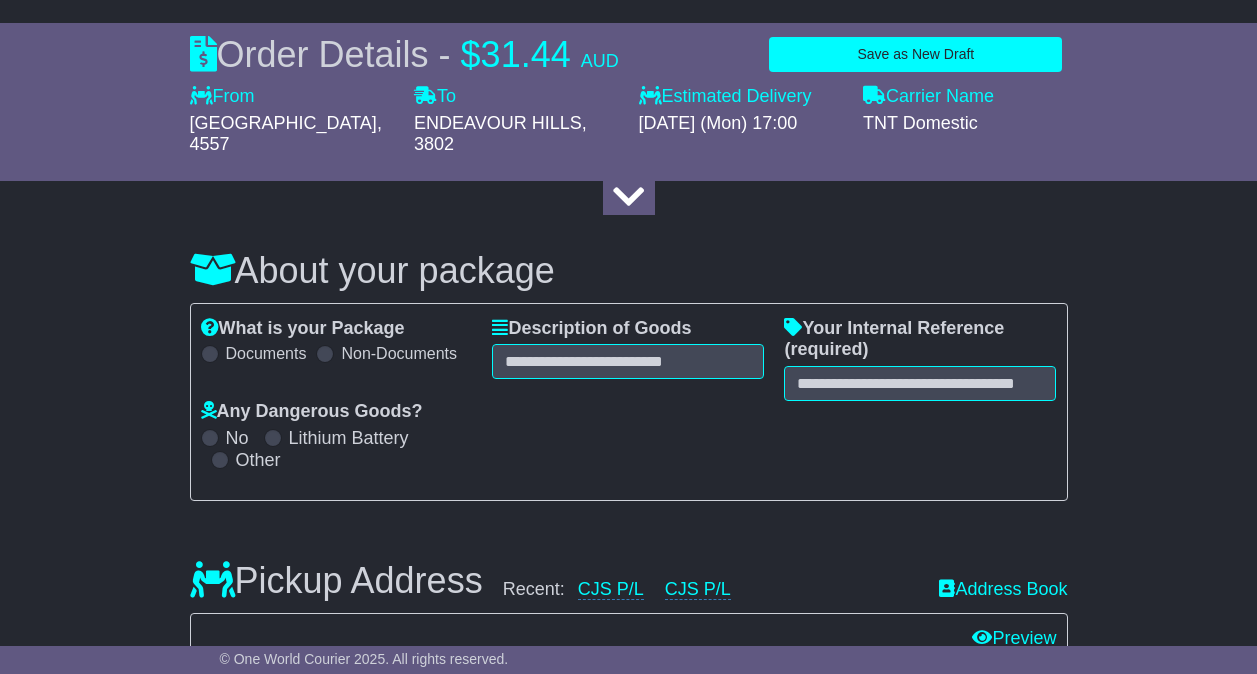 scroll, scrollTop: 200, scrollLeft: 0, axis: vertical 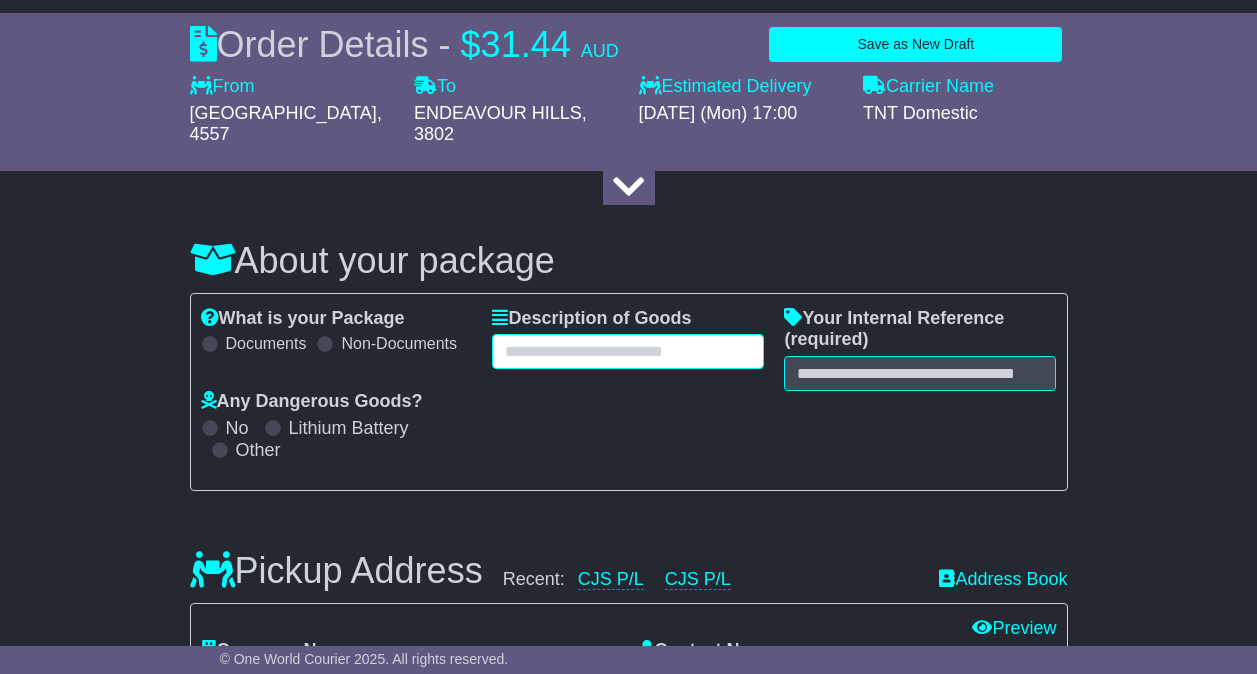 click at bounding box center (628, 351) 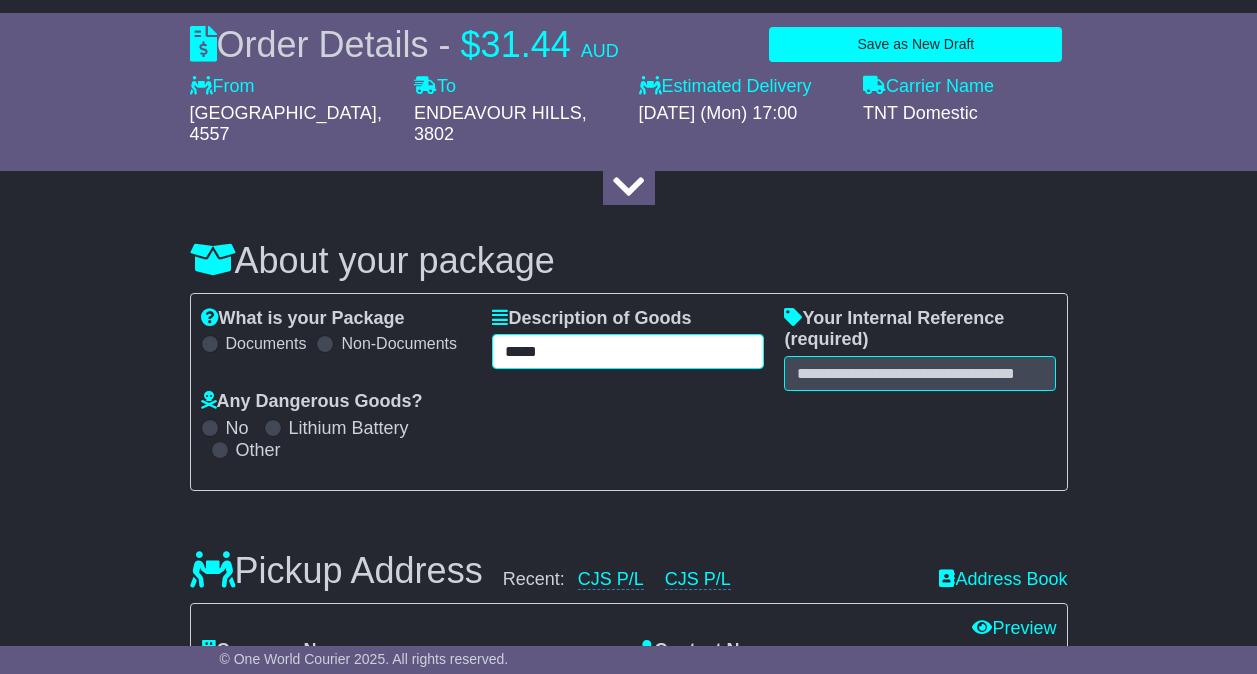 type on "*****" 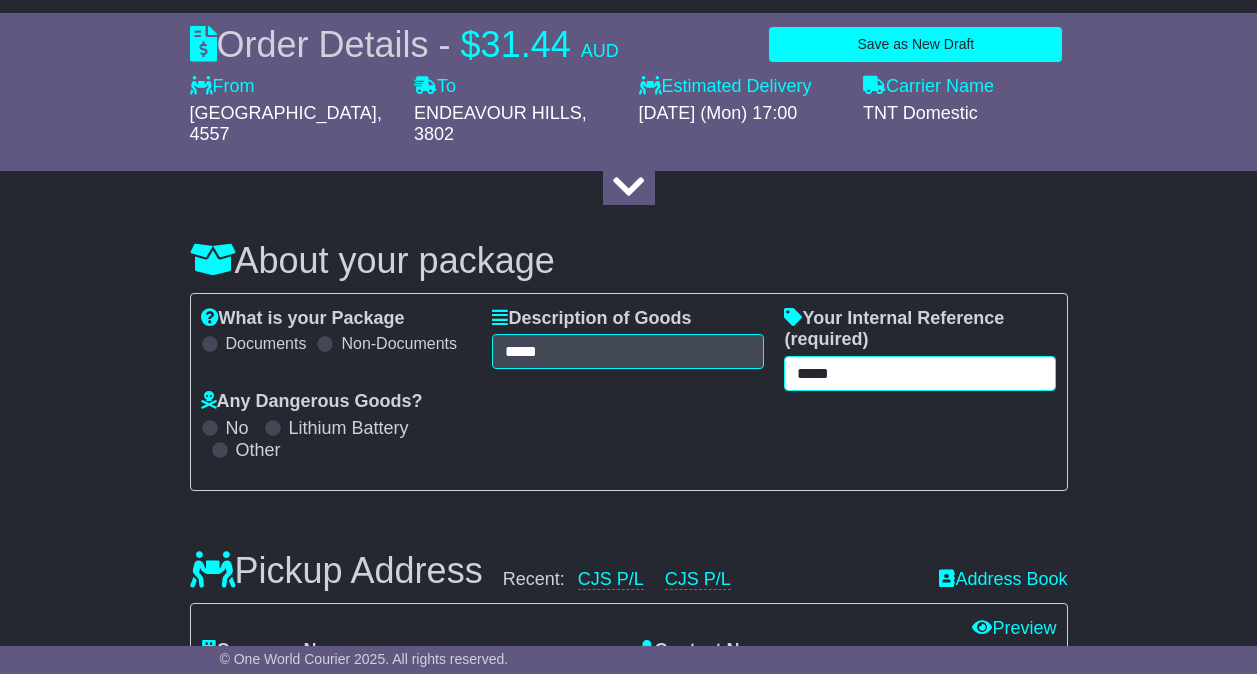 type on "*****" 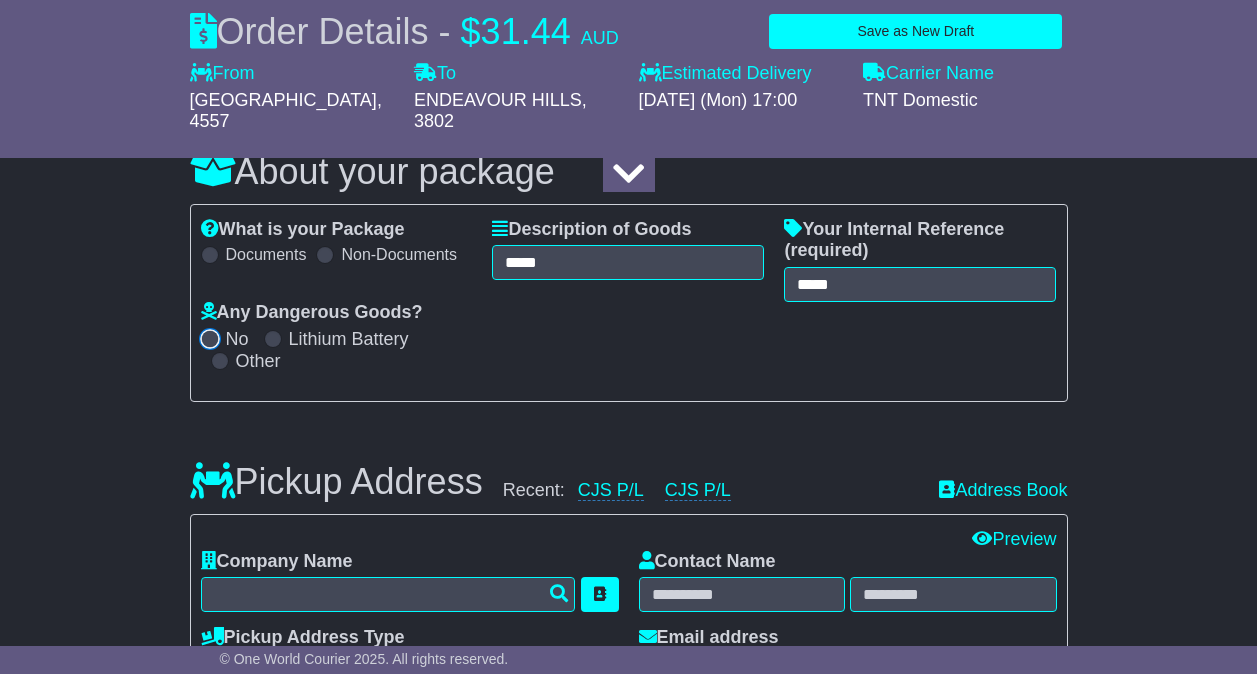 scroll, scrollTop: 400, scrollLeft: 0, axis: vertical 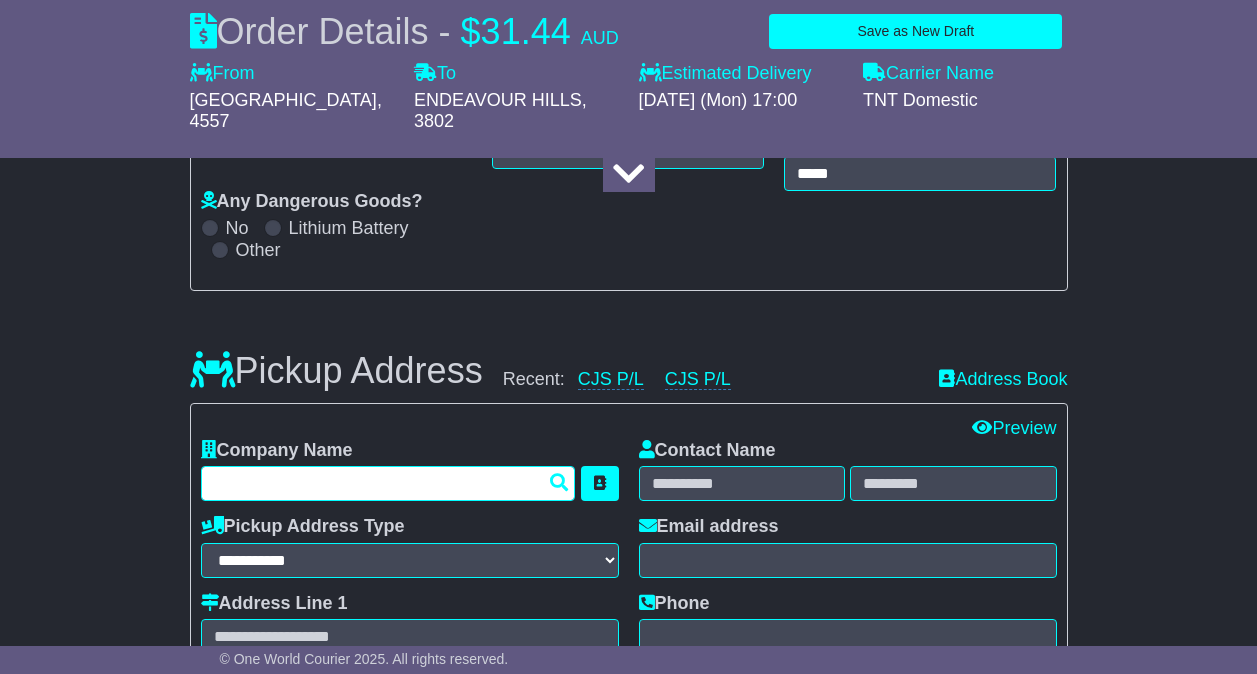 click at bounding box center (388, 483) 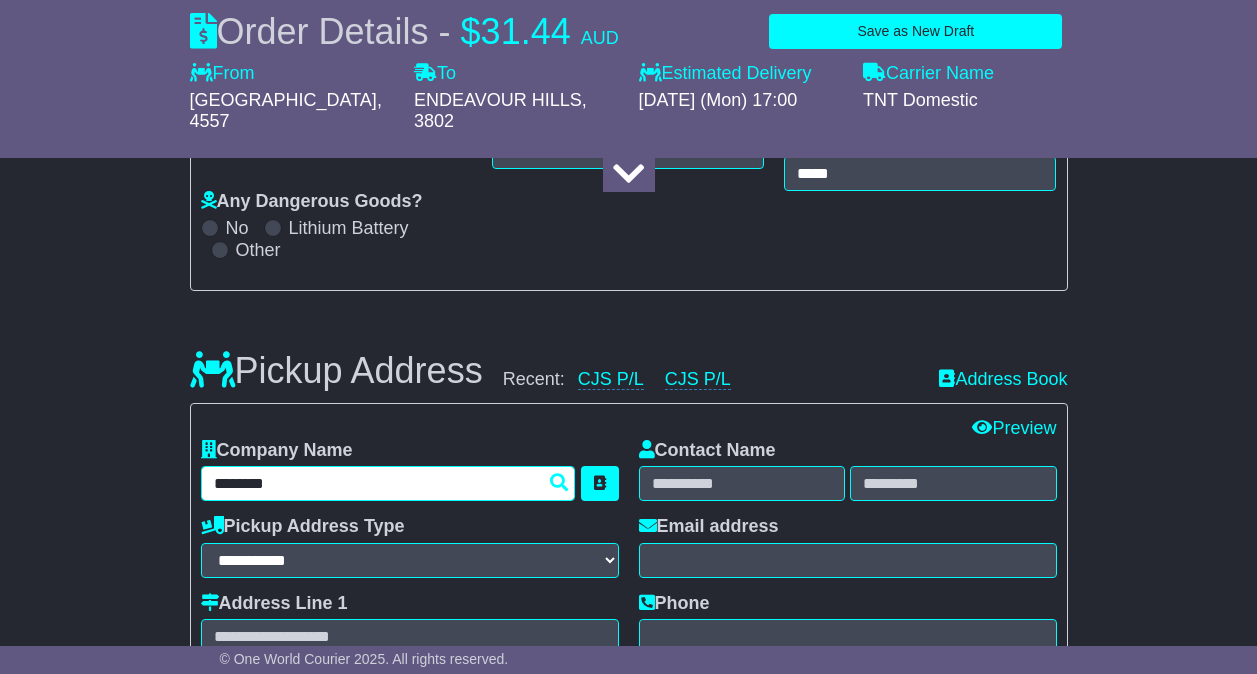 type on "*******" 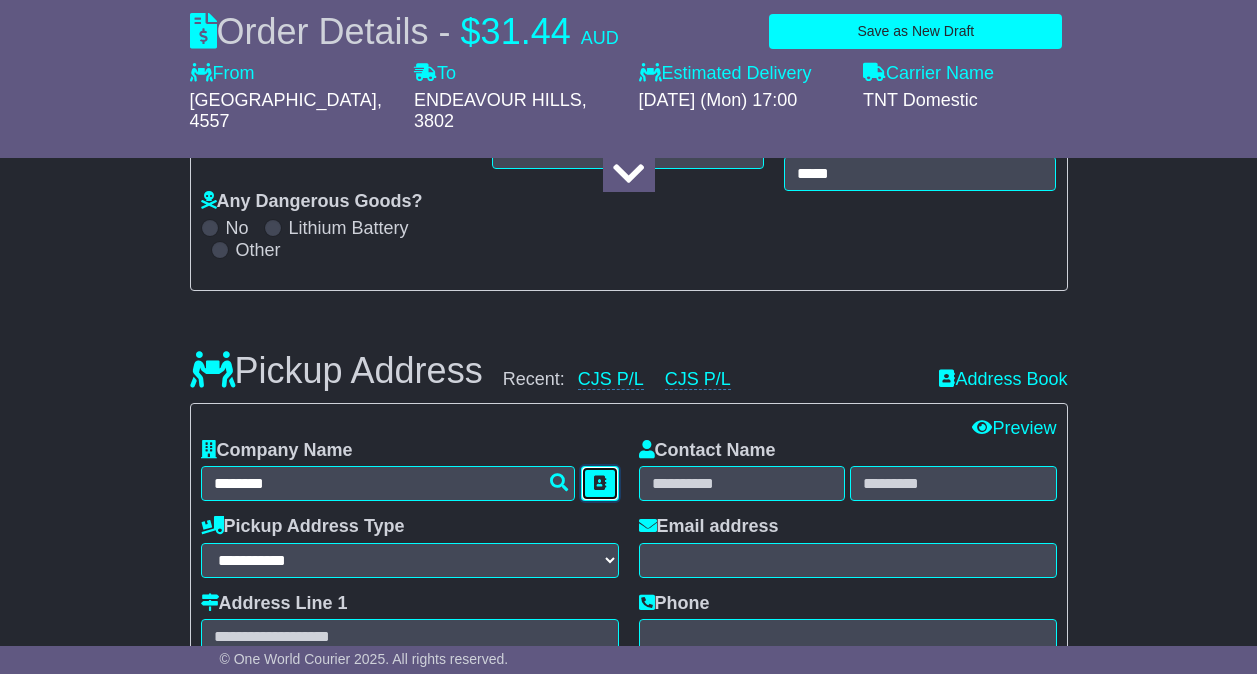 type 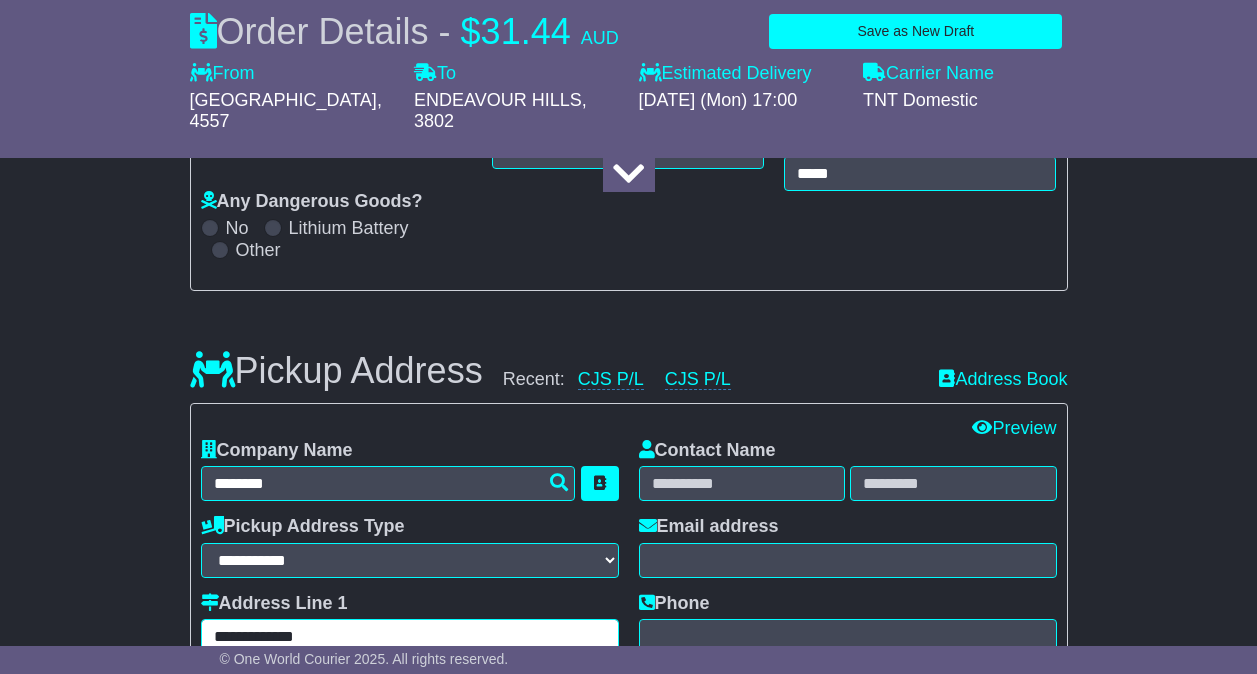 type on "**********" 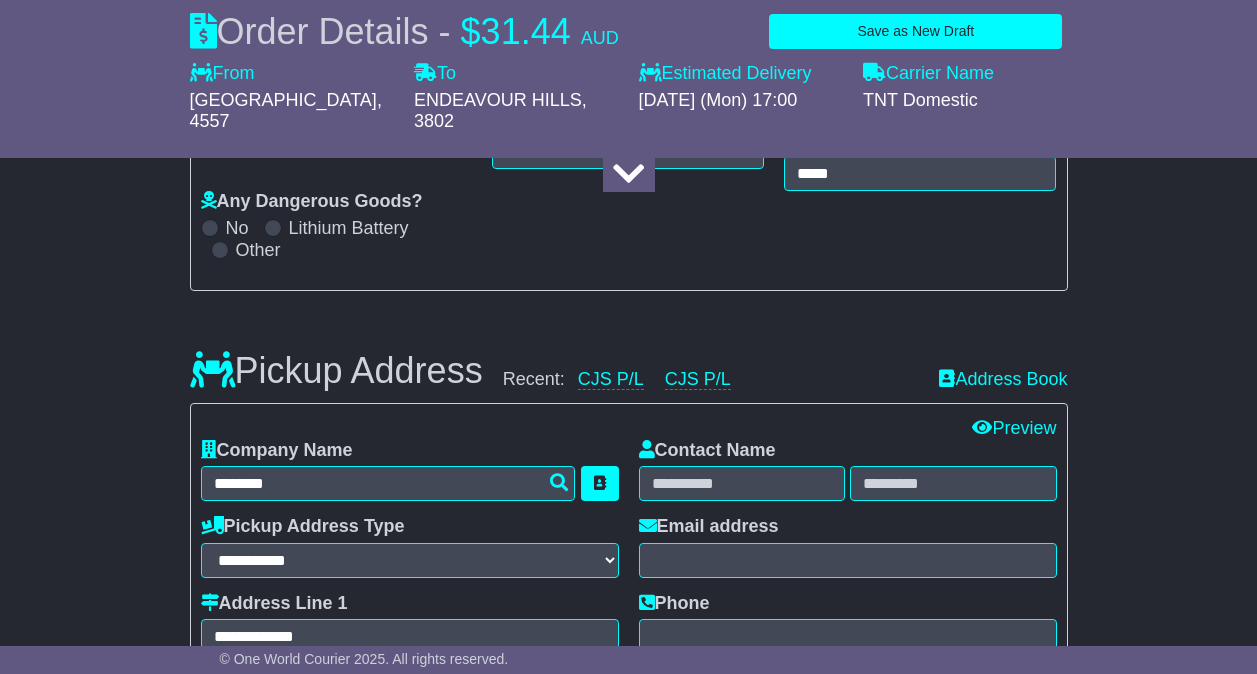 scroll, scrollTop: 757, scrollLeft: 0, axis: vertical 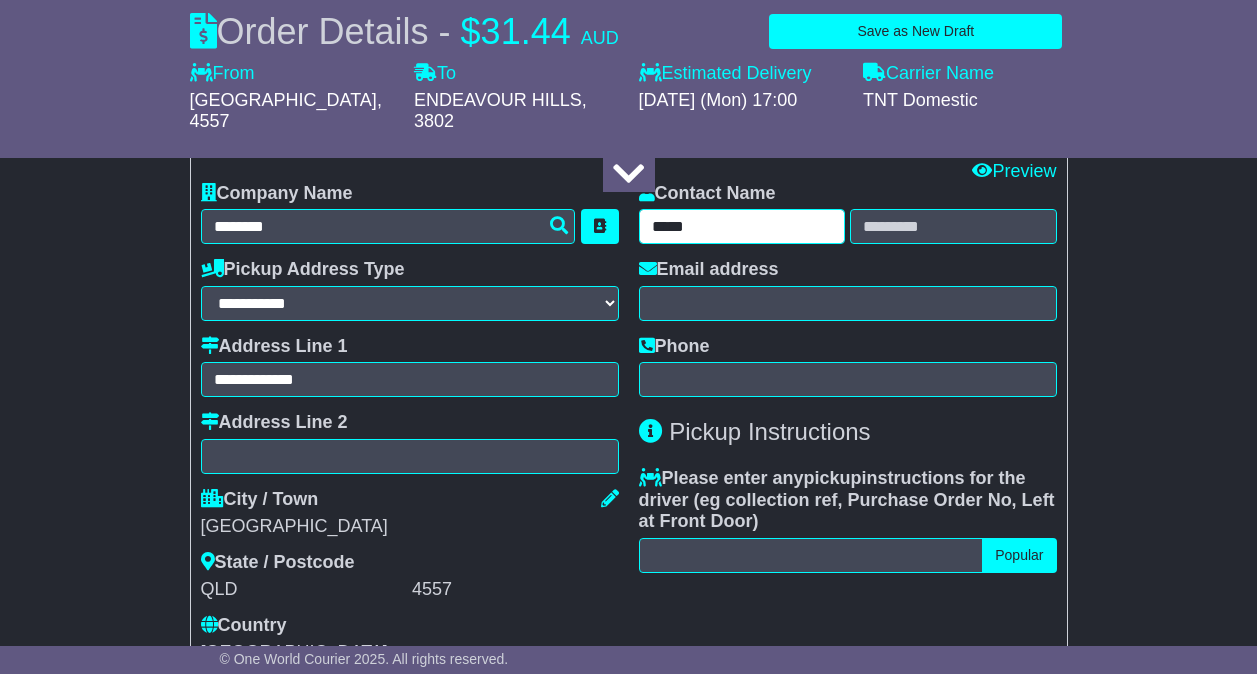type on "*****" 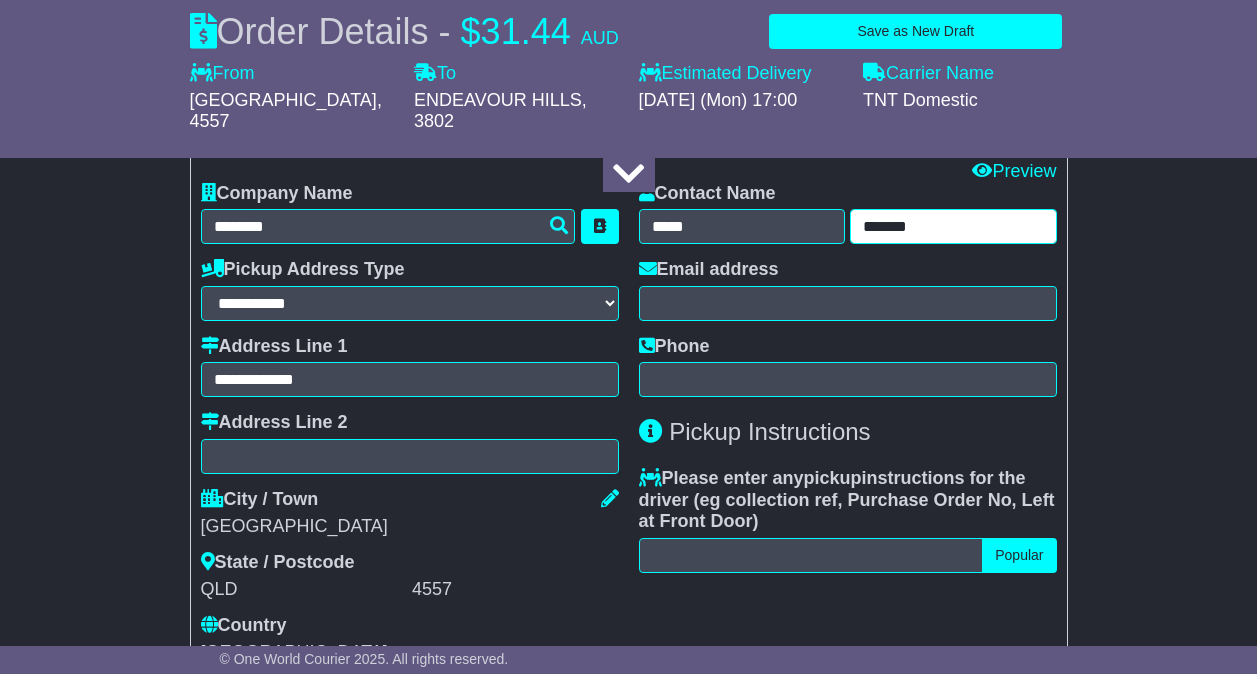 type on "*******" 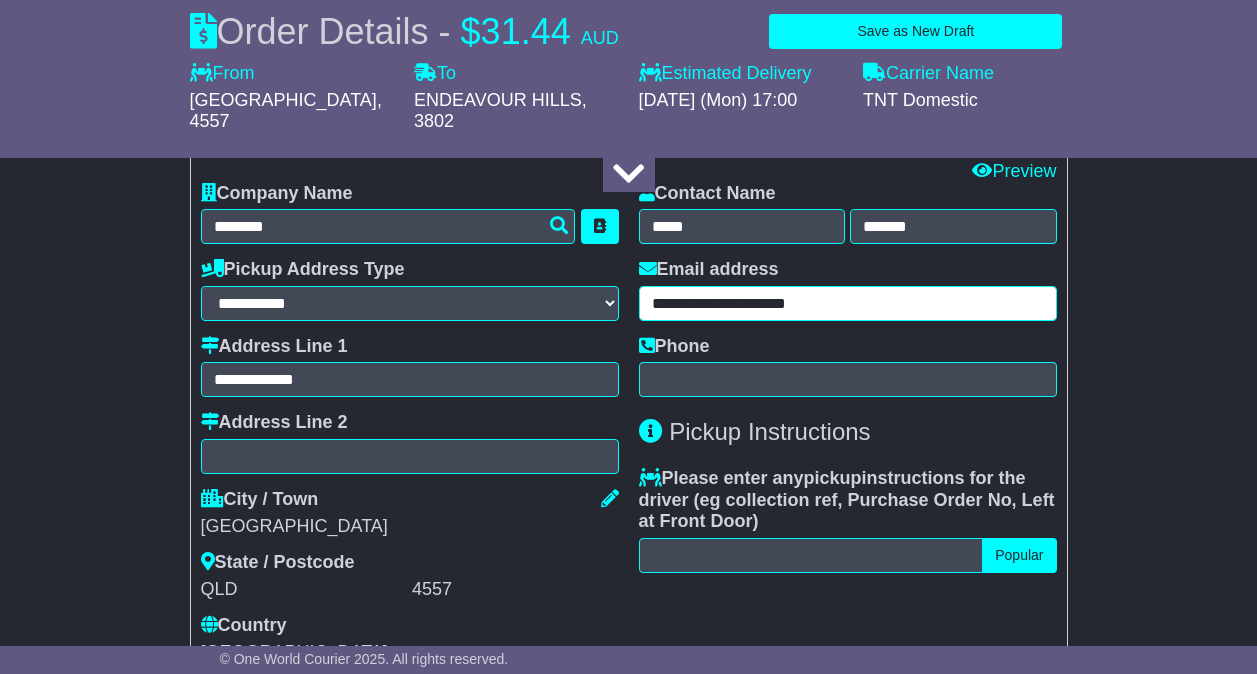 type on "**********" 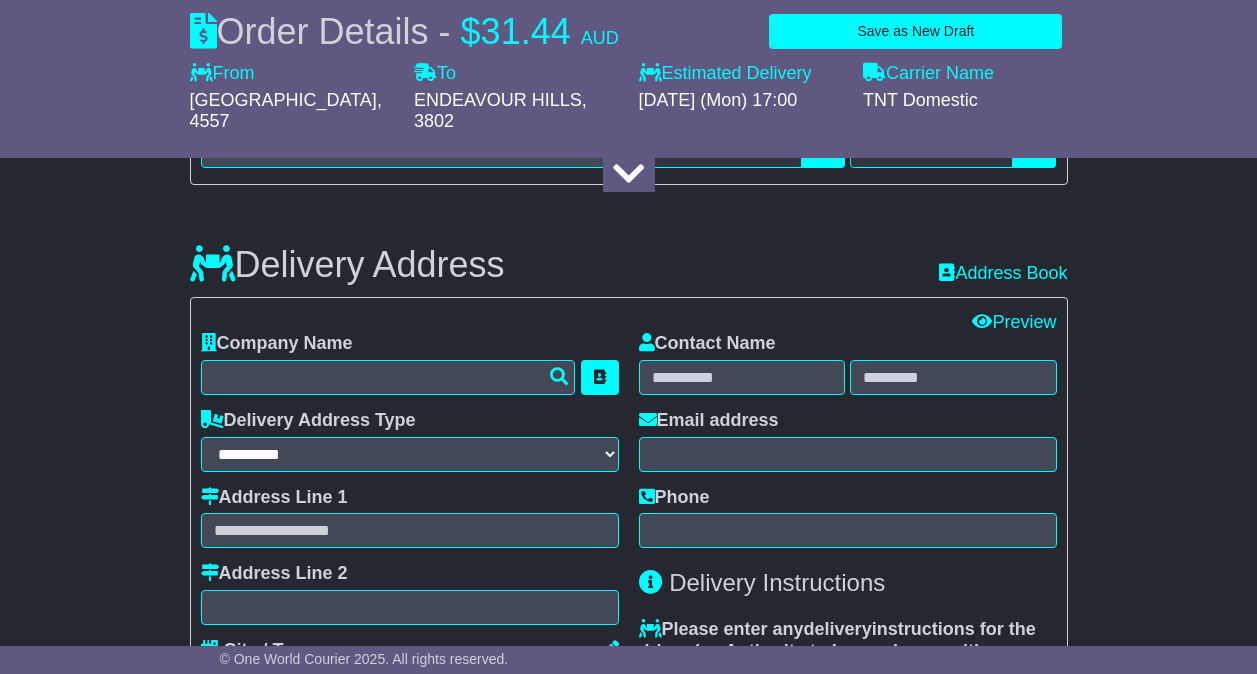 scroll, scrollTop: 1357, scrollLeft: 0, axis: vertical 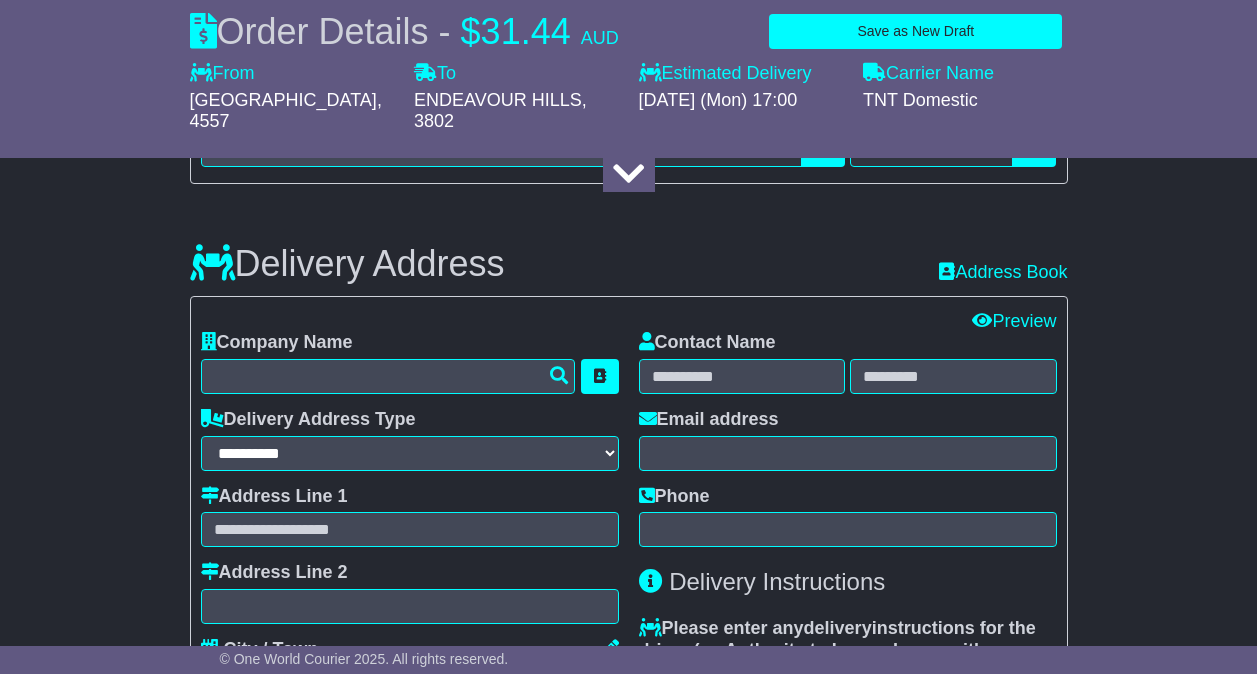 type on "**********" 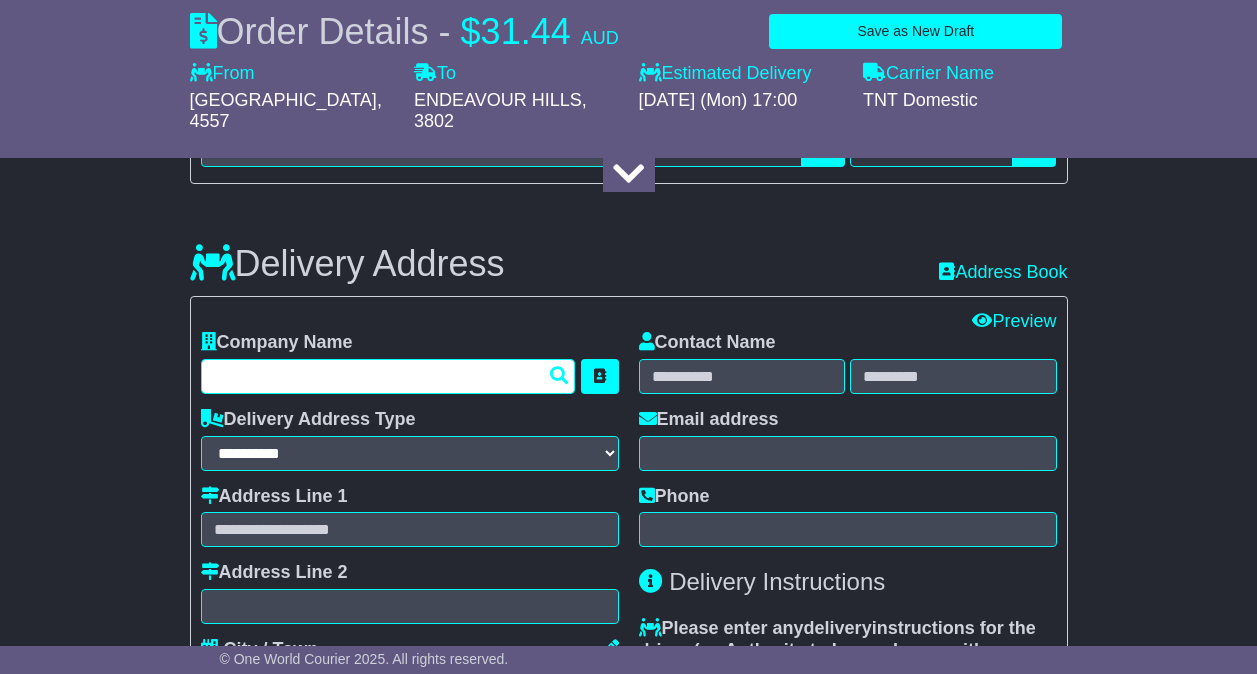 click at bounding box center (388, 376) 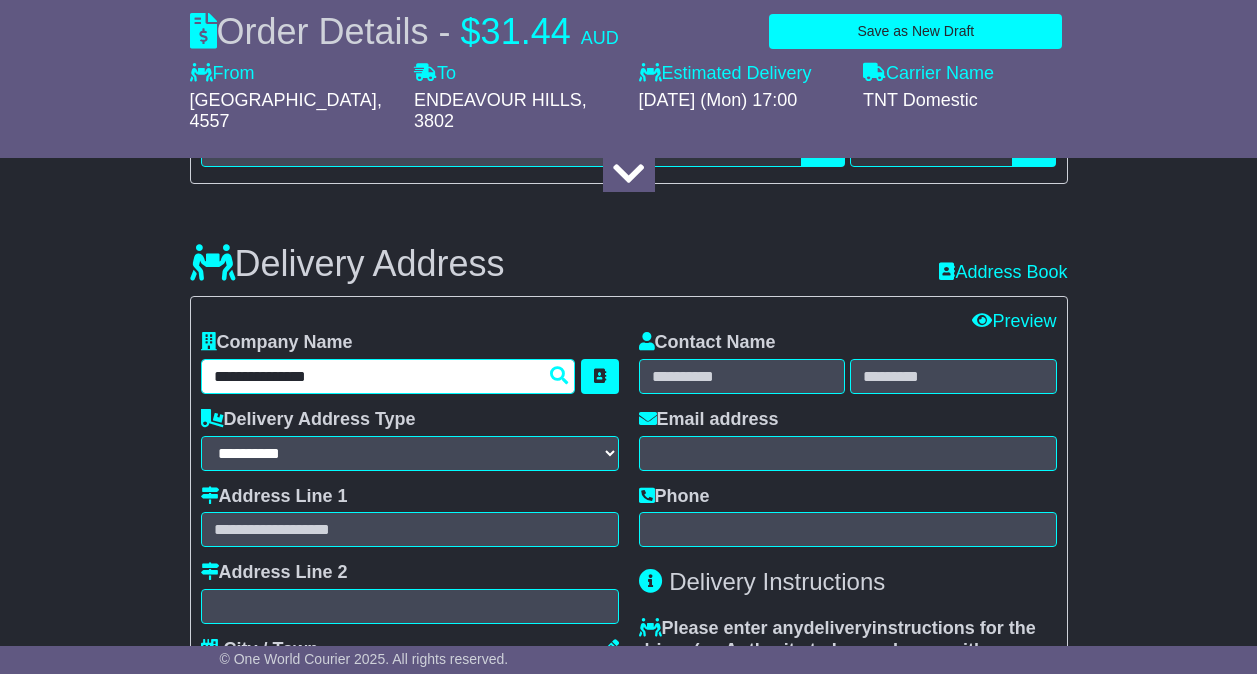 type on "**********" 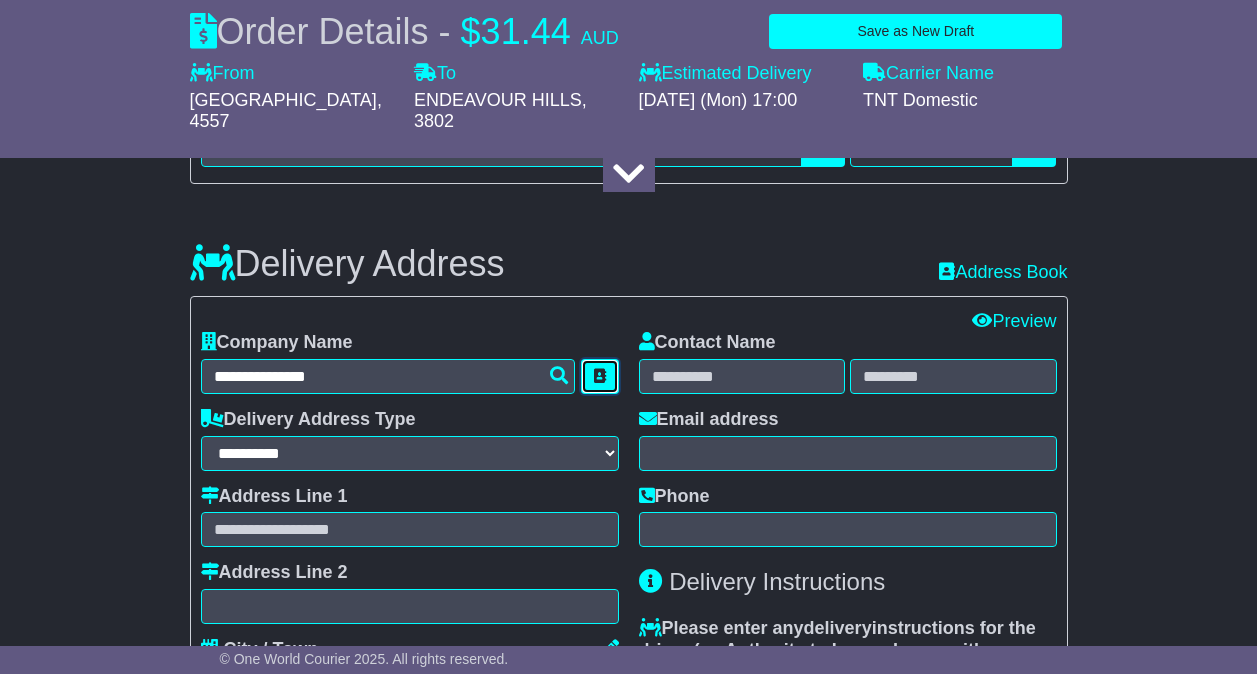 type 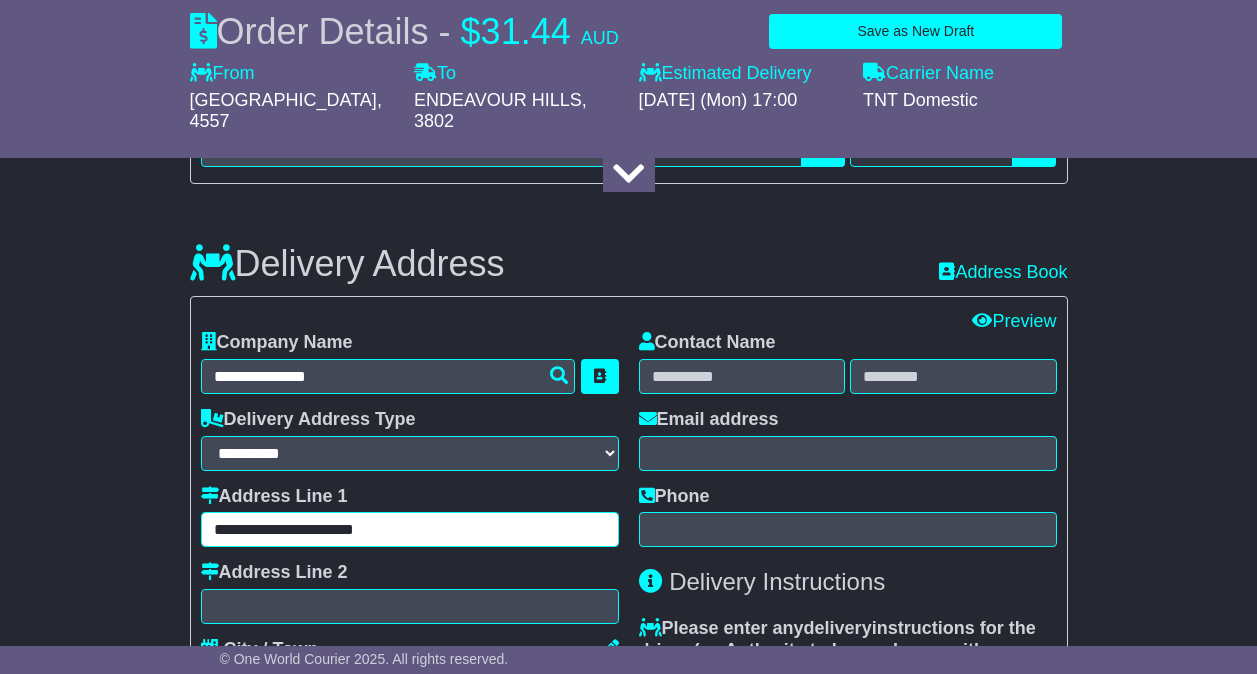 type on "**********" 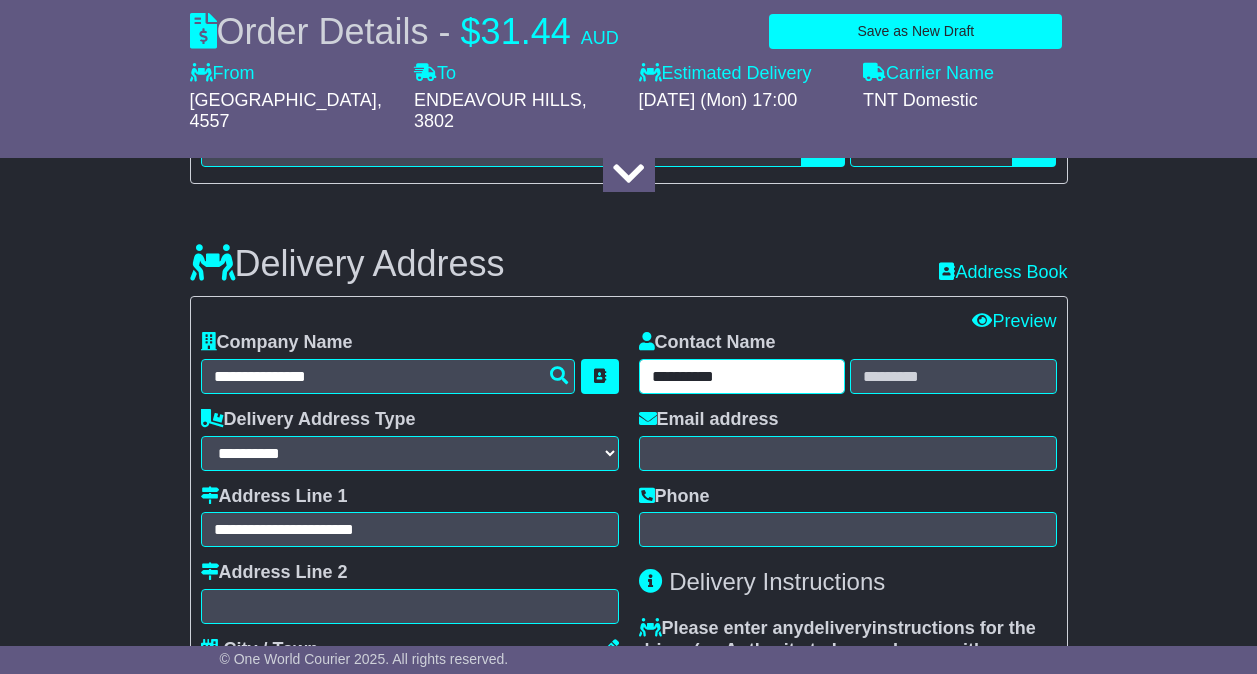 type on "*********" 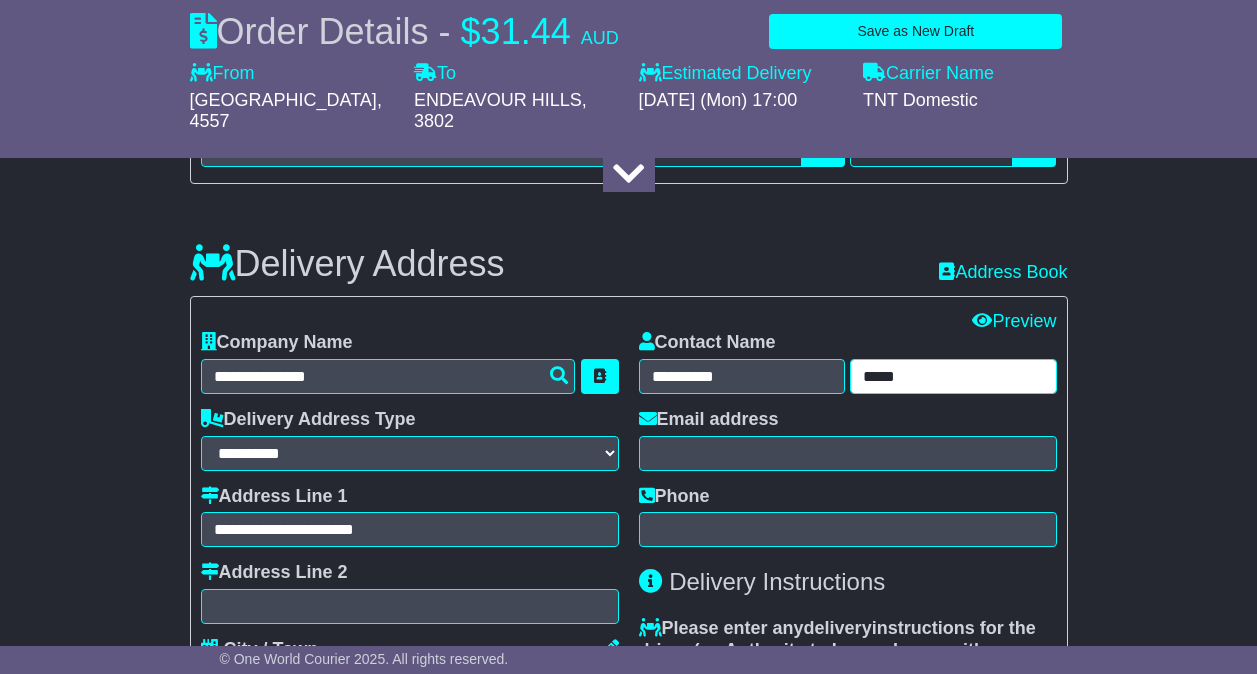 type on "*****" 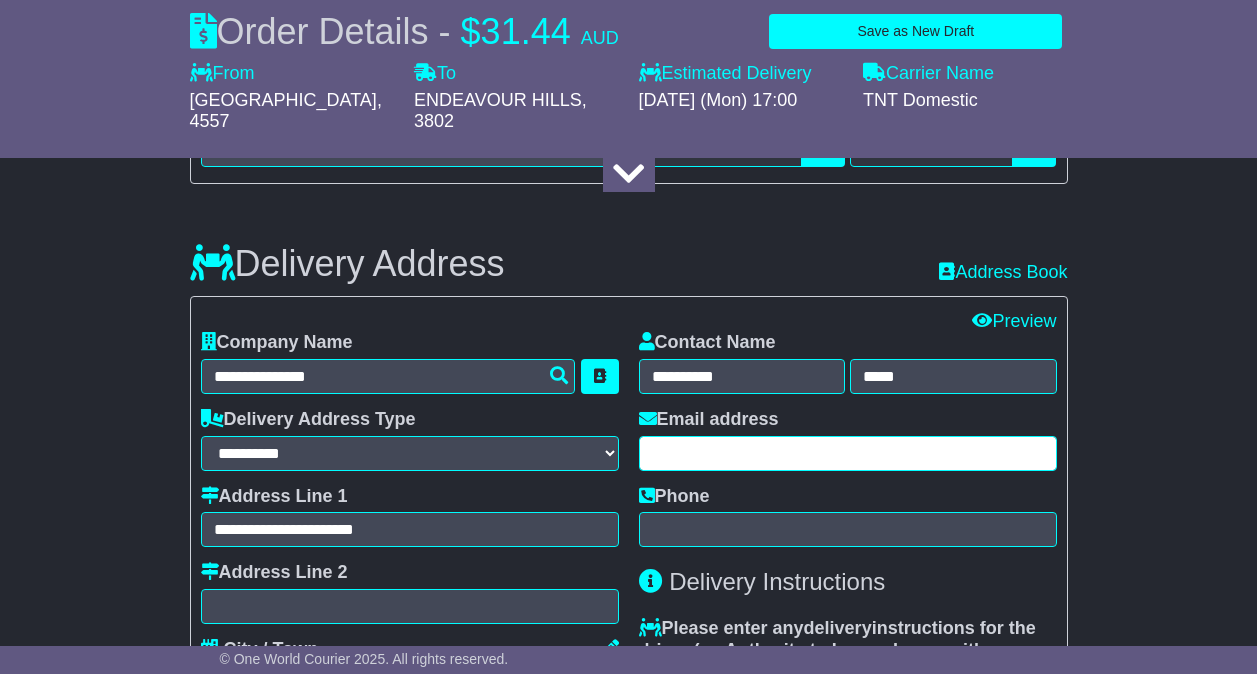 paste on "**********" 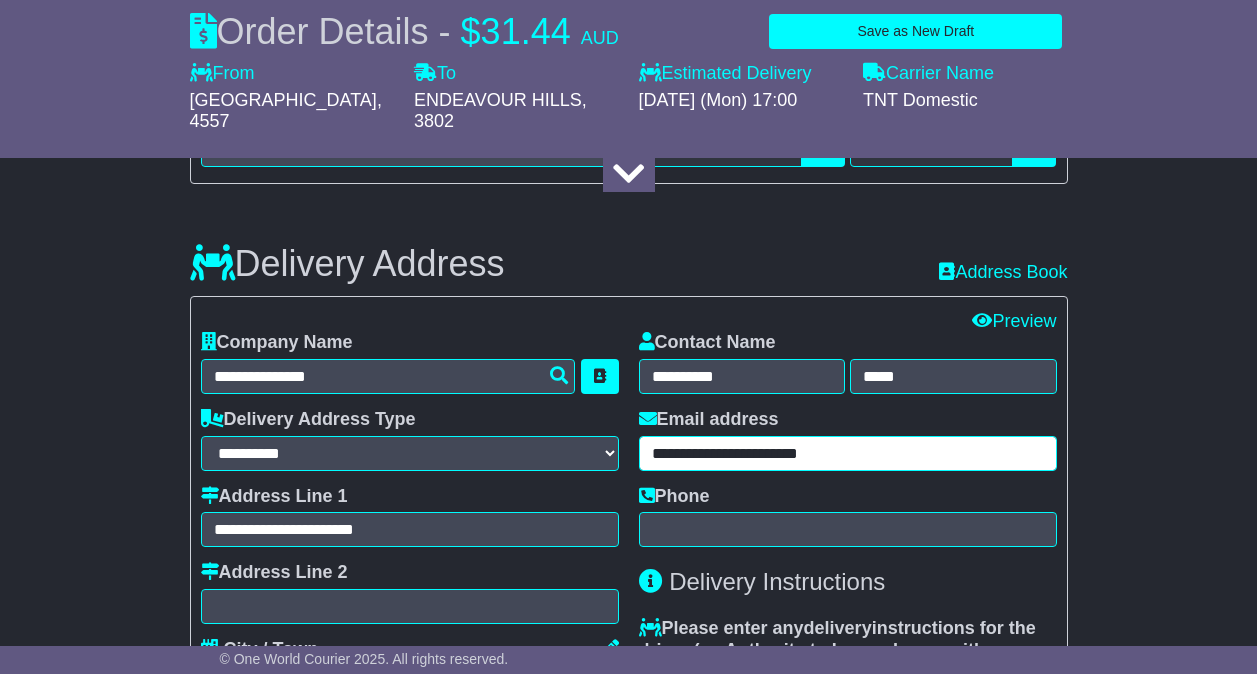 type on "**********" 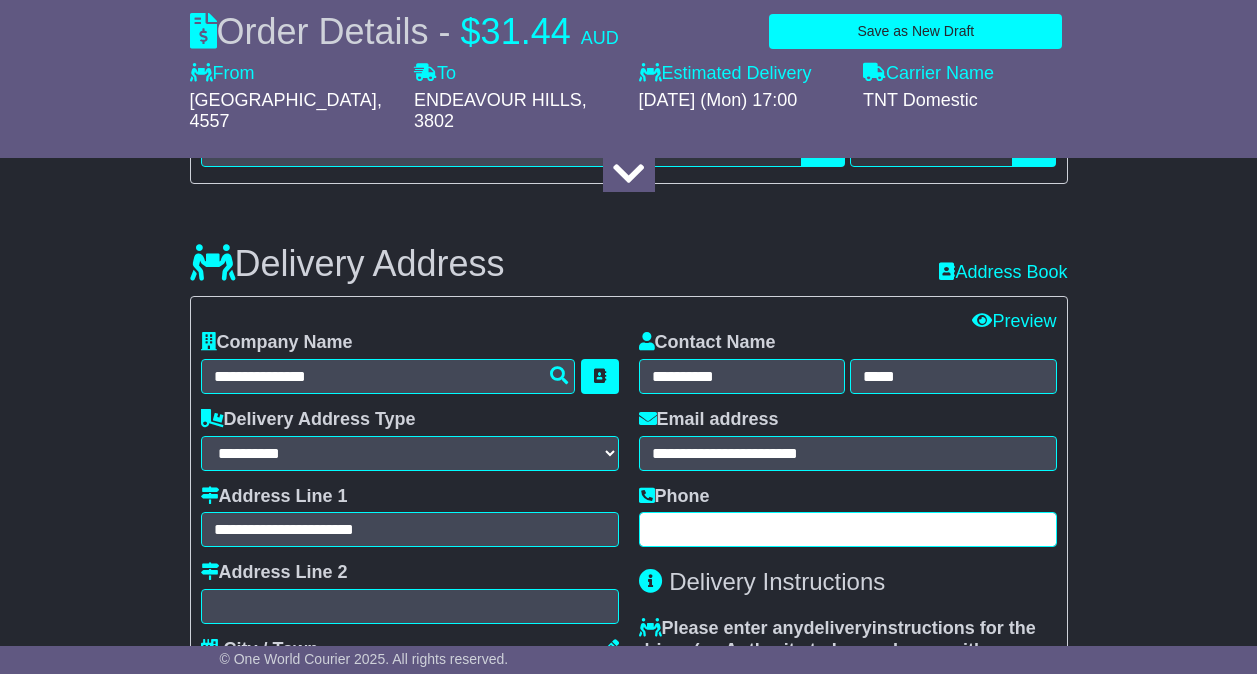 click at bounding box center (848, 529) 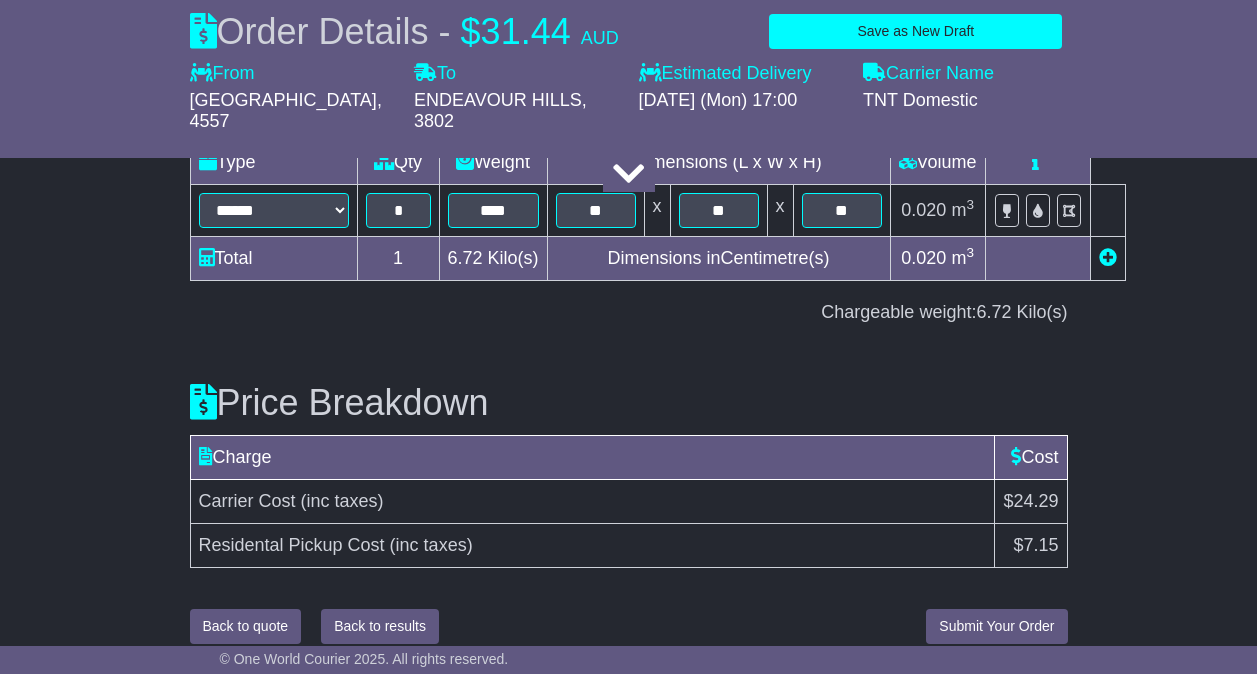 type on "**********" 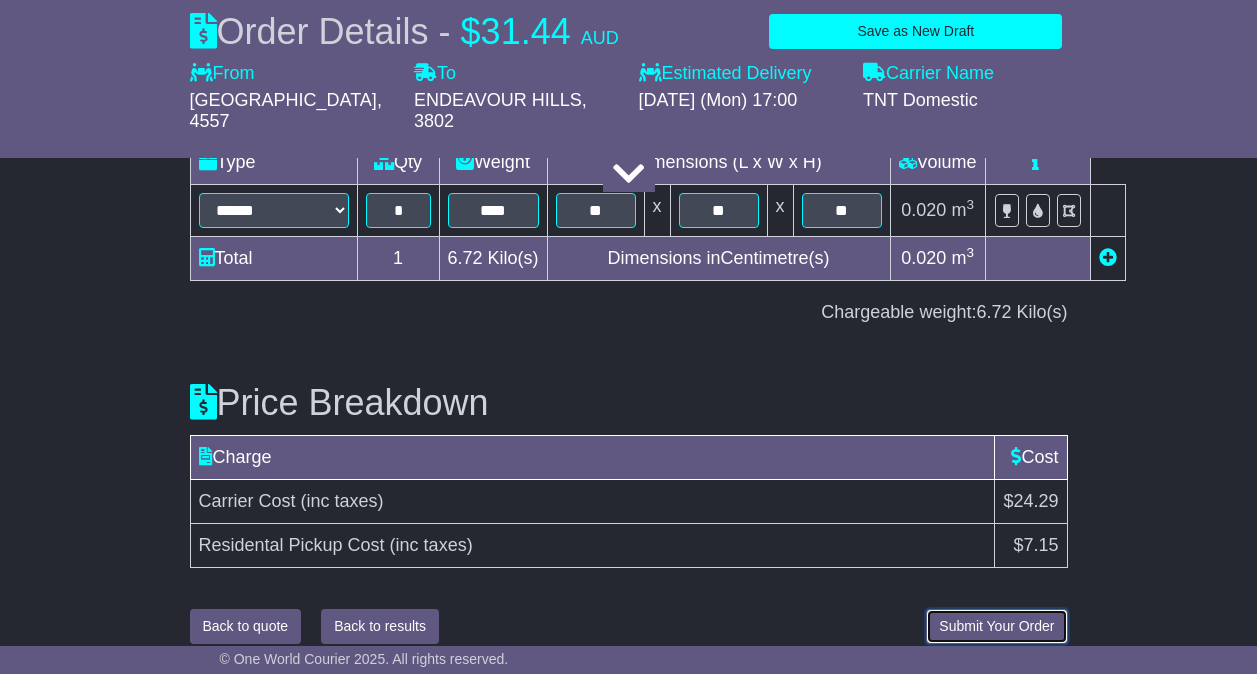 click on "Submit Your Order" at bounding box center (996, 626) 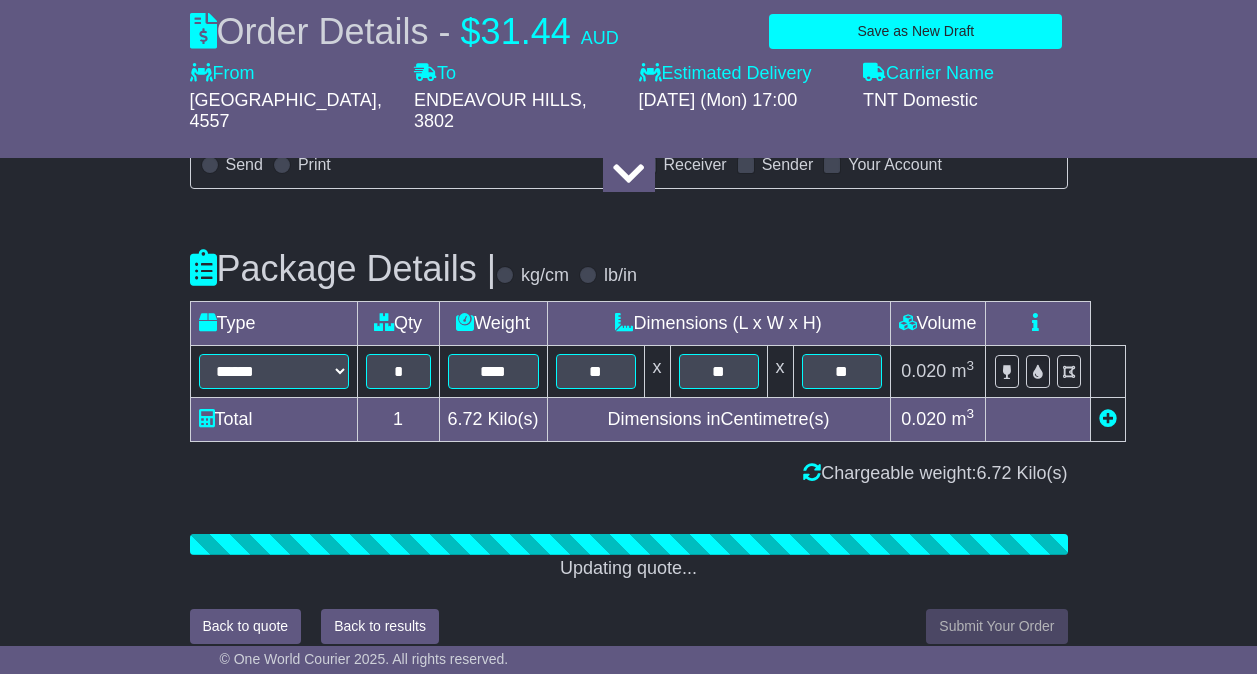 scroll, scrollTop: 2563, scrollLeft: 0, axis: vertical 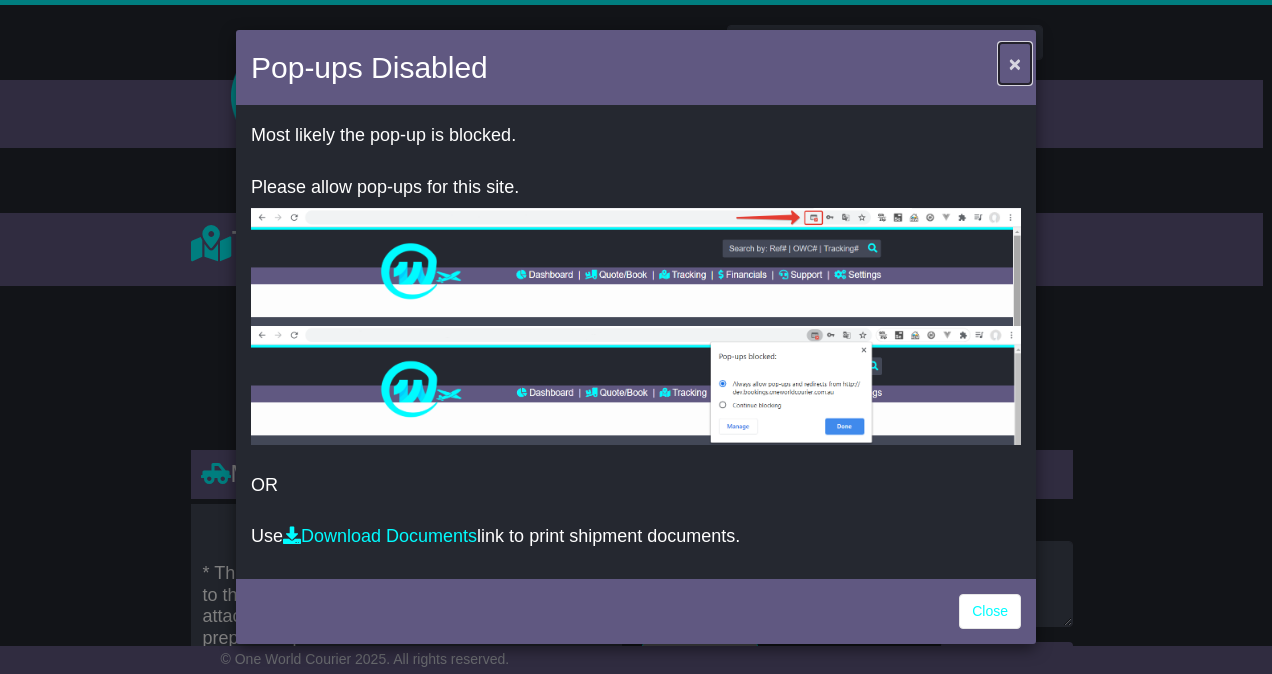 click on "×" at bounding box center [1015, 63] 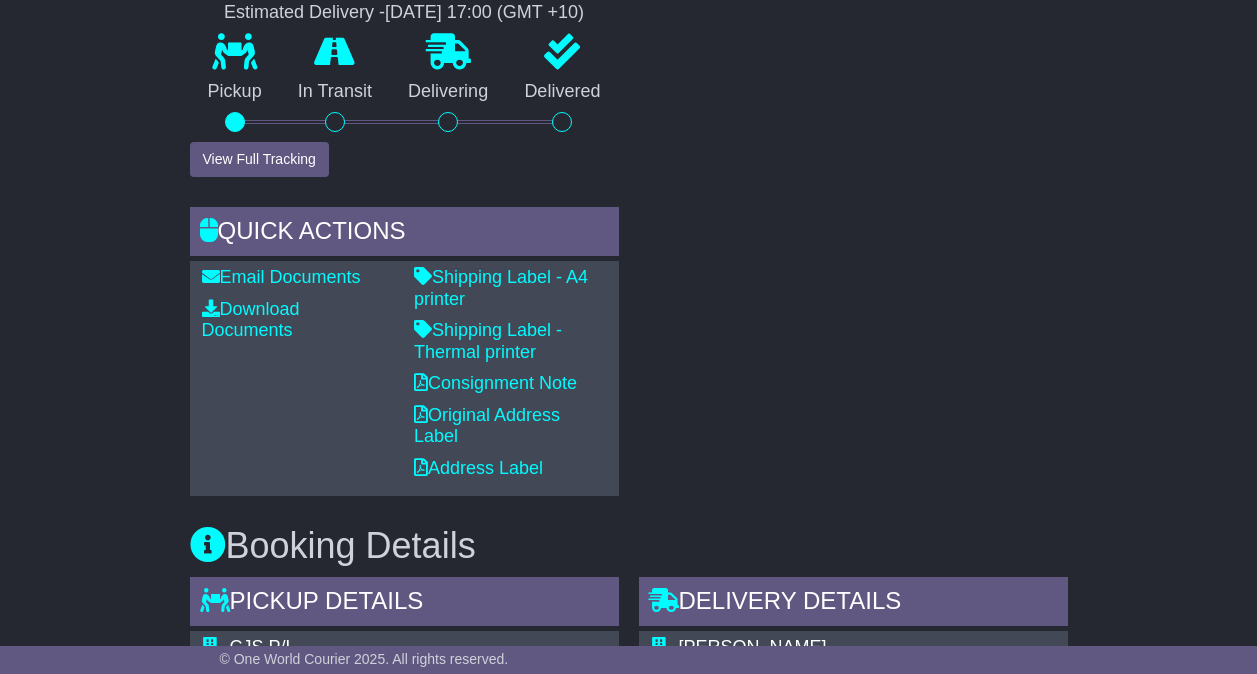 scroll, scrollTop: 800, scrollLeft: 0, axis: vertical 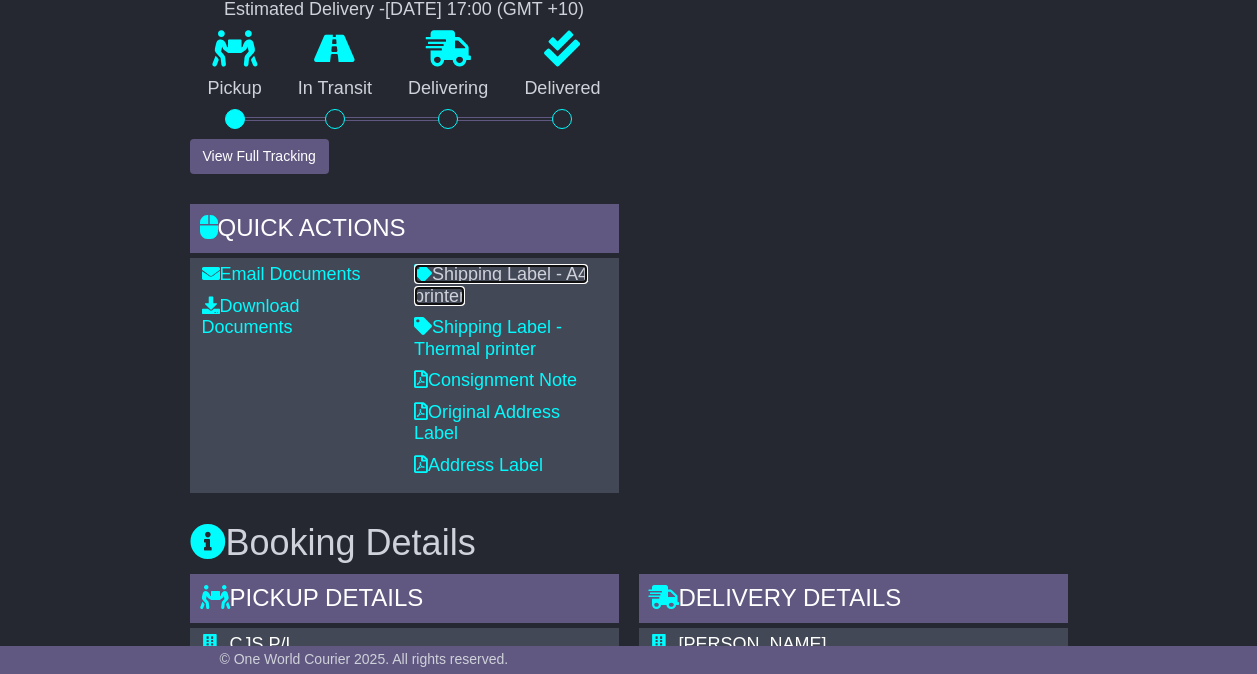 click on "Shipping Label - A4 printer" at bounding box center [501, 285] 